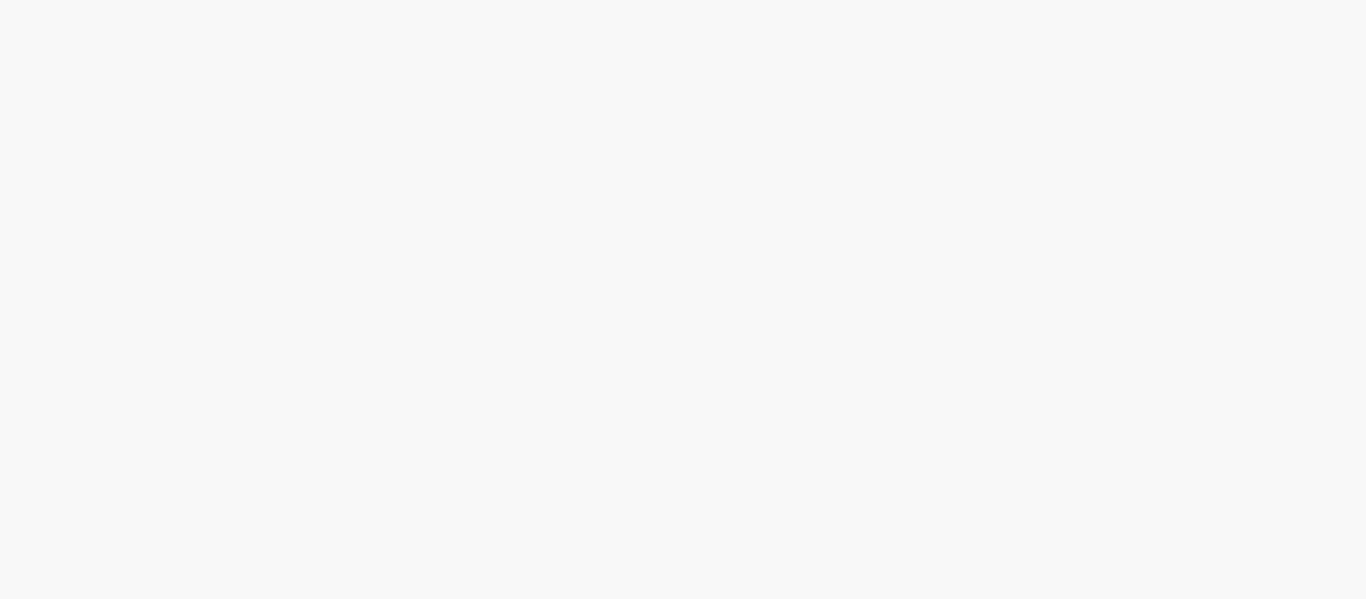 scroll, scrollTop: 0, scrollLeft: 0, axis: both 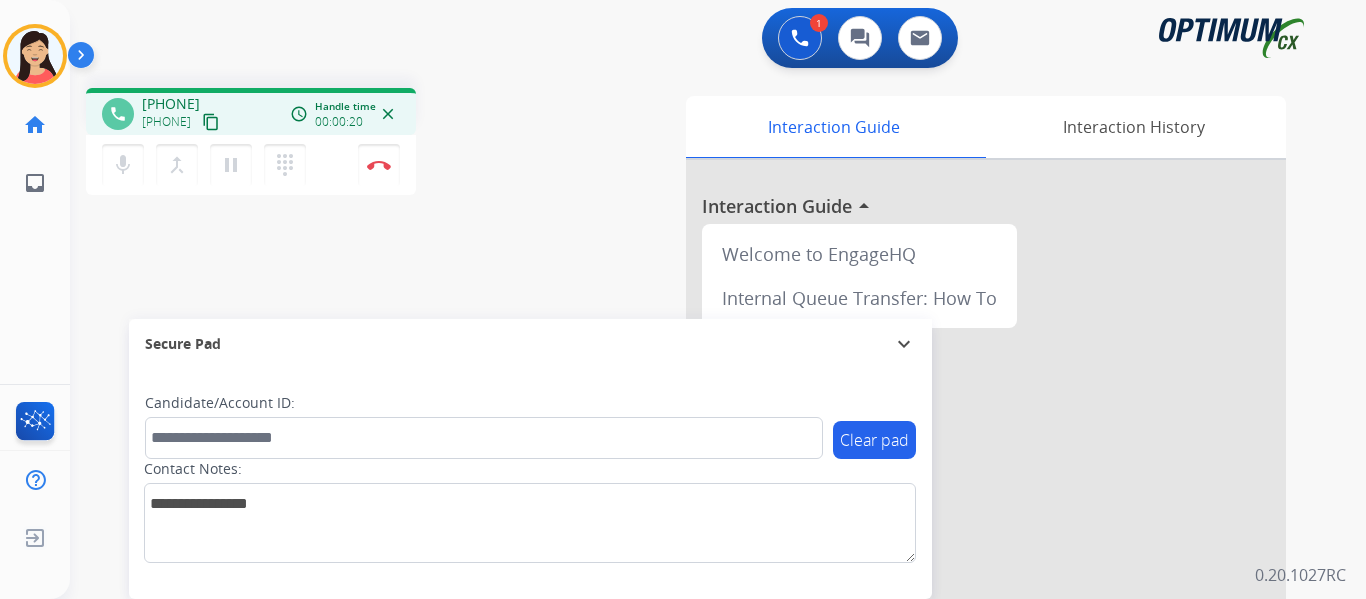 click on "content_copy" at bounding box center [211, 122] 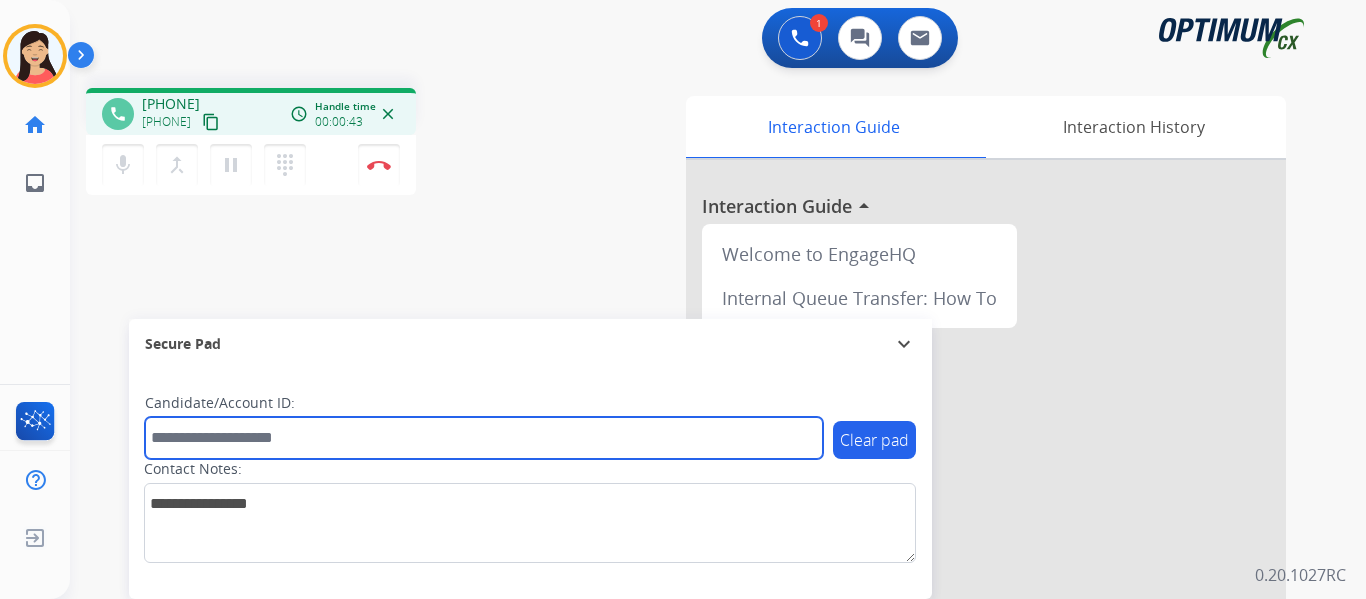 click at bounding box center [484, 438] 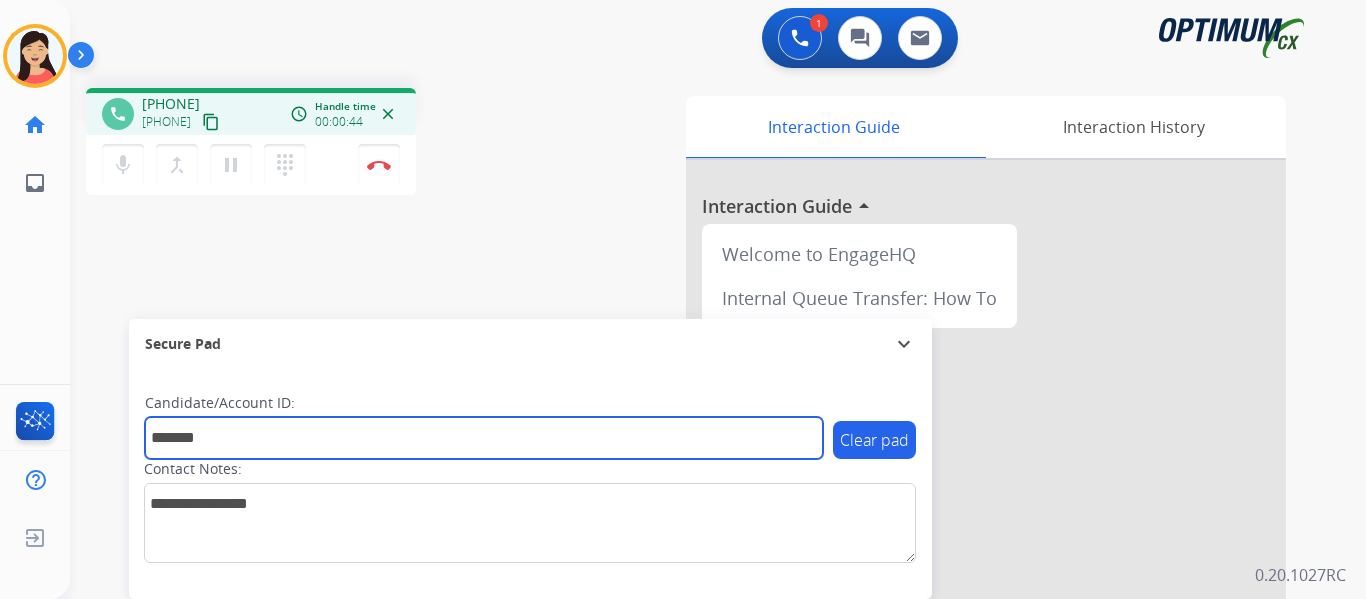 type on "*******" 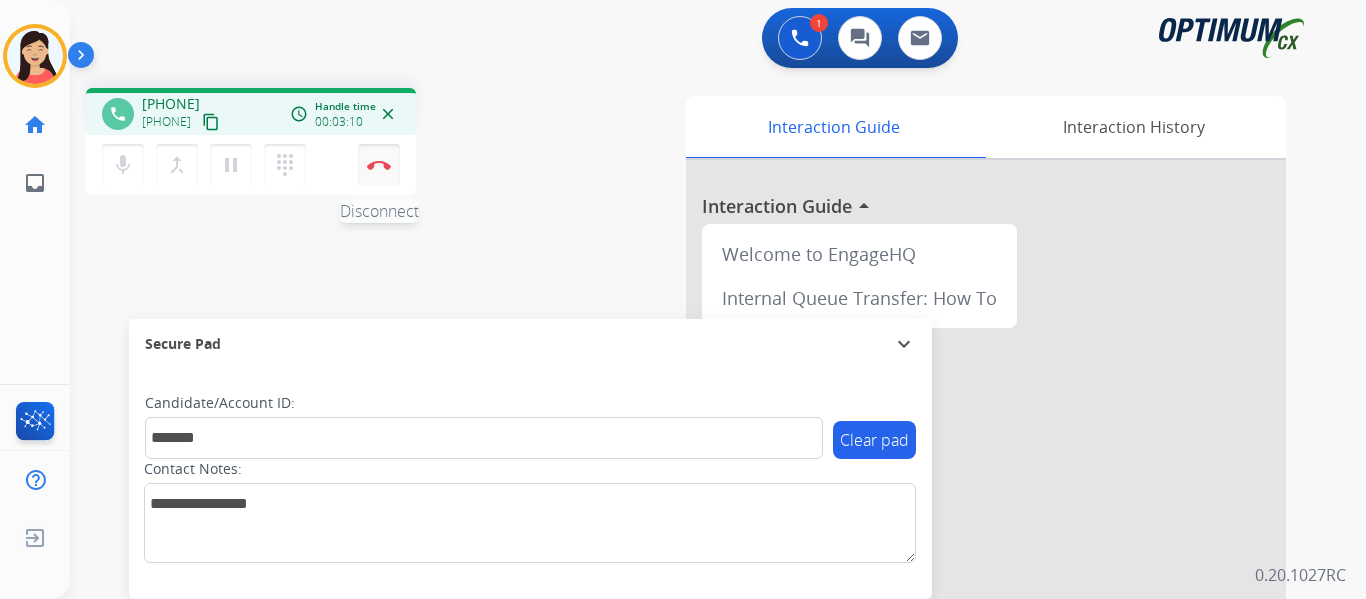 click on "Disconnect" at bounding box center (379, 165) 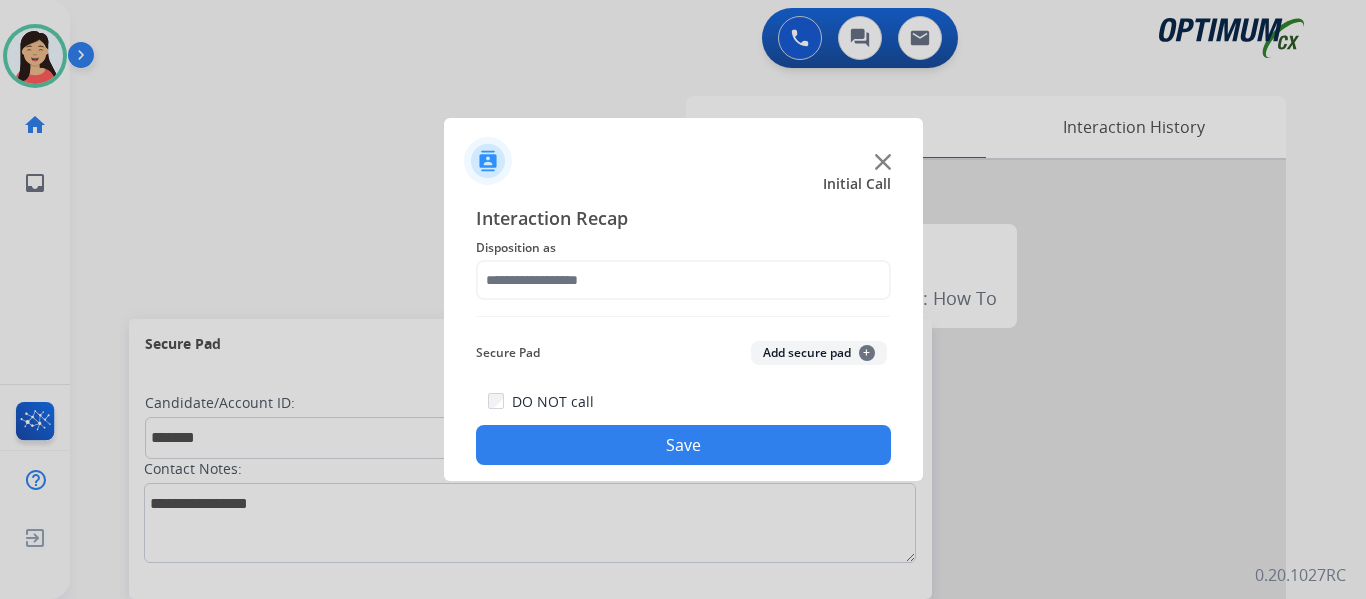 click on "Add secure pad  +" 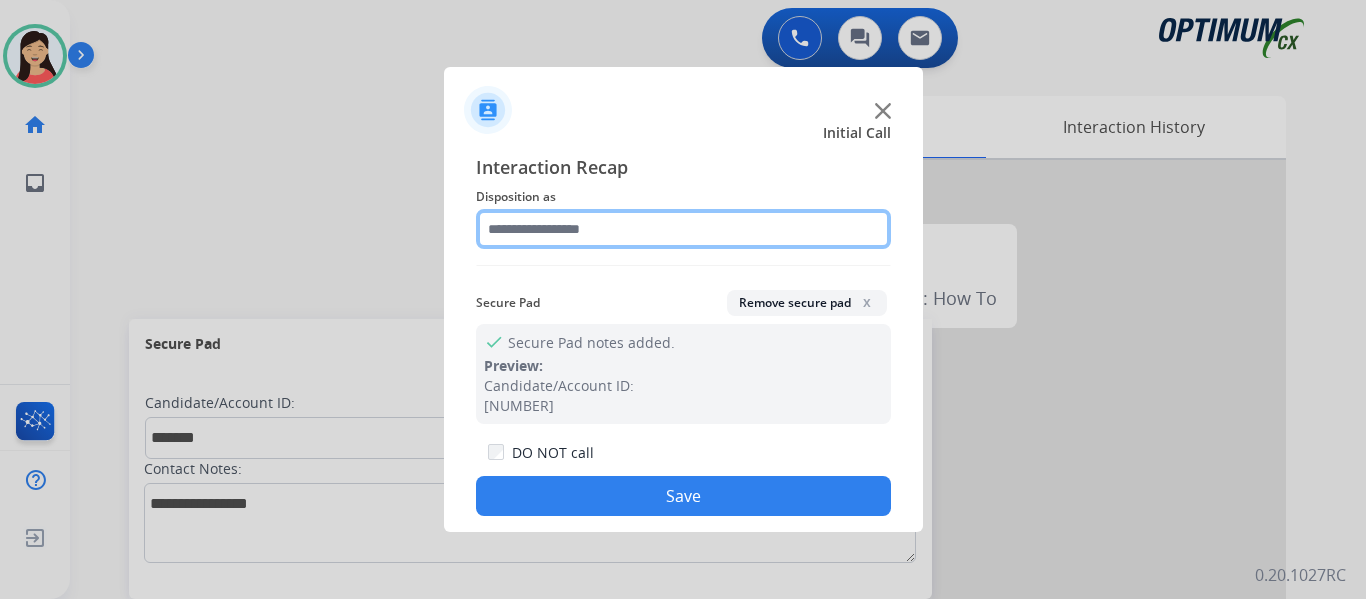 click 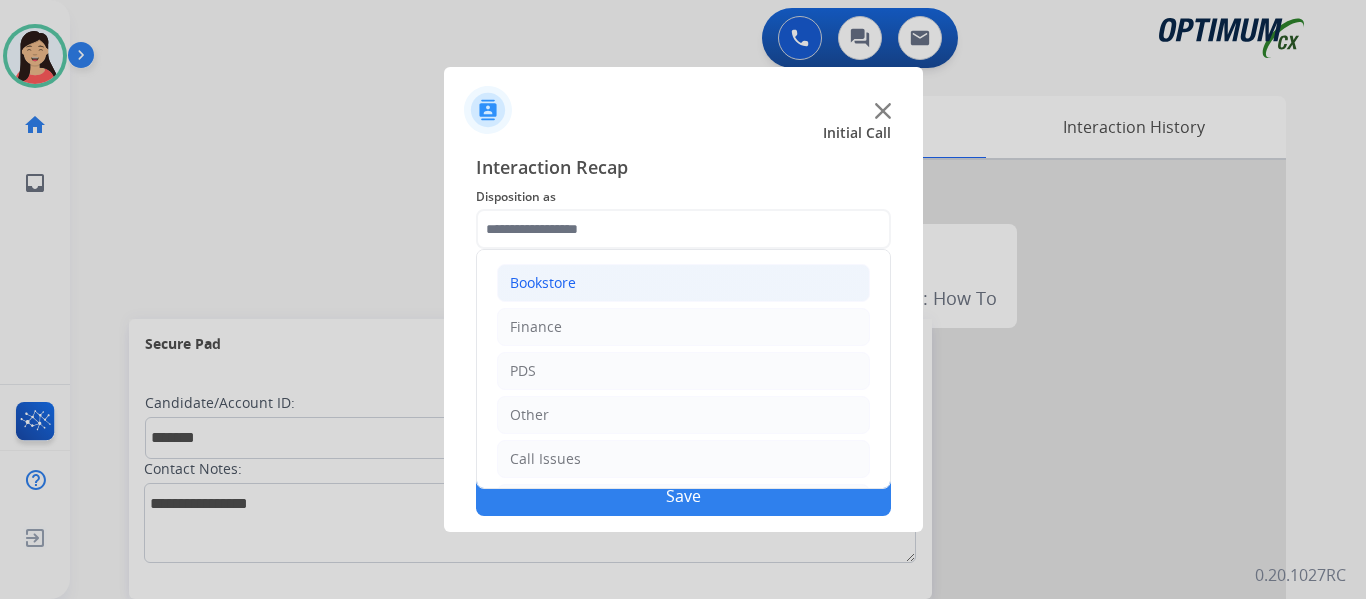 click on "Bookstore" 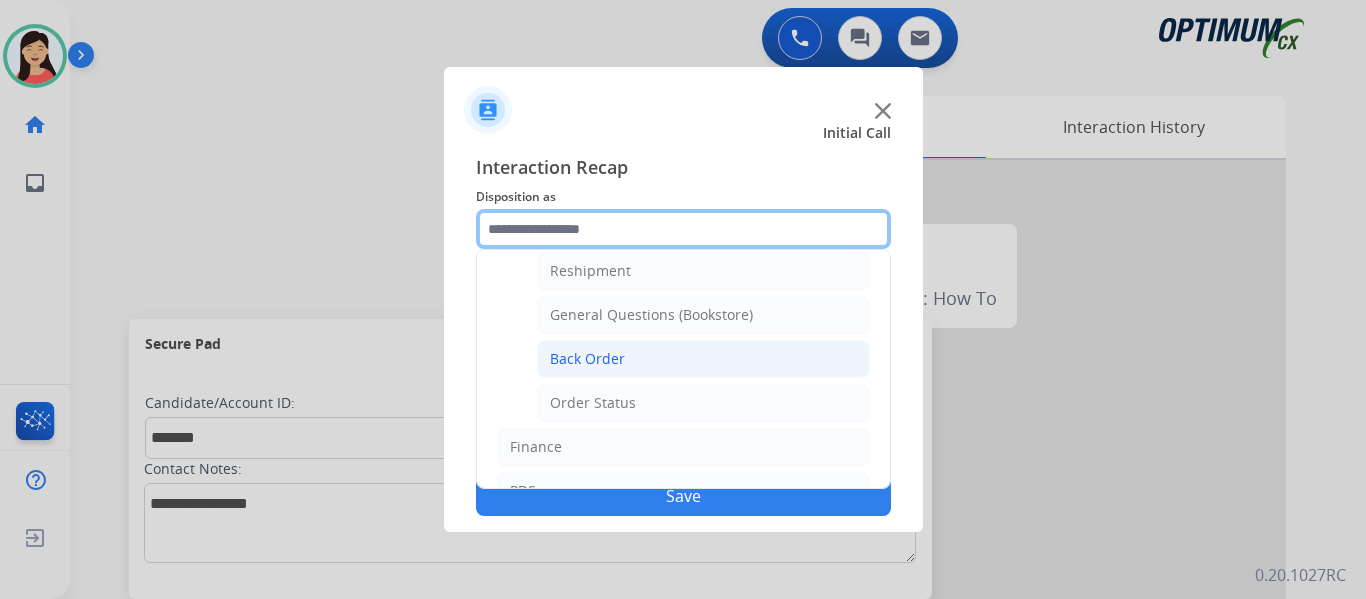 scroll, scrollTop: 100, scrollLeft: 0, axis: vertical 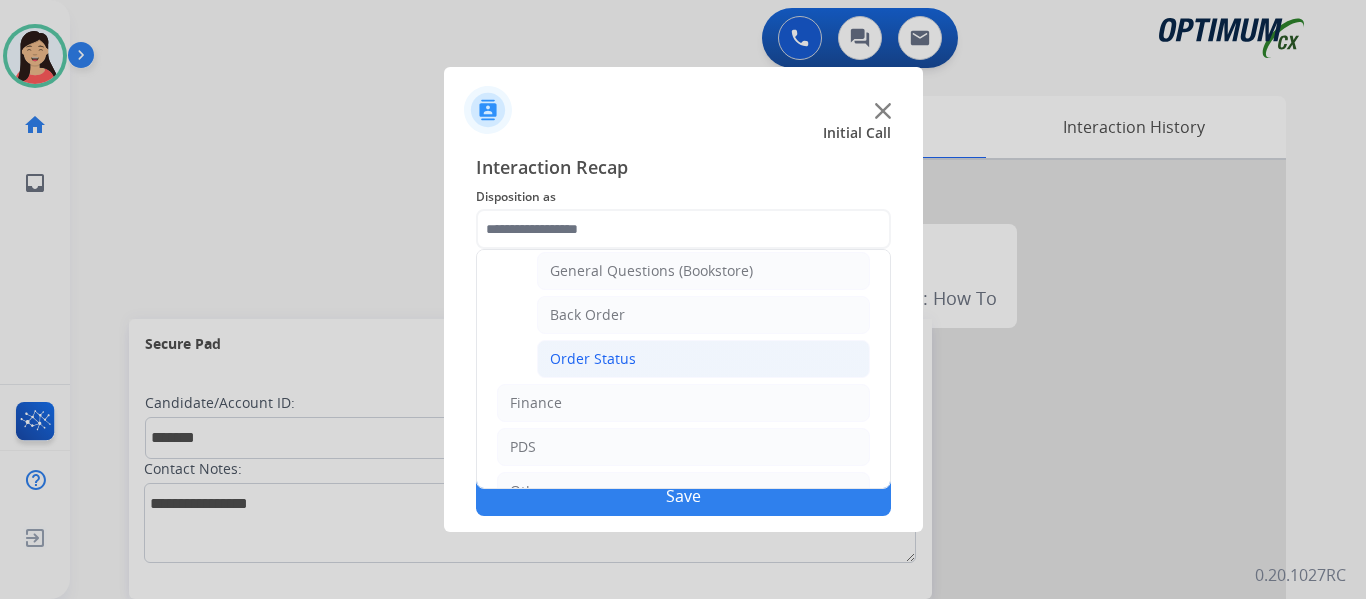 click on "Order Status" 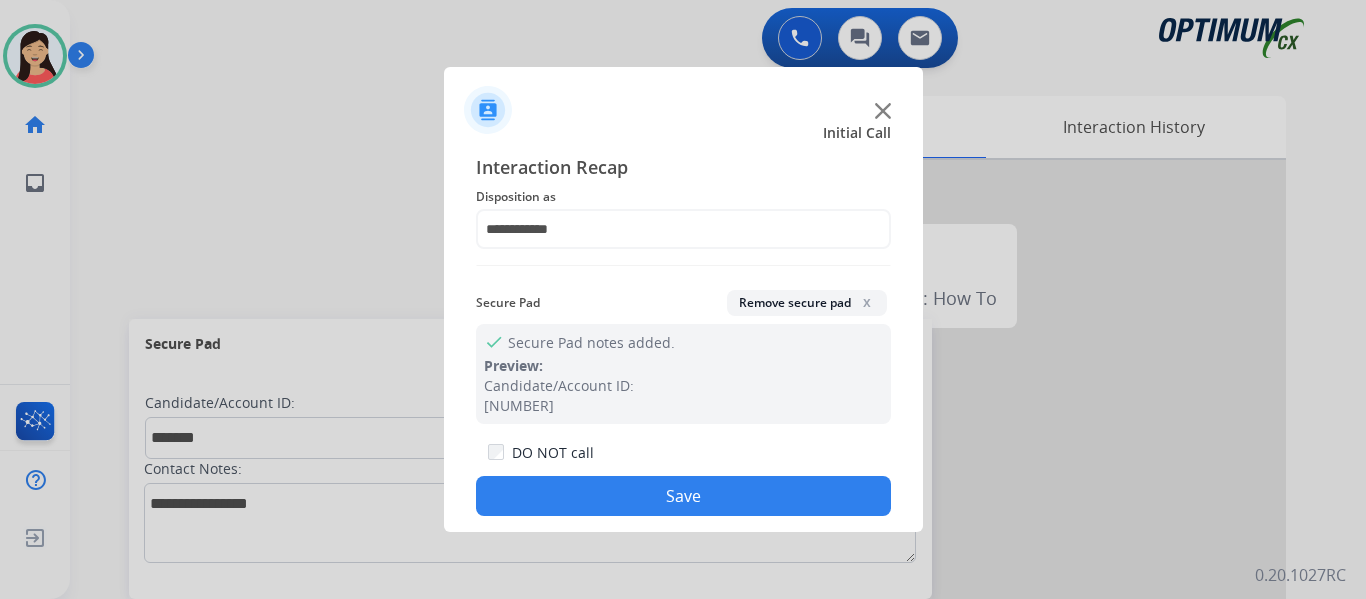 click on "Save" 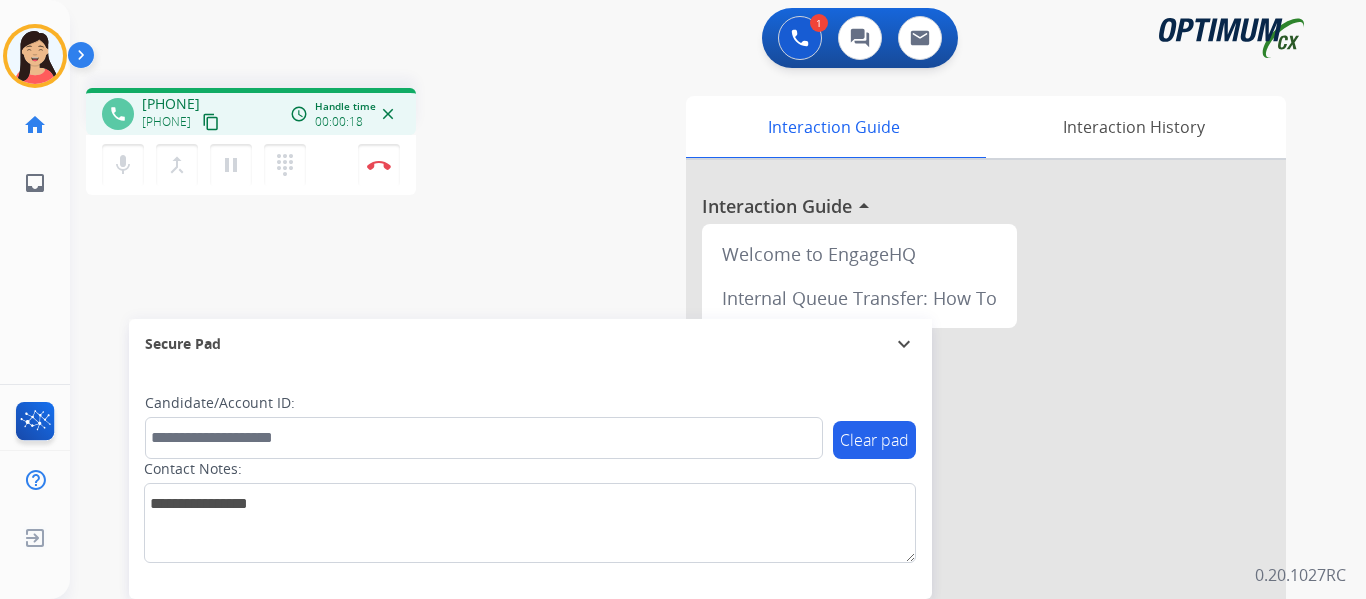 drag, startPoint x: 242, startPoint y: 117, endPoint x: 267, endPoint y: 132, distance: 29.15476 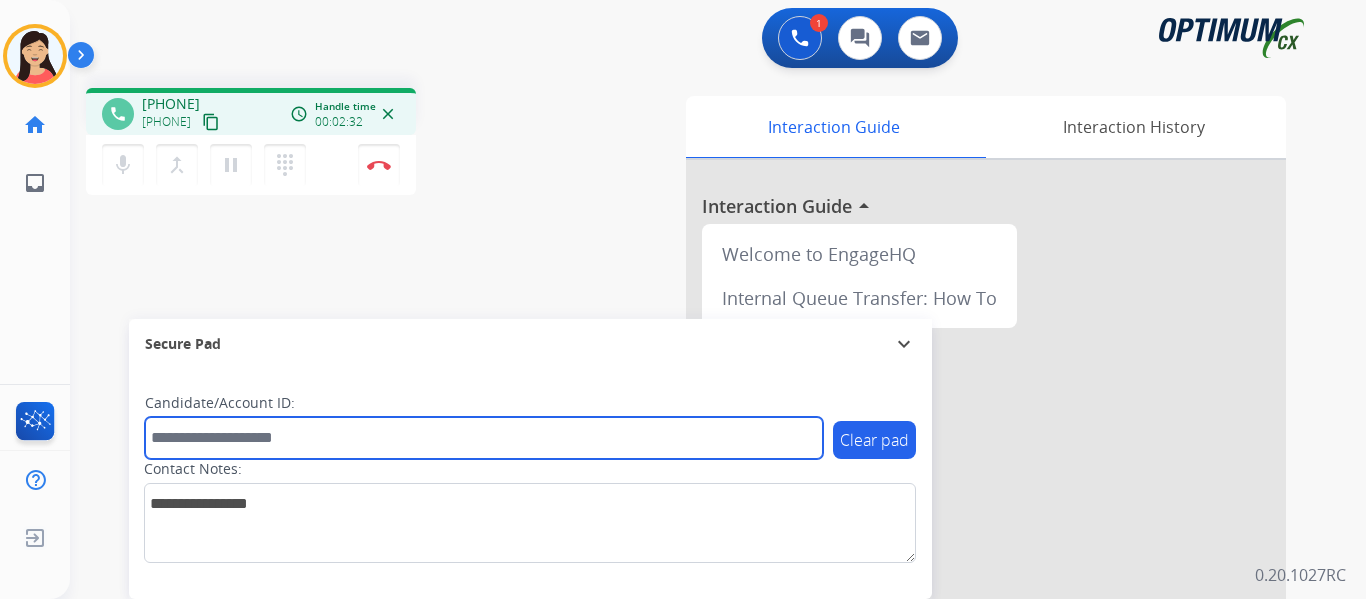 click at bounding box center (484, 438) 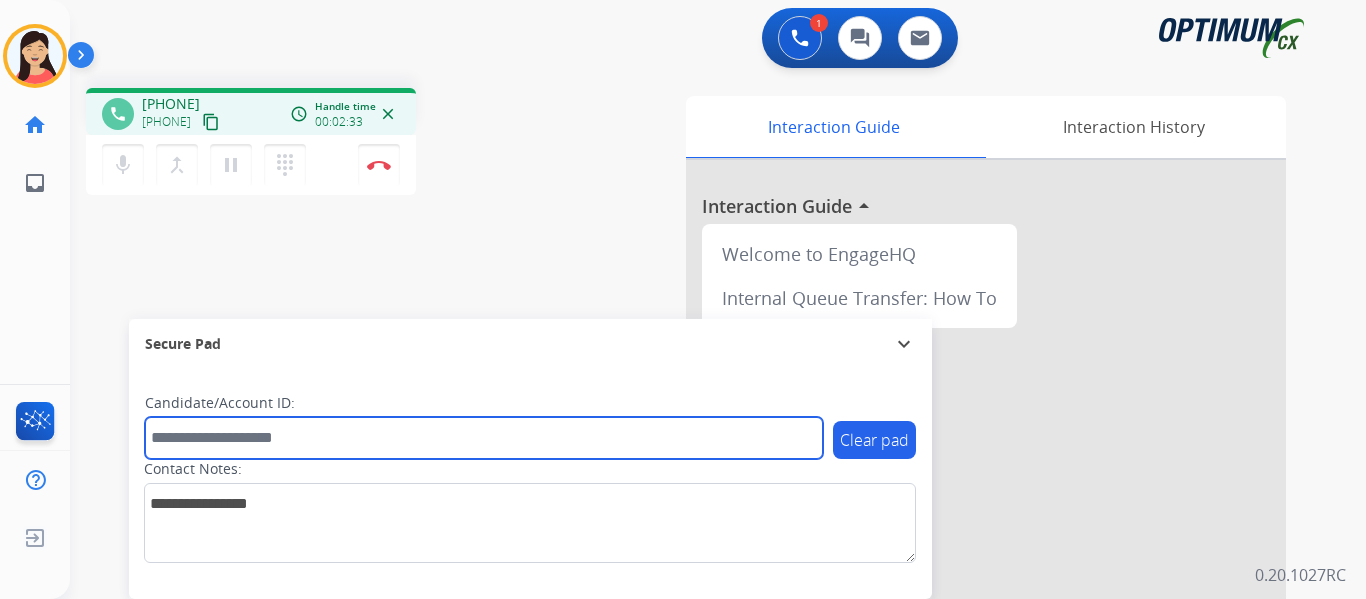 paste on "*******" 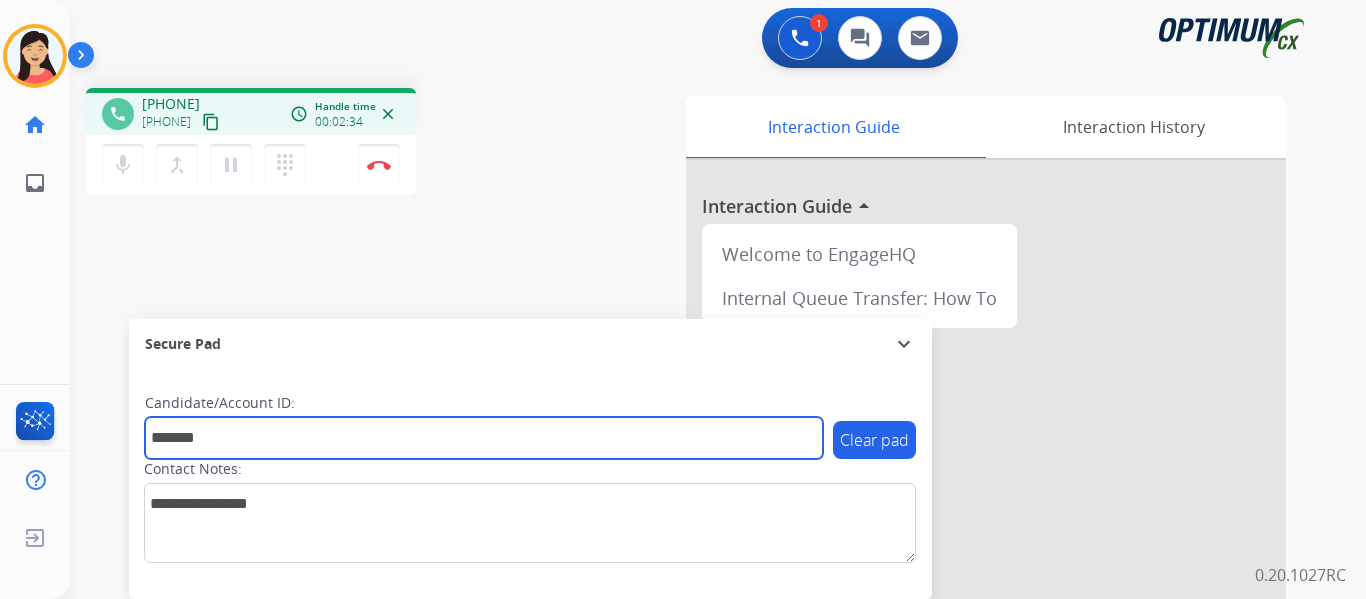 type on "*******" 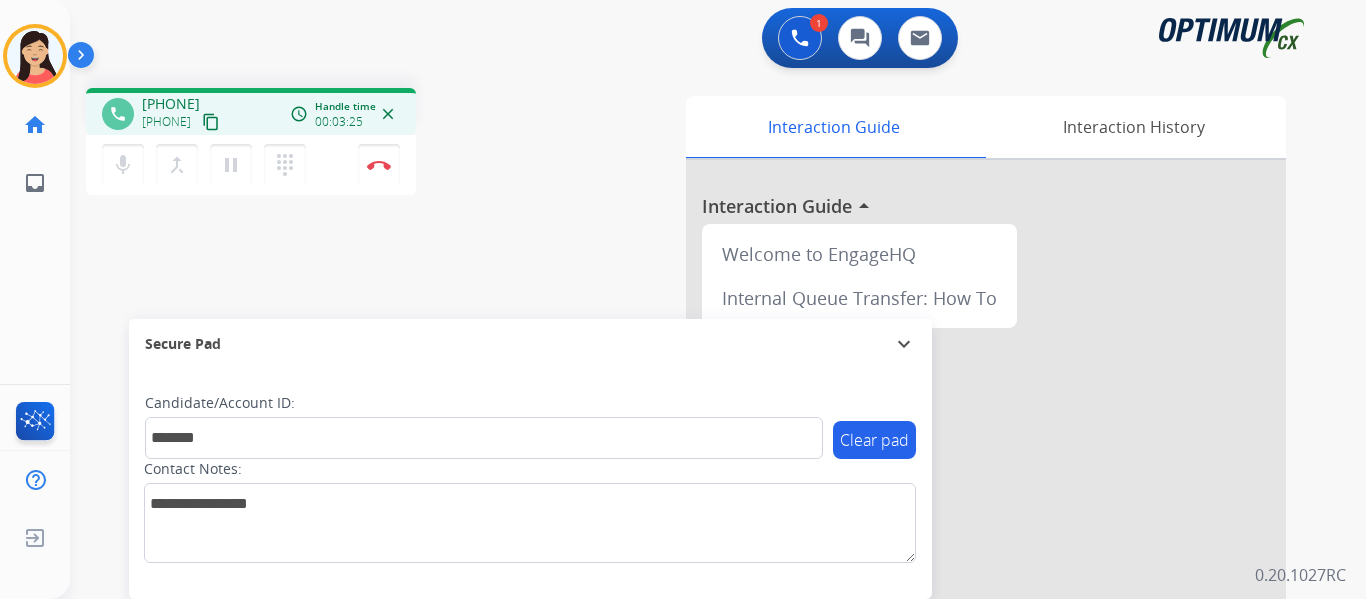 click on "content_copy" at bounding box center (211, 122) 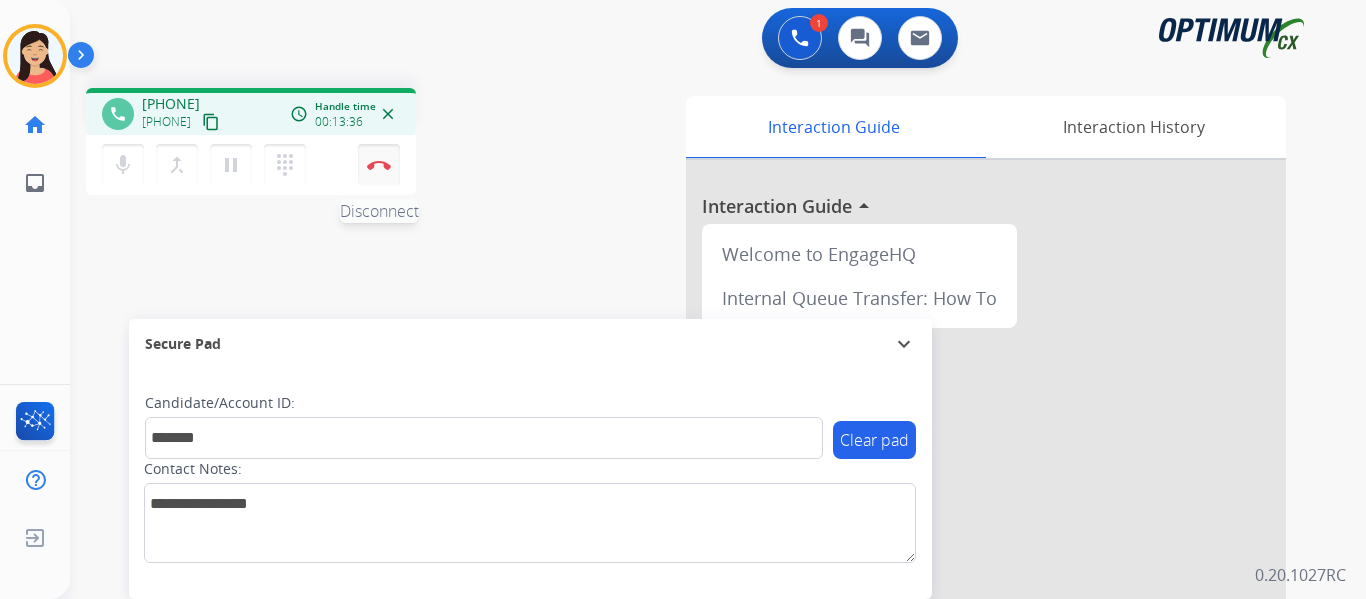 click on "Disconnect" at bounding box center (379, 165) 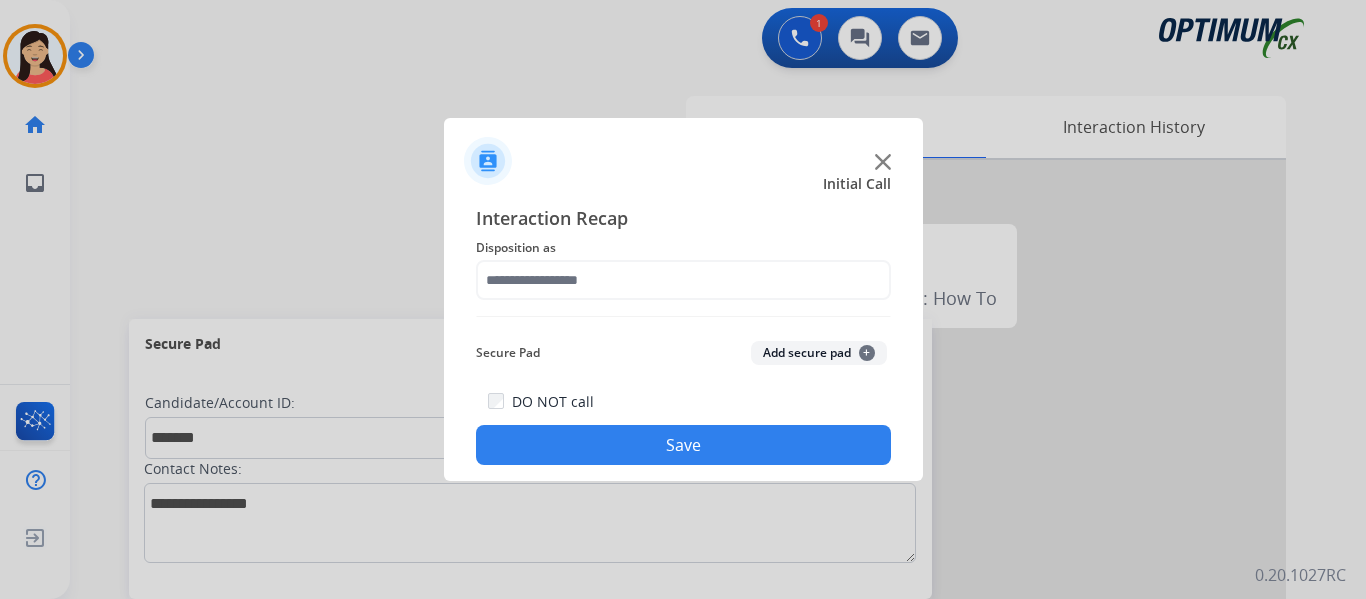 click on "Add secure pad  +" 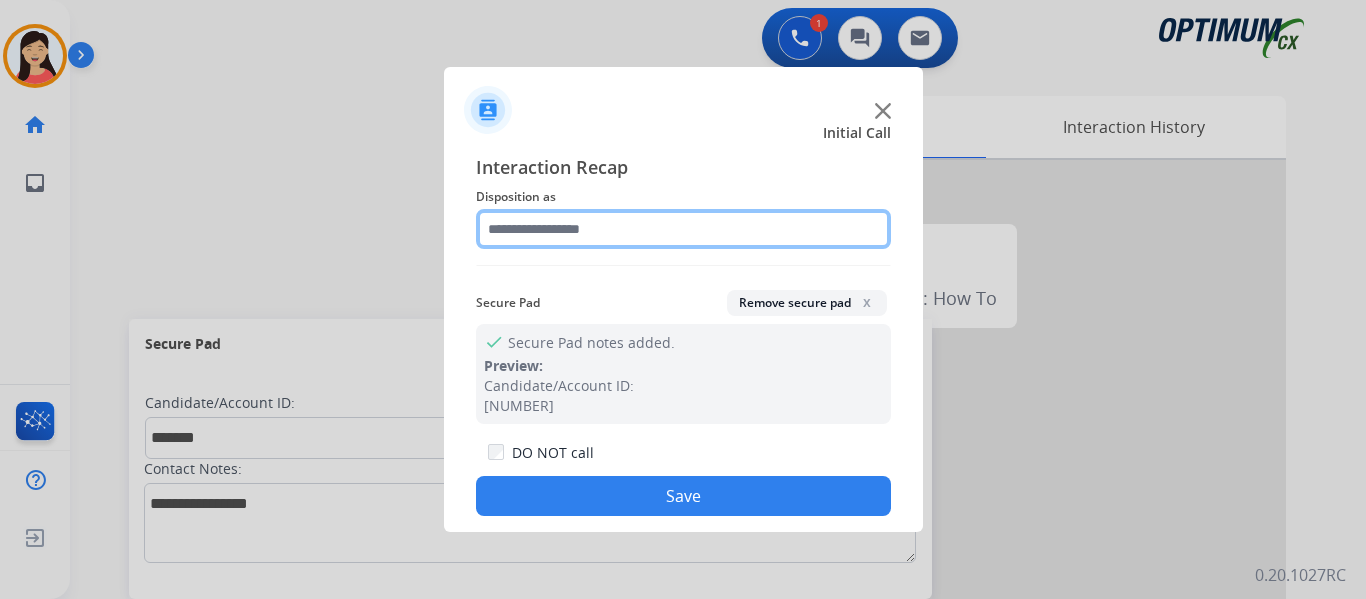 click 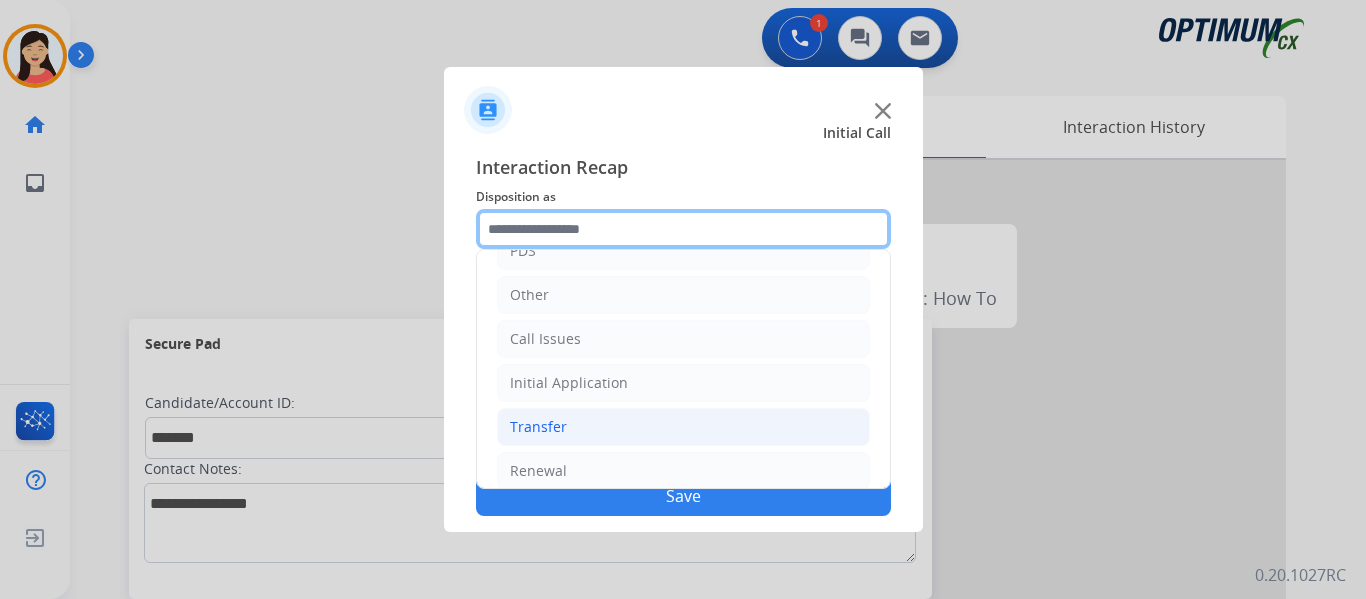 scroll, scrollTop: 136, scrollLeft: 0, axis: vertical 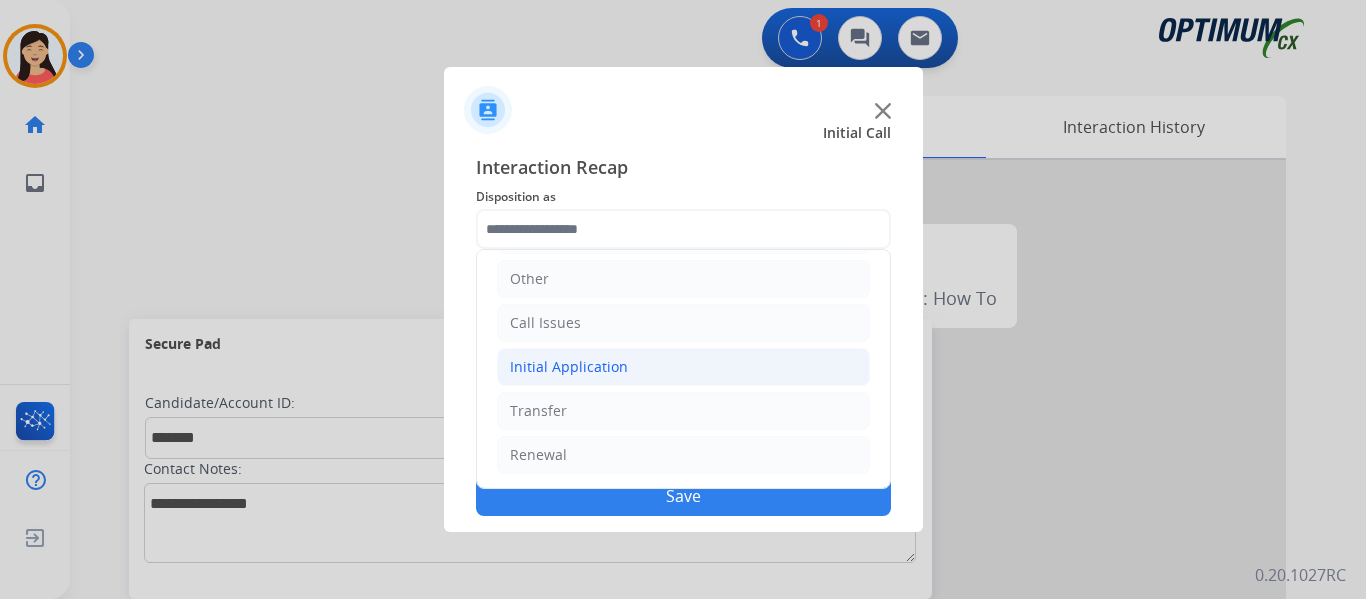 click on "Initial Application" 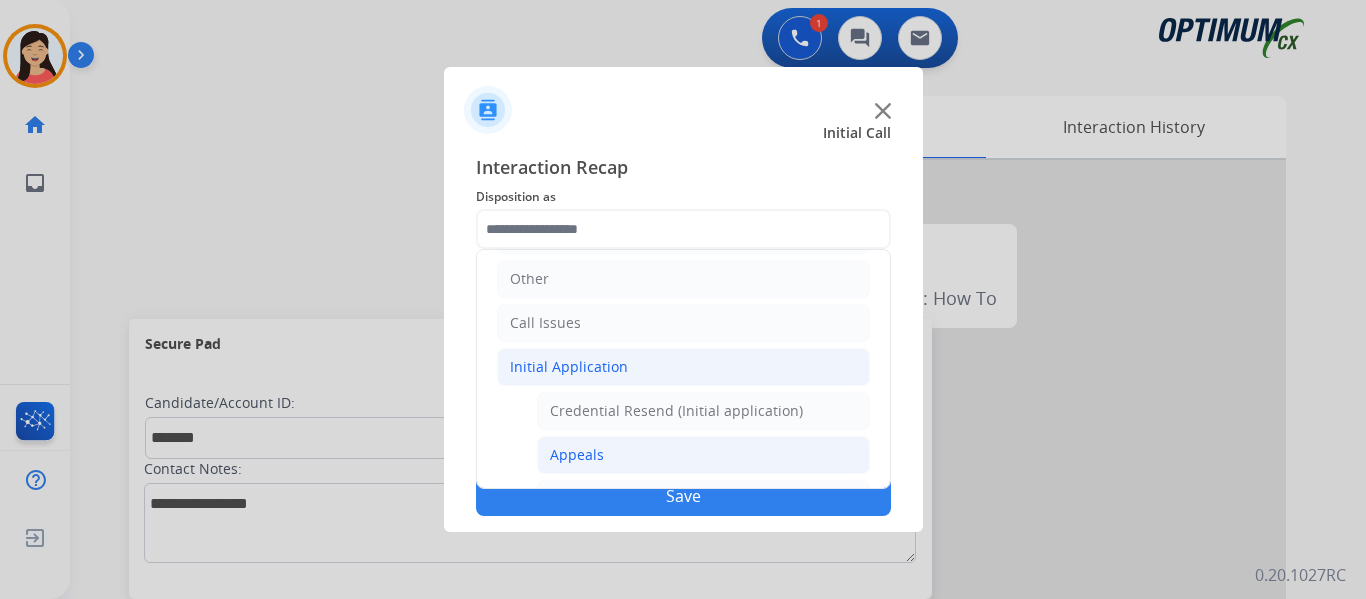click on "Appeals" 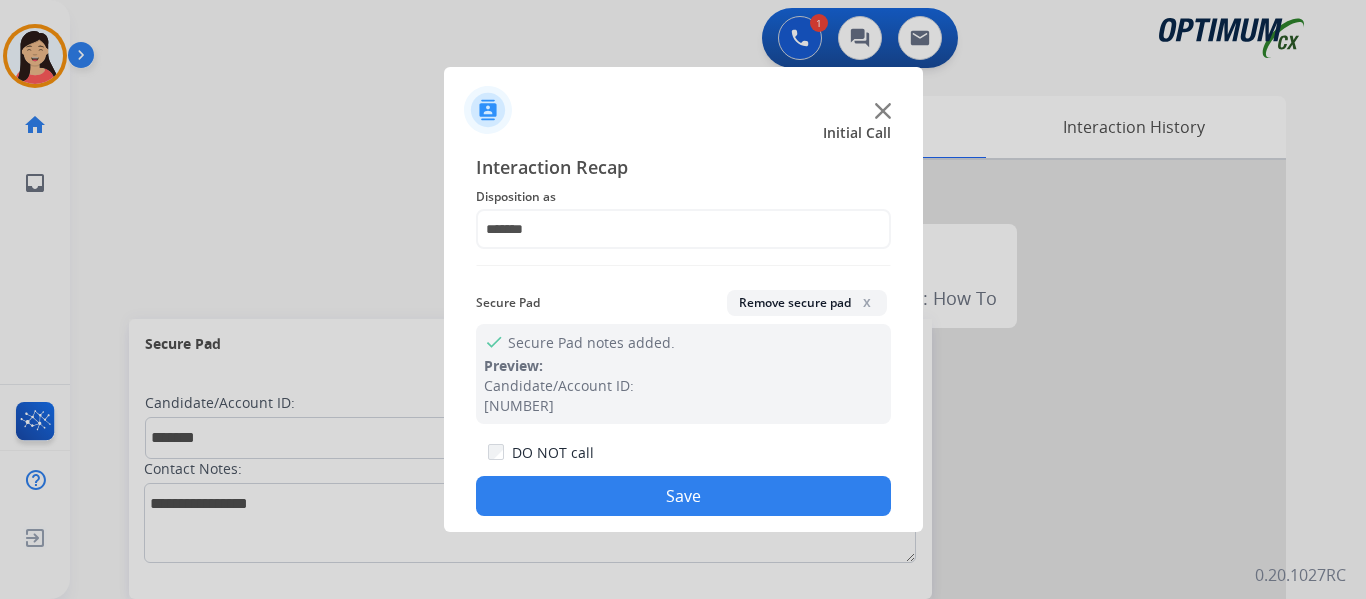 click on "Save" 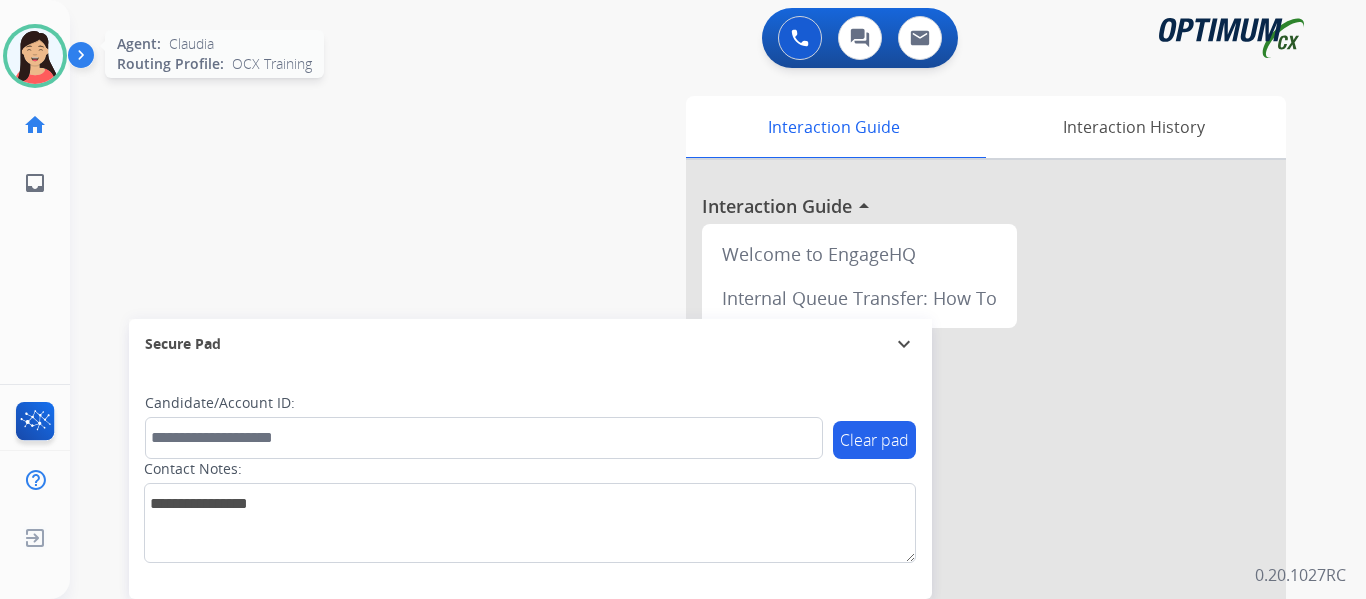 drag, startPoint x: 29, startPoint y: 60, endPoint x: 65, endPoint y: 78, distance: 40.24922 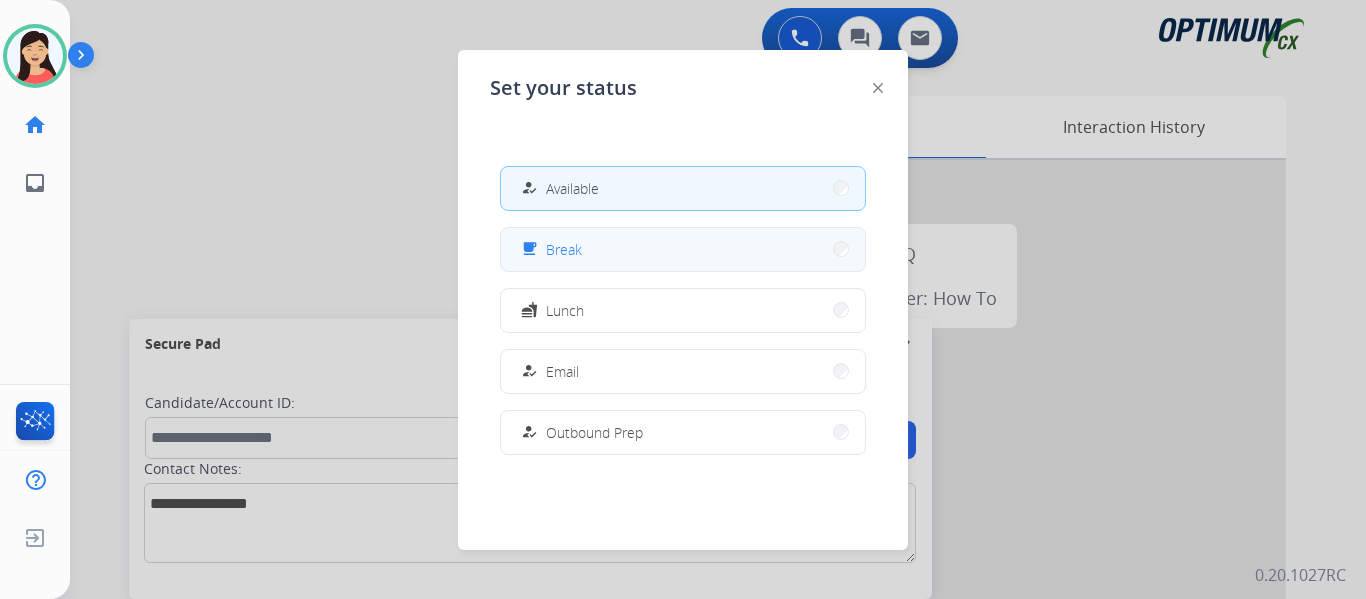 click on "free_breakfast Break" at bounding box center [683, 249] 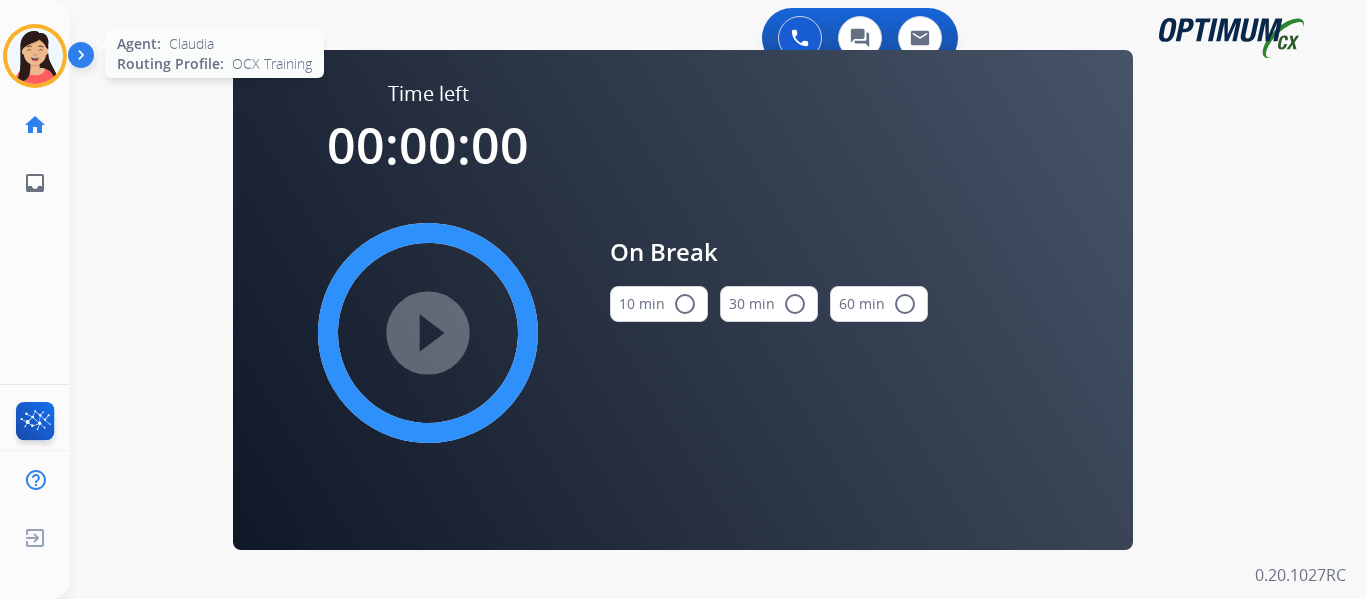 click at bounding box center [35, 56] 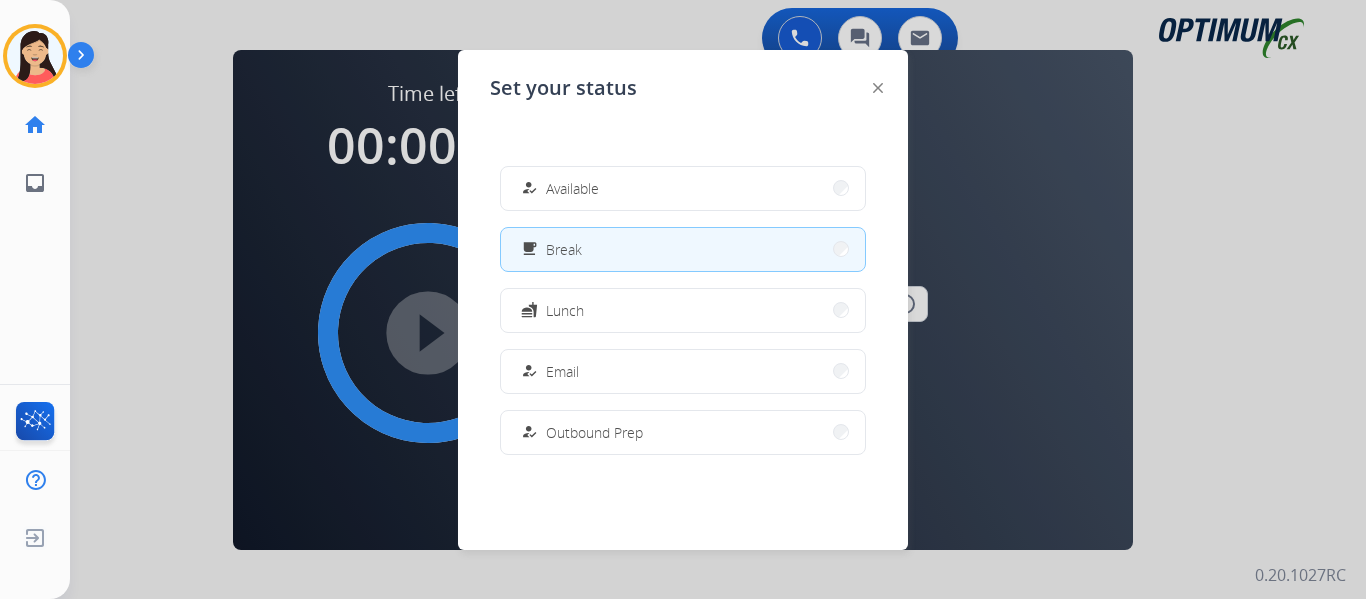click on "how_to_reg Available" at bounding box center (683, 188) 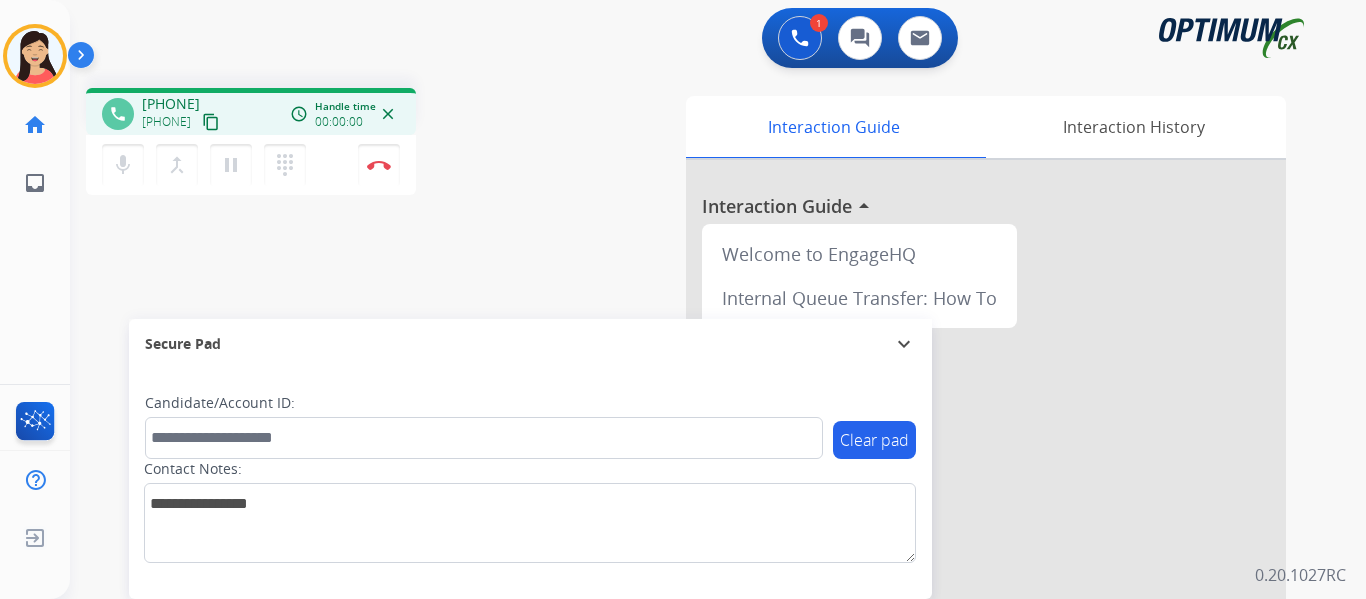 click on "content_copy" at bounding box center [211, 122] 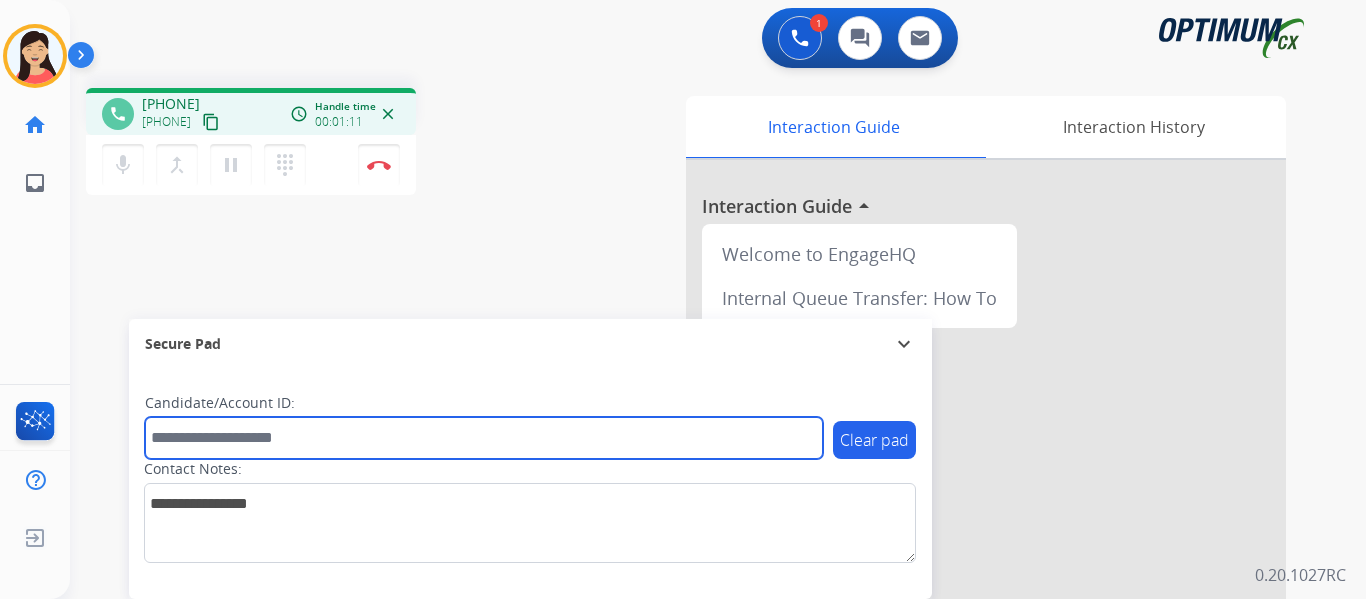 click at bounding box center [484, 438] 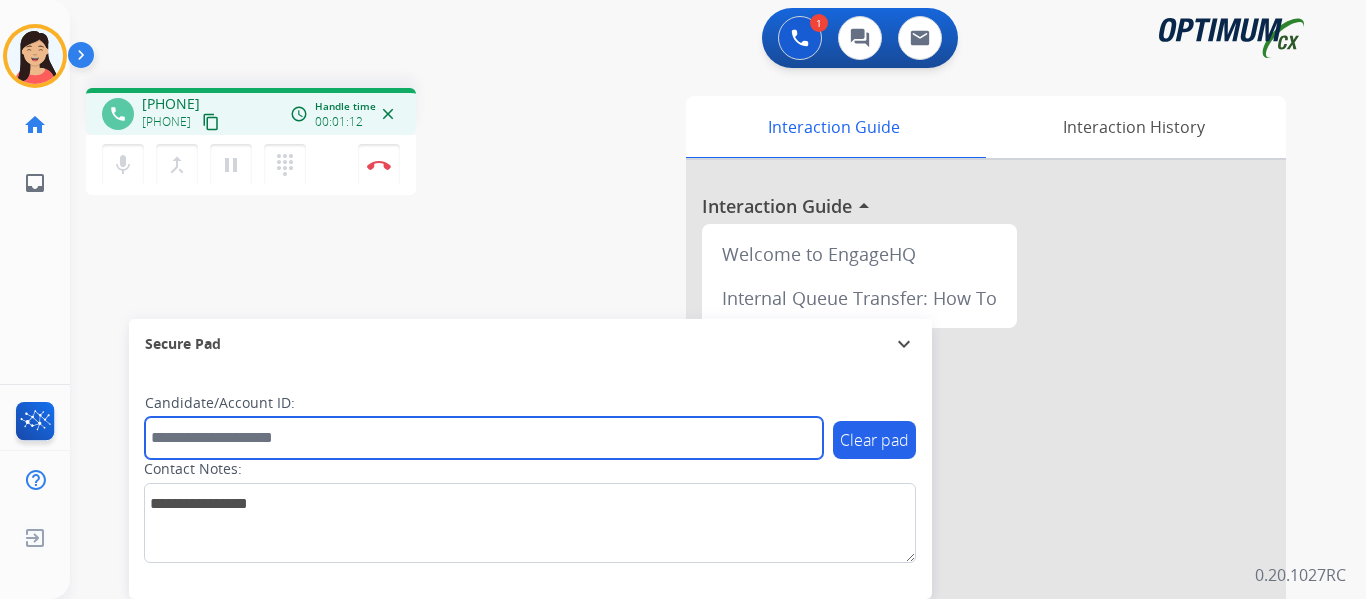 paste on "*******" 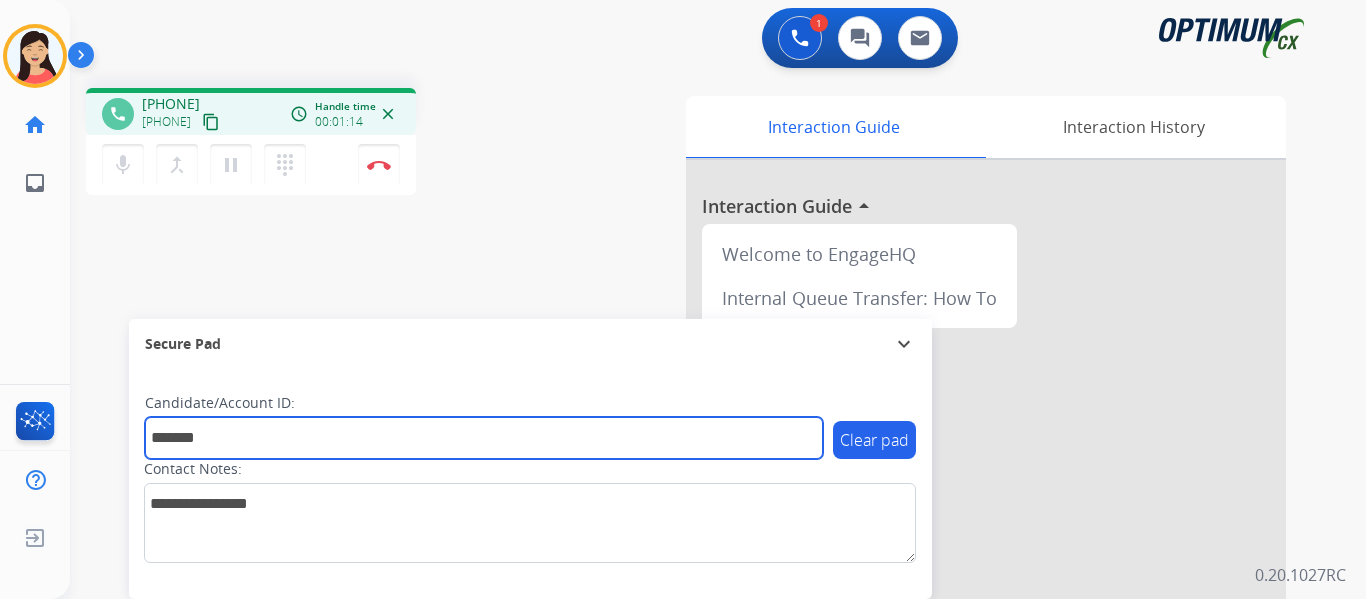 type on "*******" 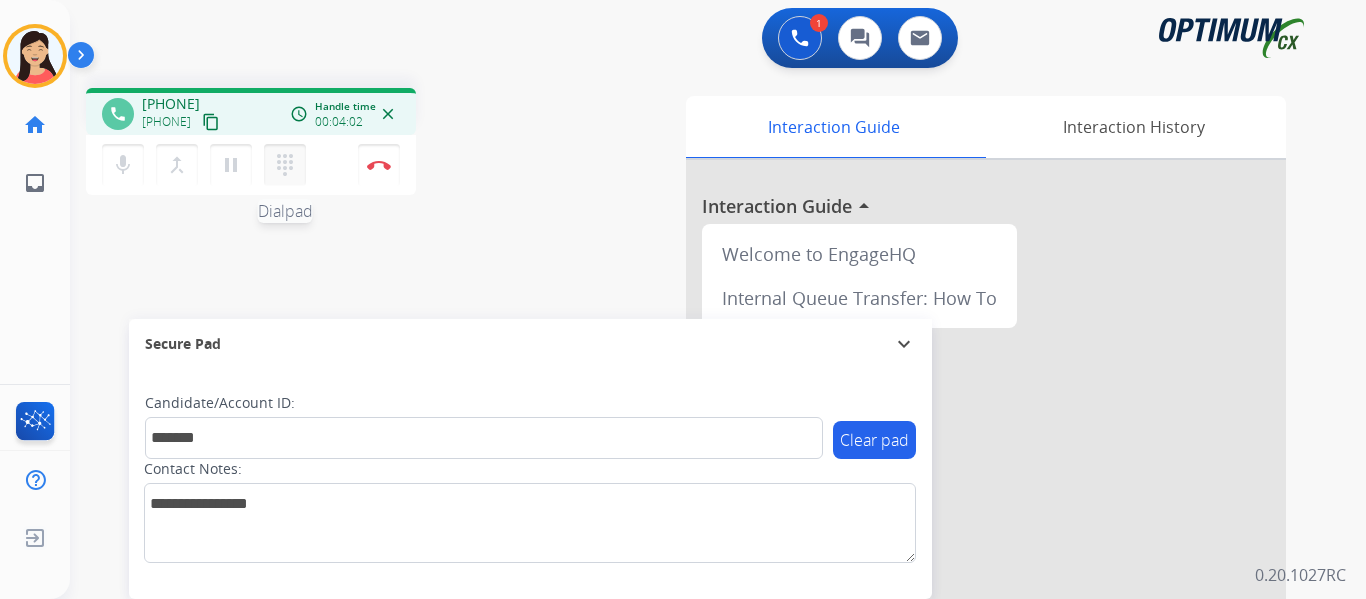click on "dialpad Dialpad" at bounding box center [285, 165] 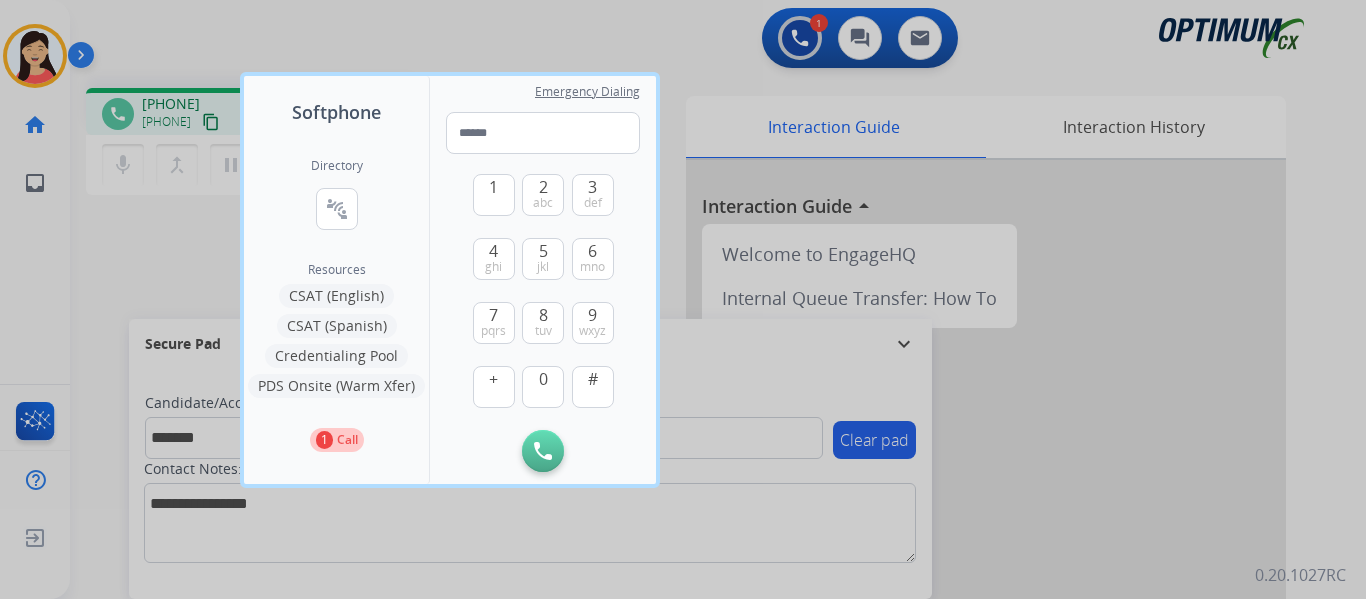 click on "CSAT (Spanish)" at bounding box center (337, 326) 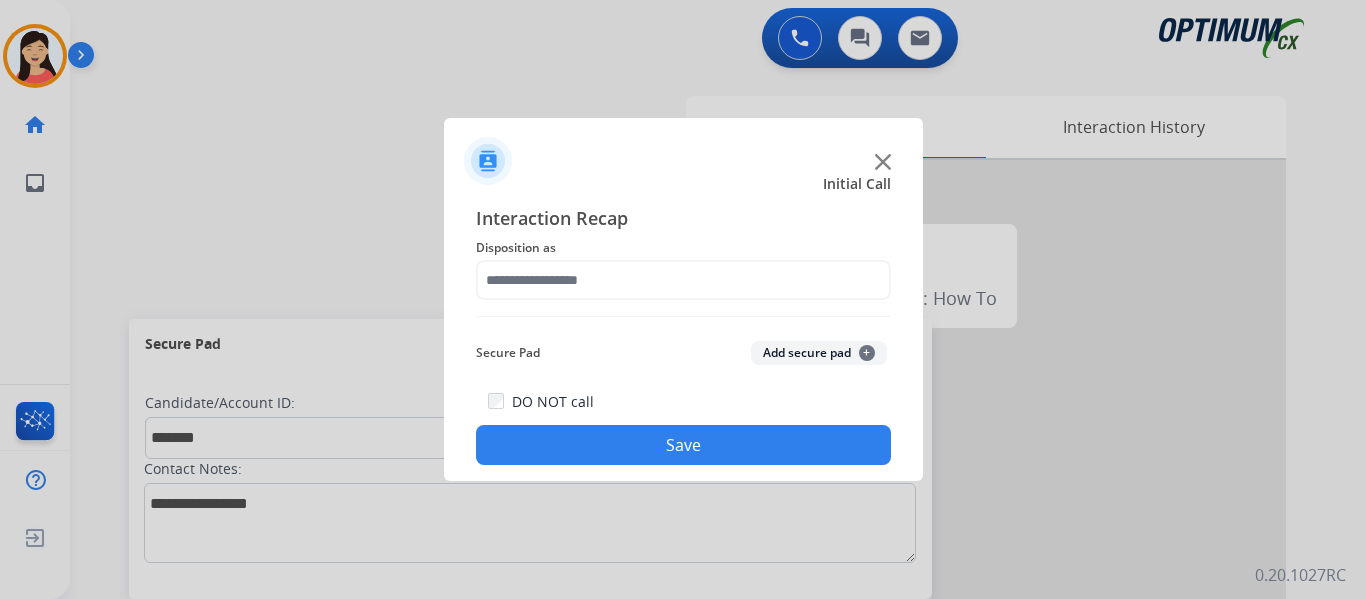 click on "Add secure pad  +" 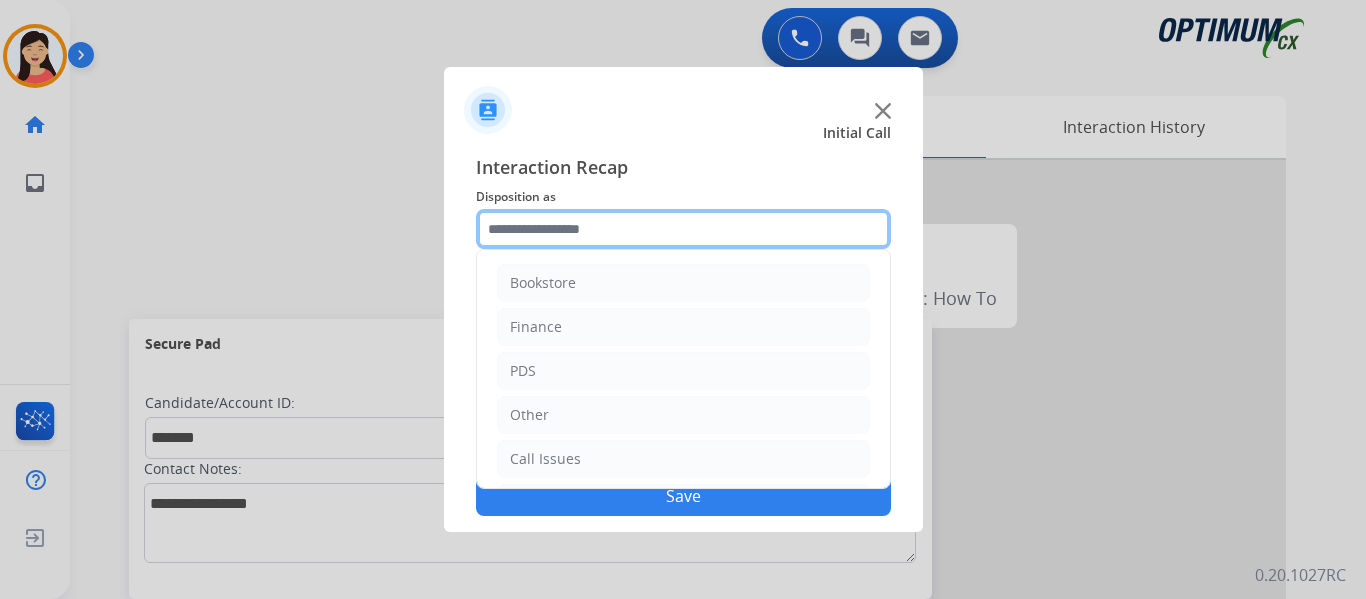 click 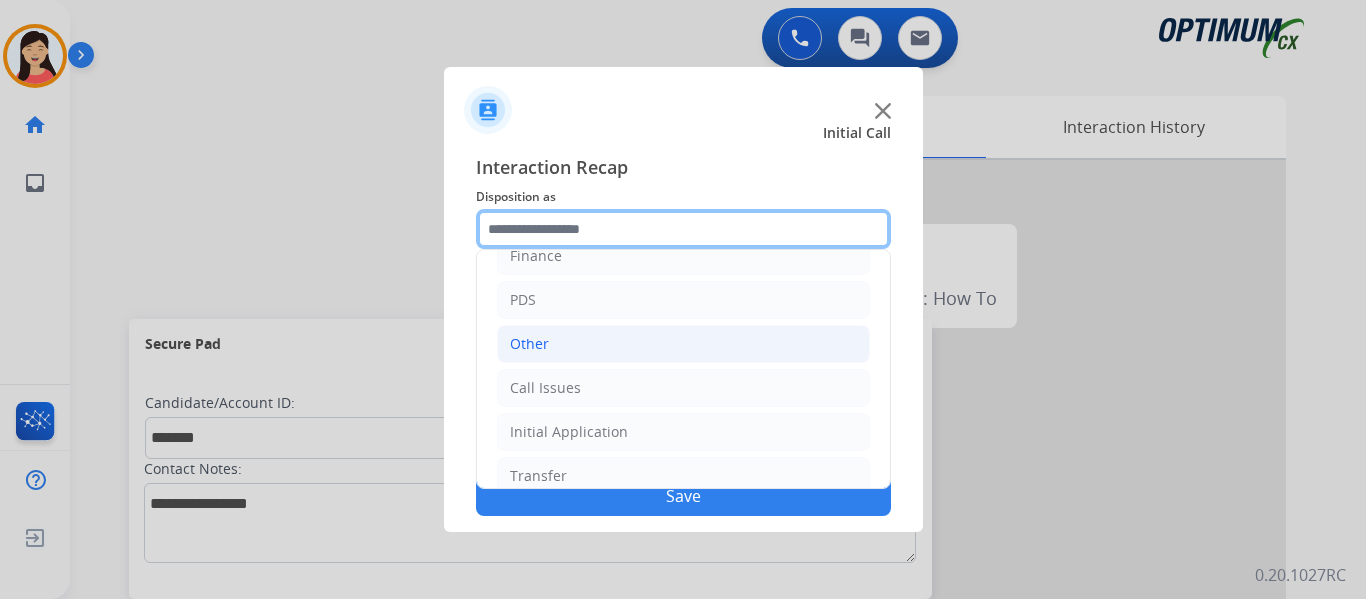 scroll, scrollTop: 136, scrollLeft: 0, axis: vertical 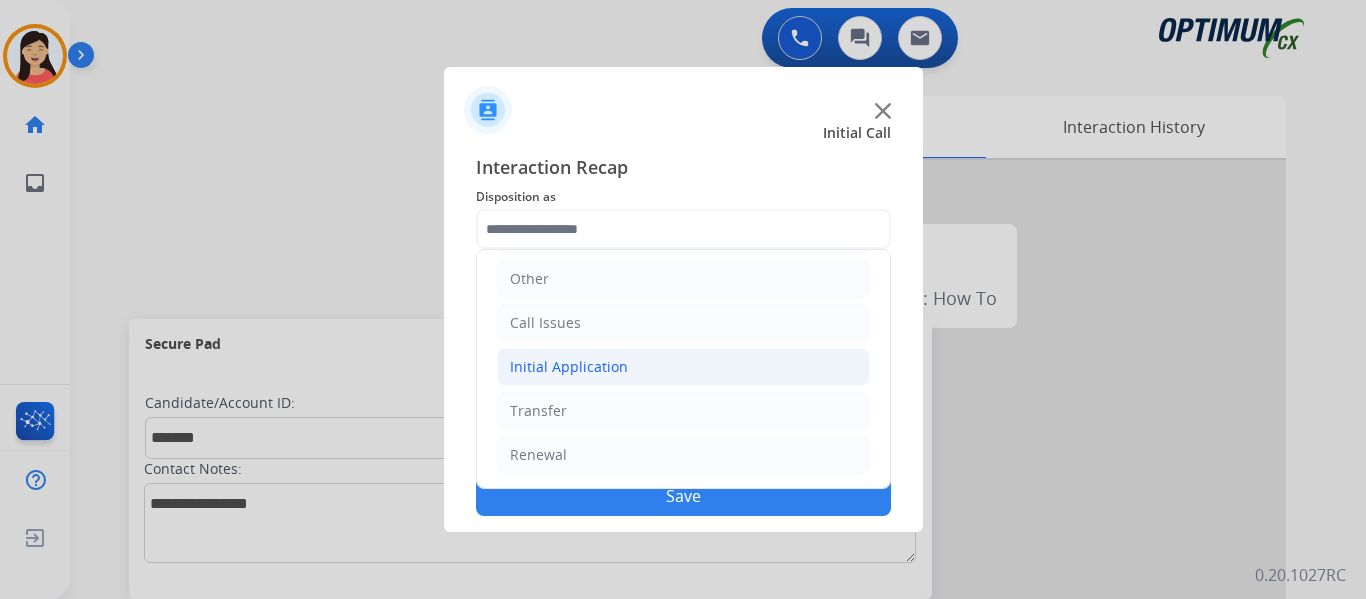 click on "Initial Application" 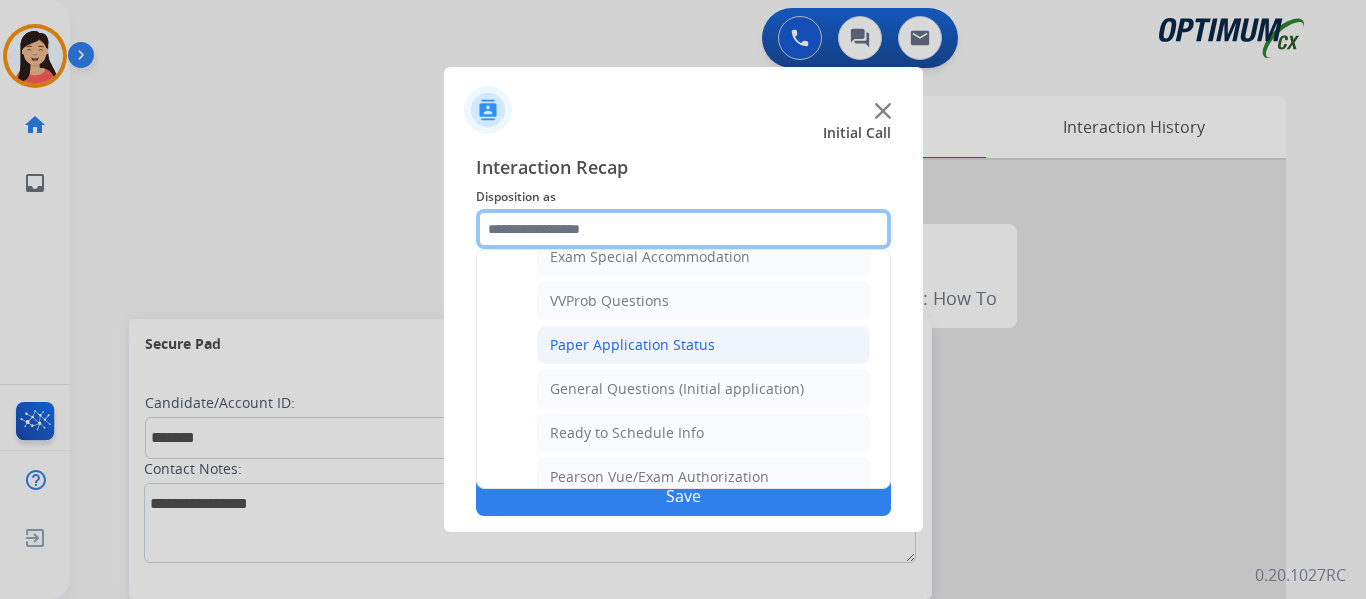 scroll, scrollTop: 1012, scrollLeft: 0, axis: vertical 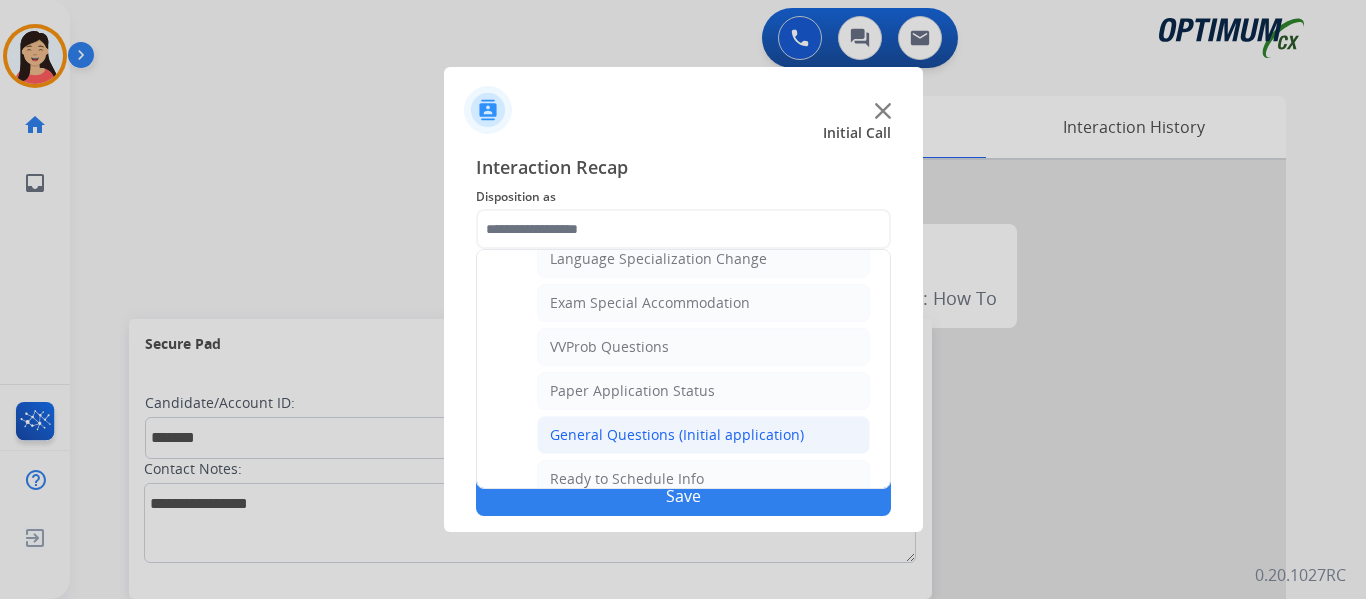 click on "General Questions (Initial application)" 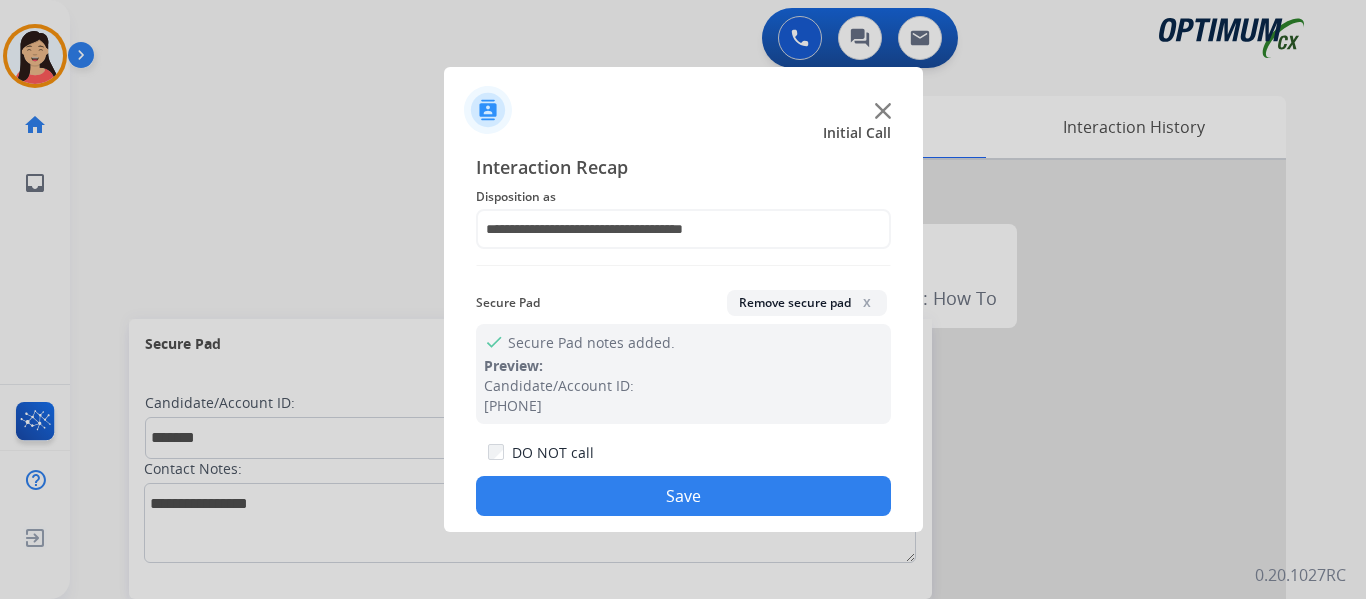 click on "Save" 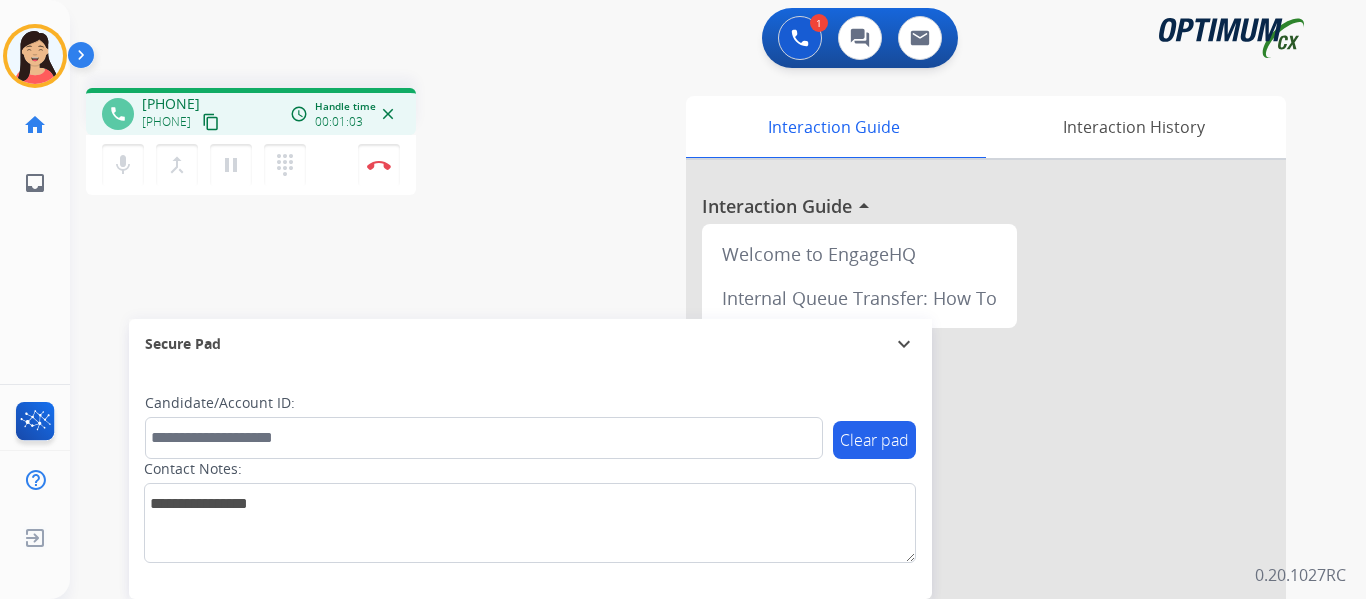 click on "content_copy" at bounding box center (211, 122) 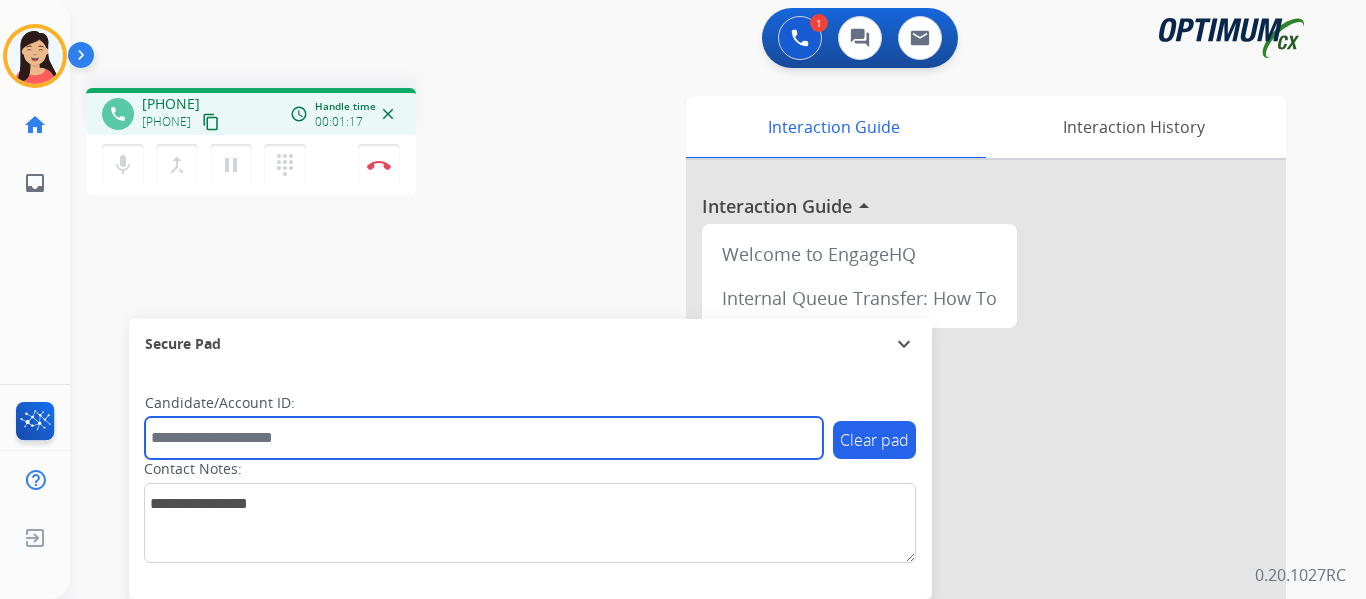 drag, startPoint x: 465, startPoint y: 433, endPoint x: 488, endPoint y: 435, distance: 23.086792 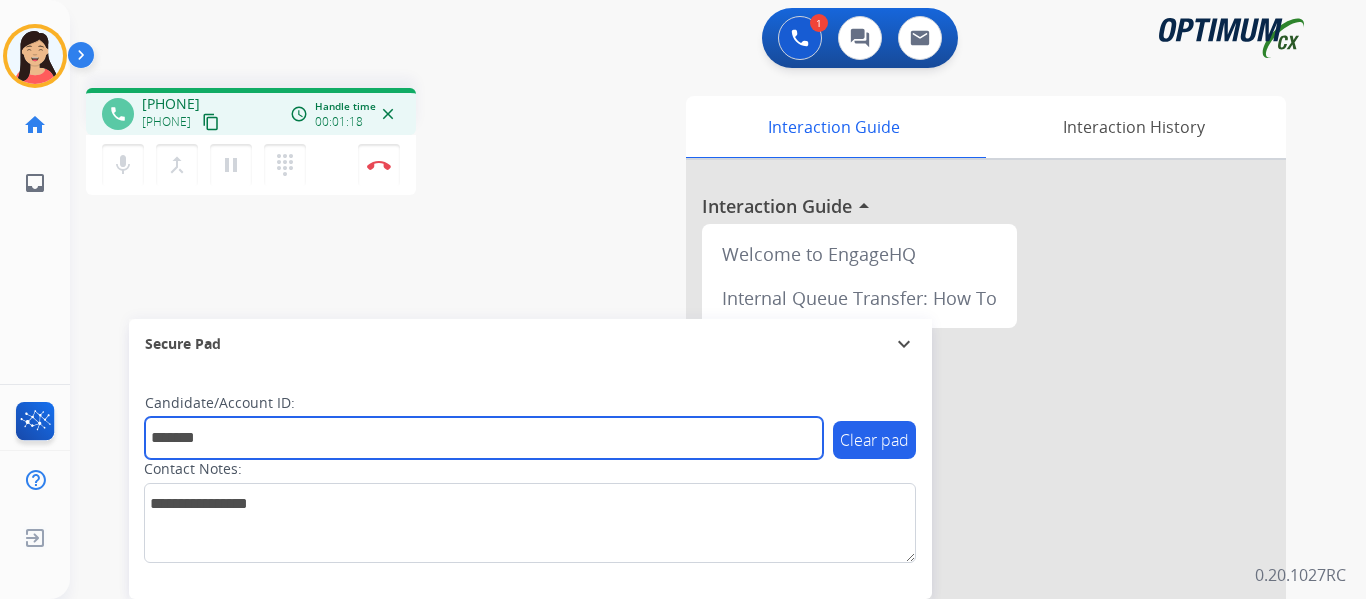 type on "*******" 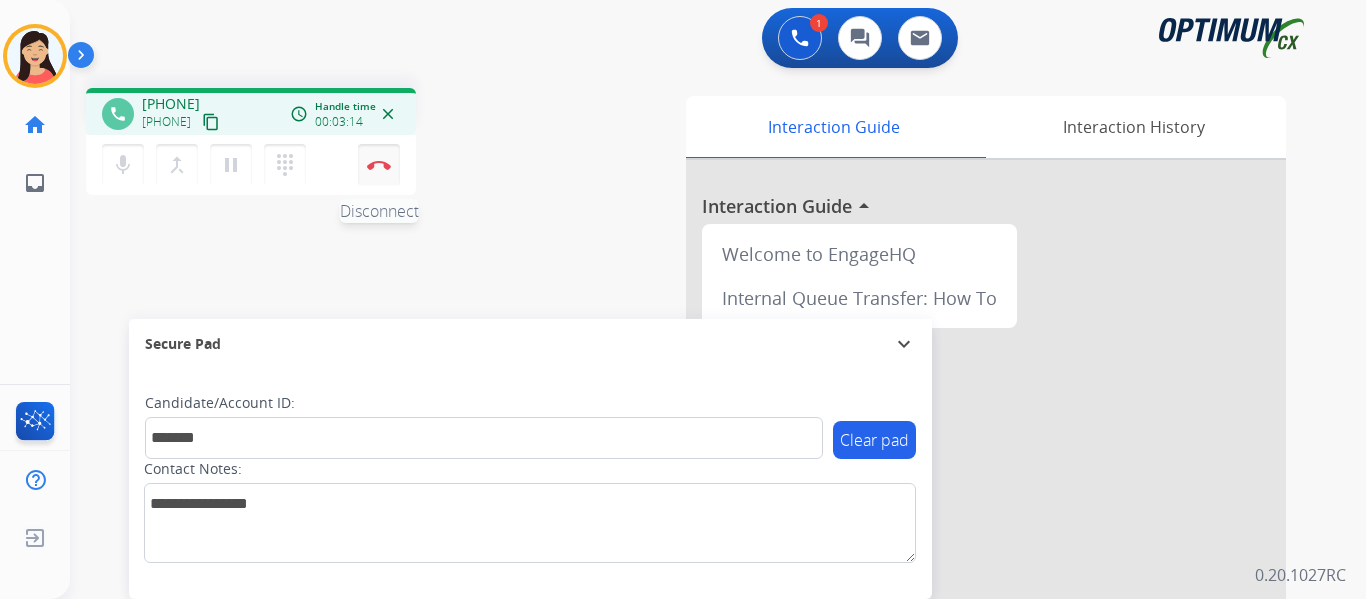 drag, startPoint x: 377, startPoint y: 173, endPoint x: 410, endPoint y: 199, distance: 42.0119 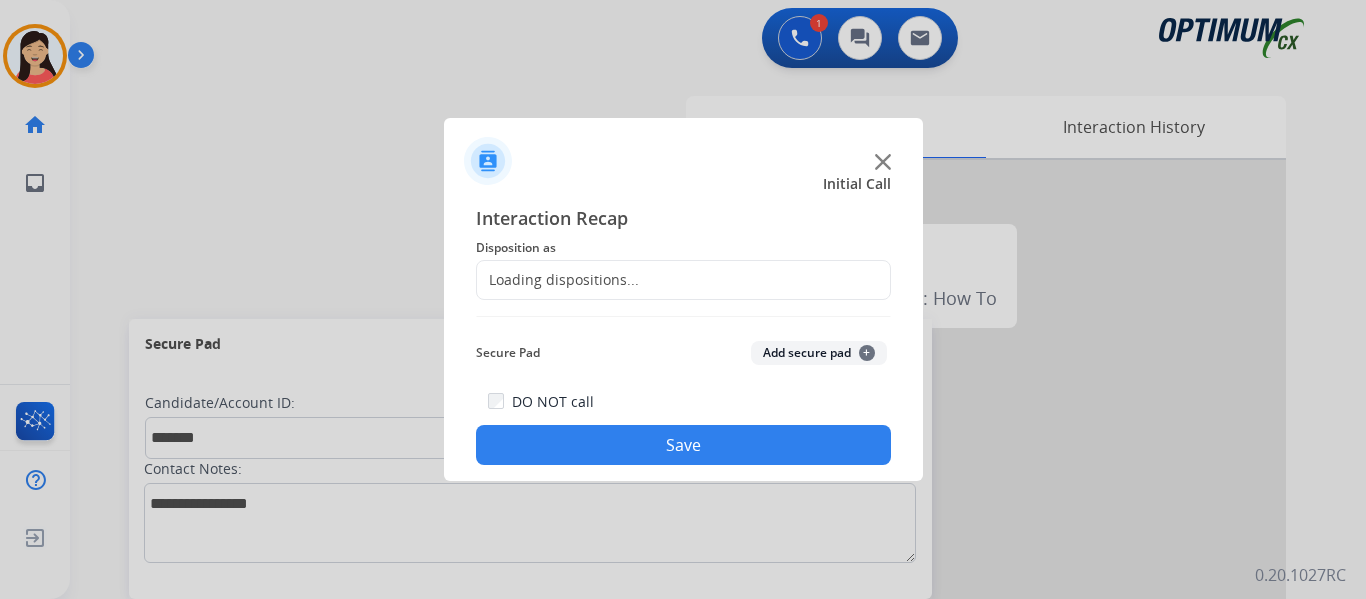 click on "Add secure pad  +" 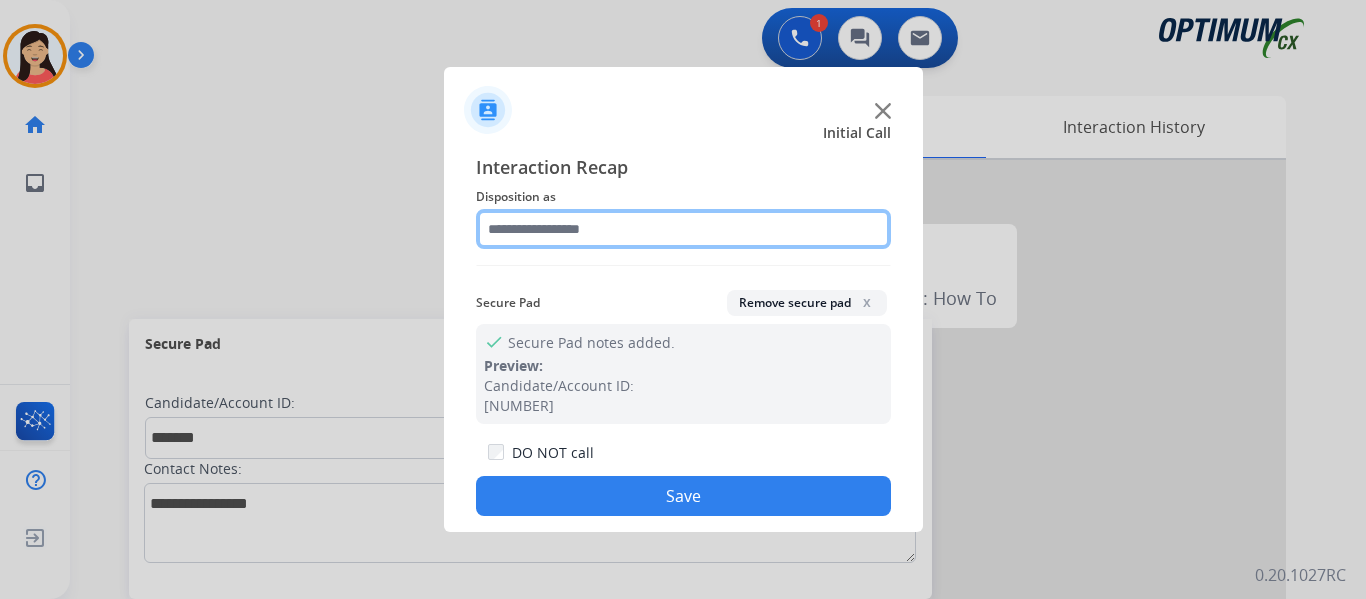 click 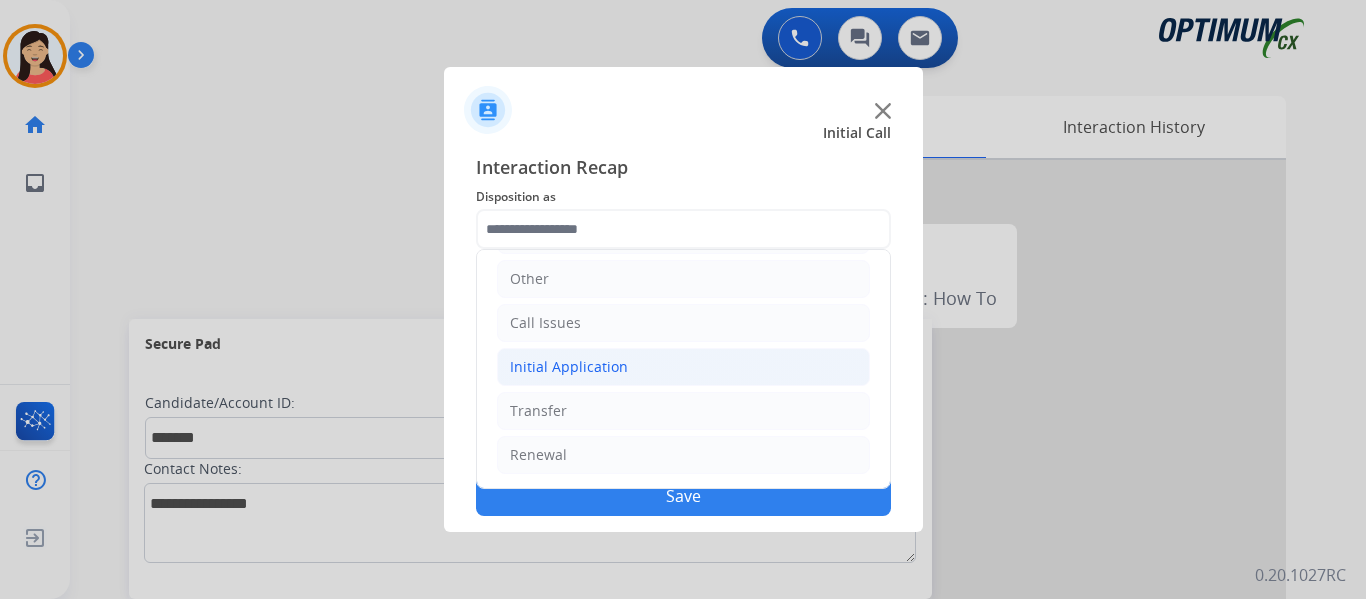 click on "Initial Application" 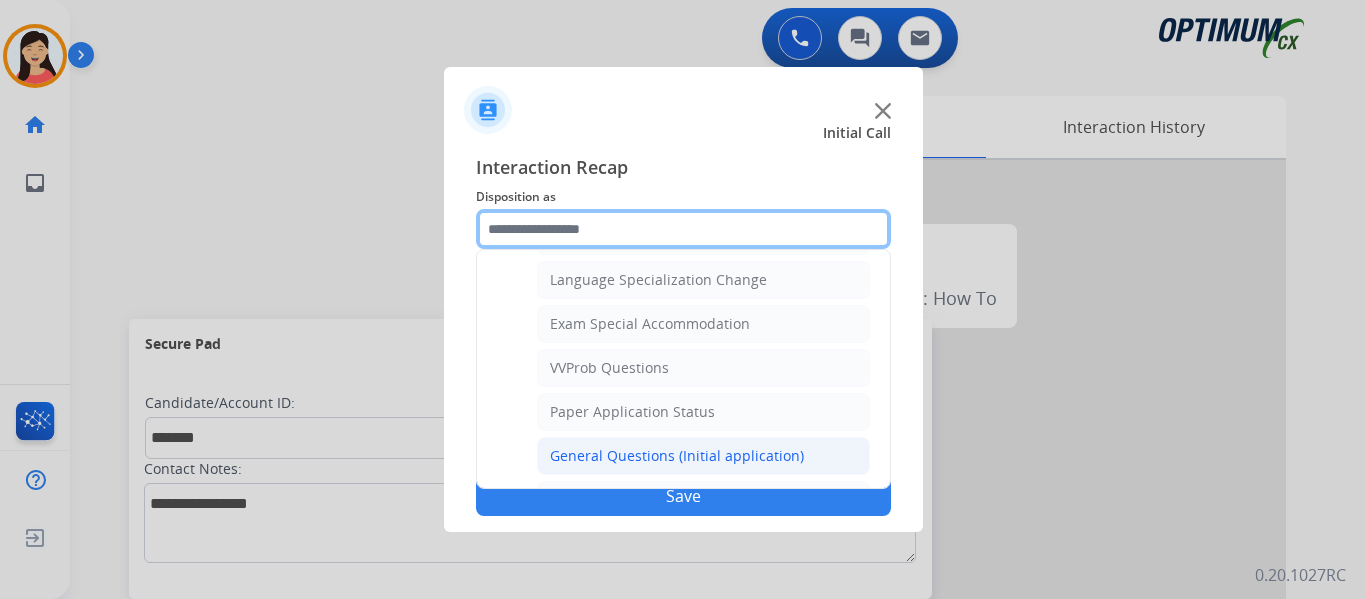 scroll, scrollTop: 1036, scrollLeft: 0, axis: vertical 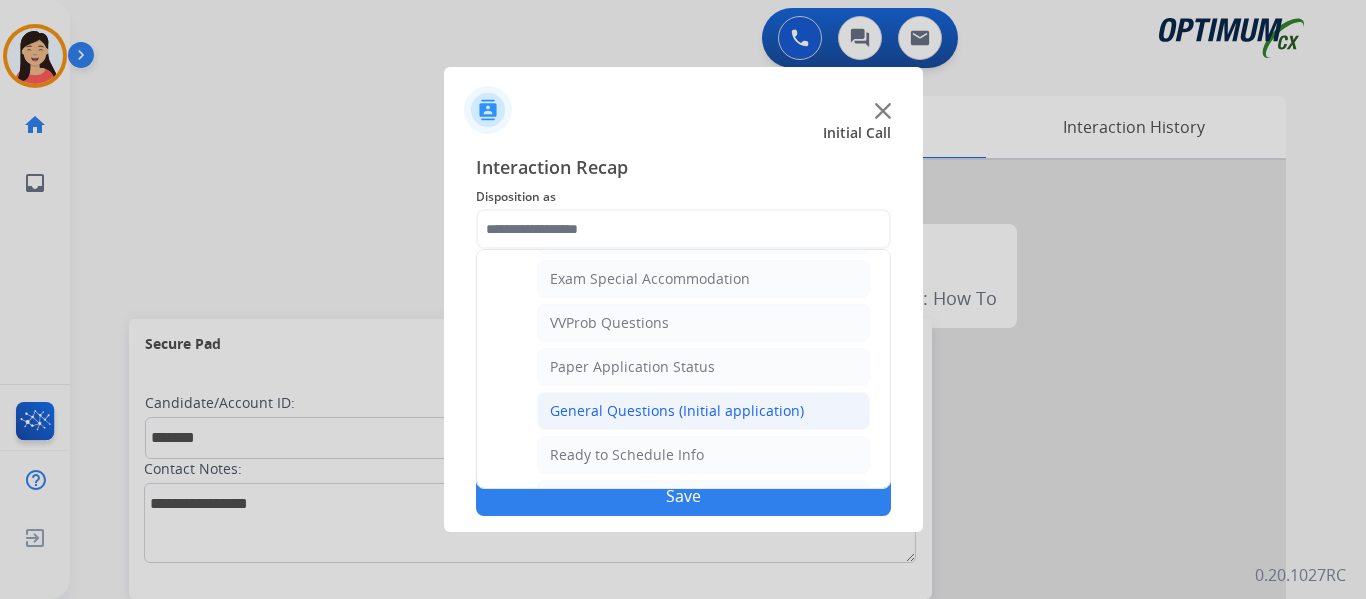 click on "General Questions (Initial application)" 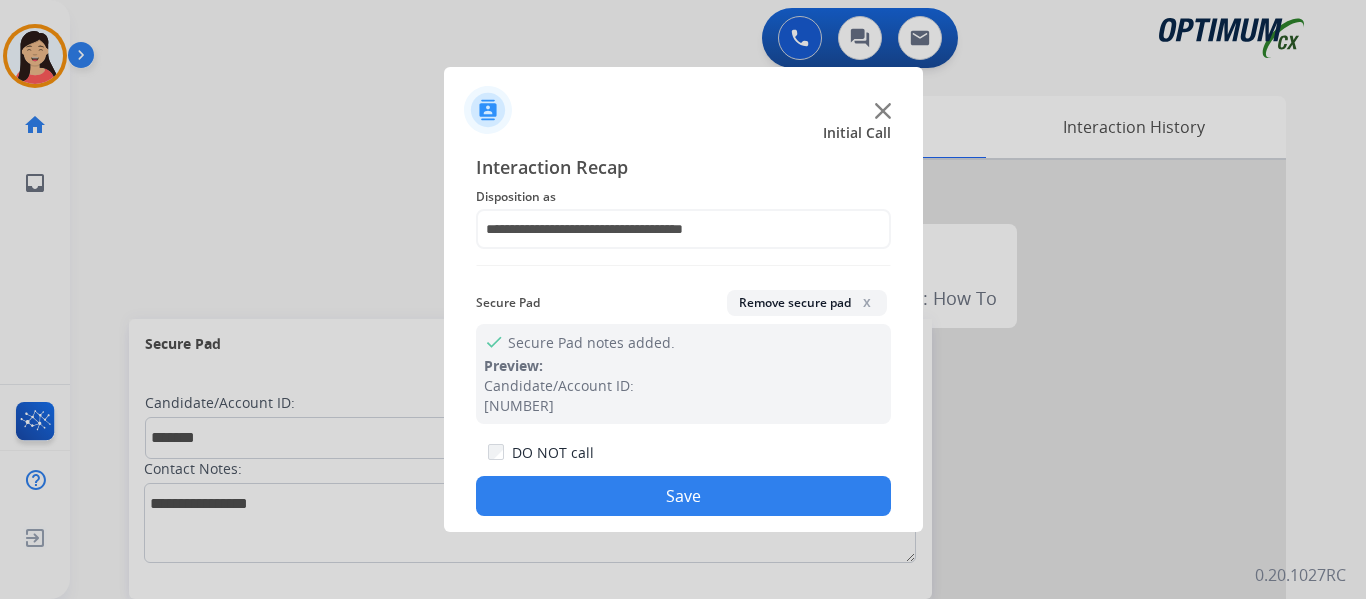 click on "Save" 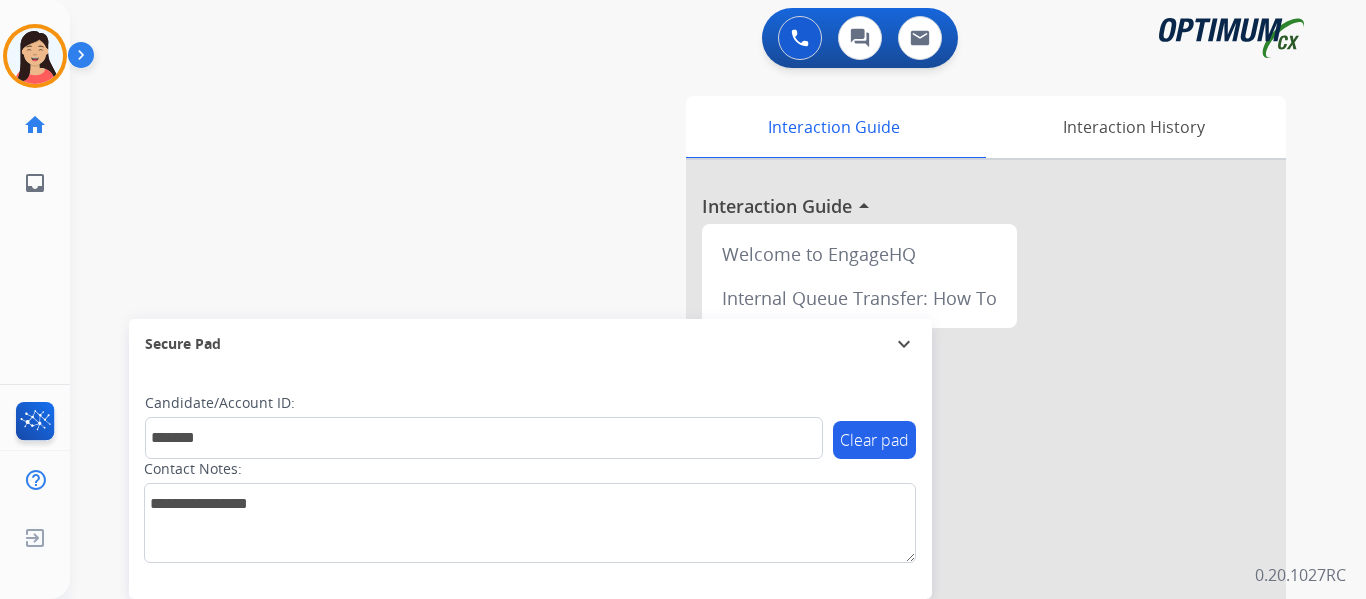 type 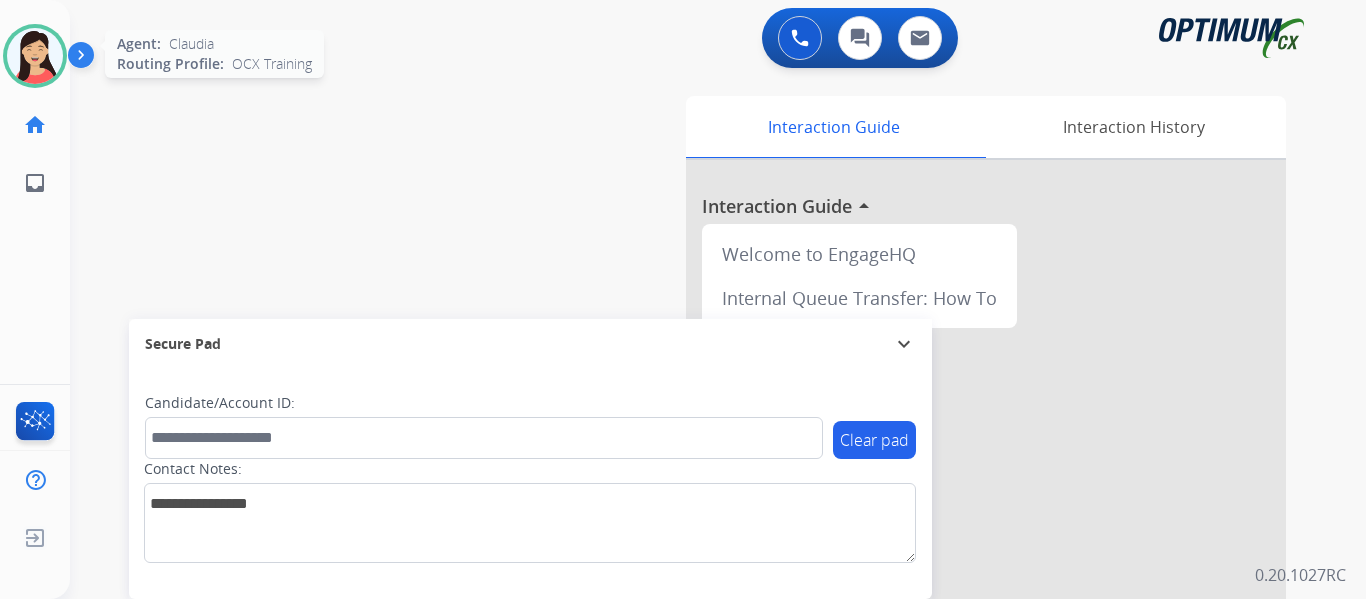 drag, startPoint x: 40, startPoint y: 48, endPoint x: 55, endPoint y: 60, distance: 19.209373 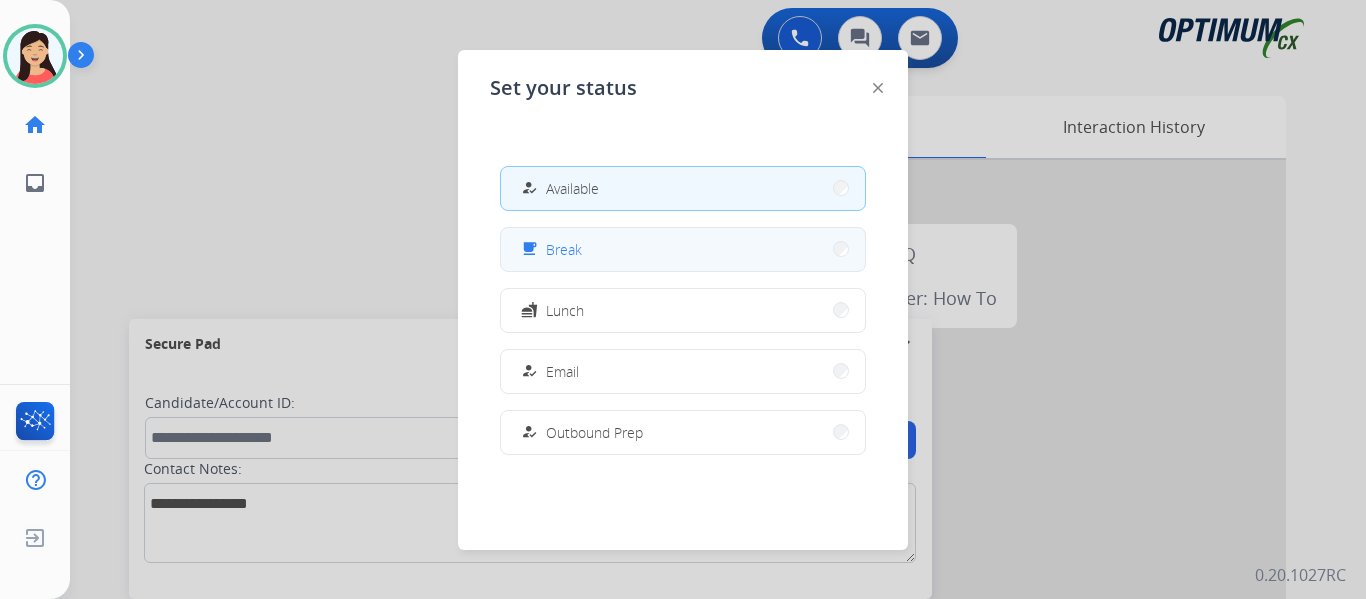click on "free_breakfast Break" at bounding box center [683, 249] 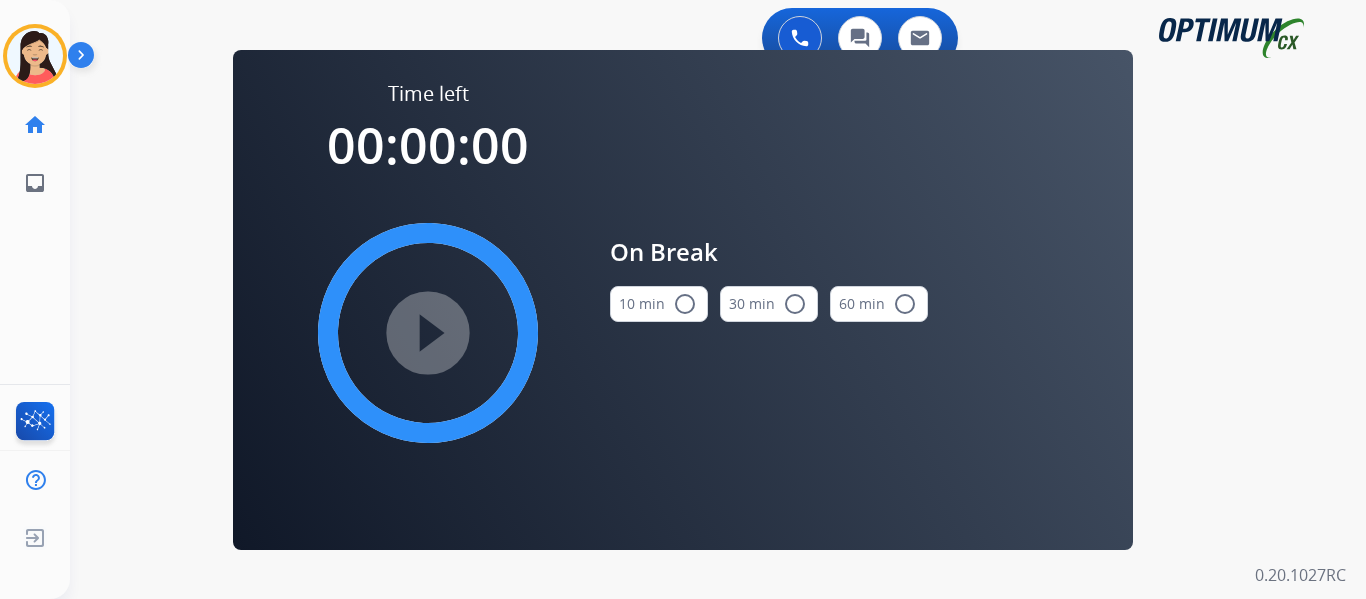 click on "10 min  radio_button_unchecked" at bounding box center (659, 304) 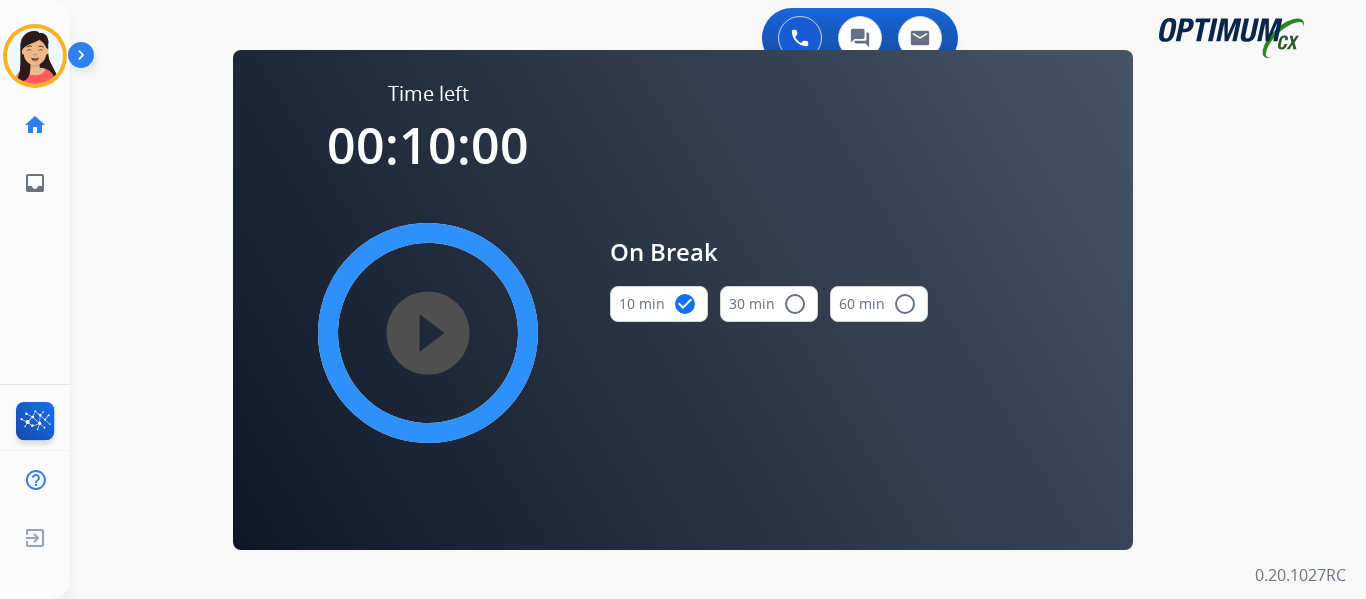 click on "play_circle_filled" at bounding box center [428, 333] 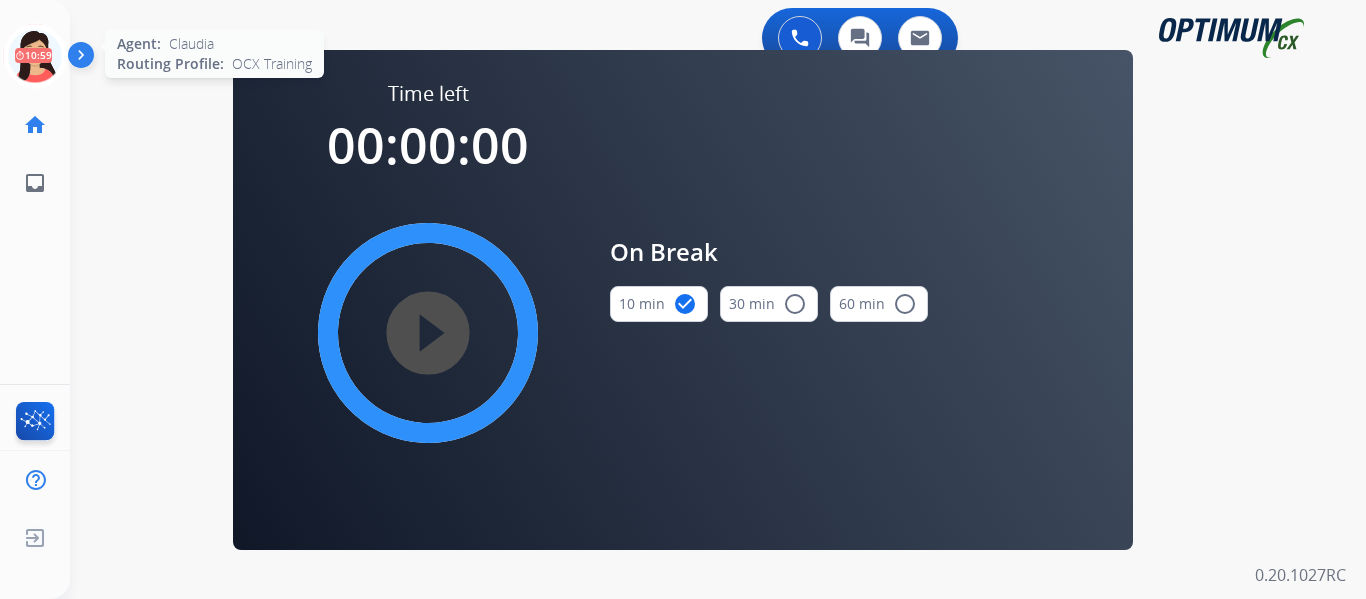 drag, startPoint x: 9, startPoint y: 44, endPoint x: 55, endPoint y: 60, distance: 48.703182 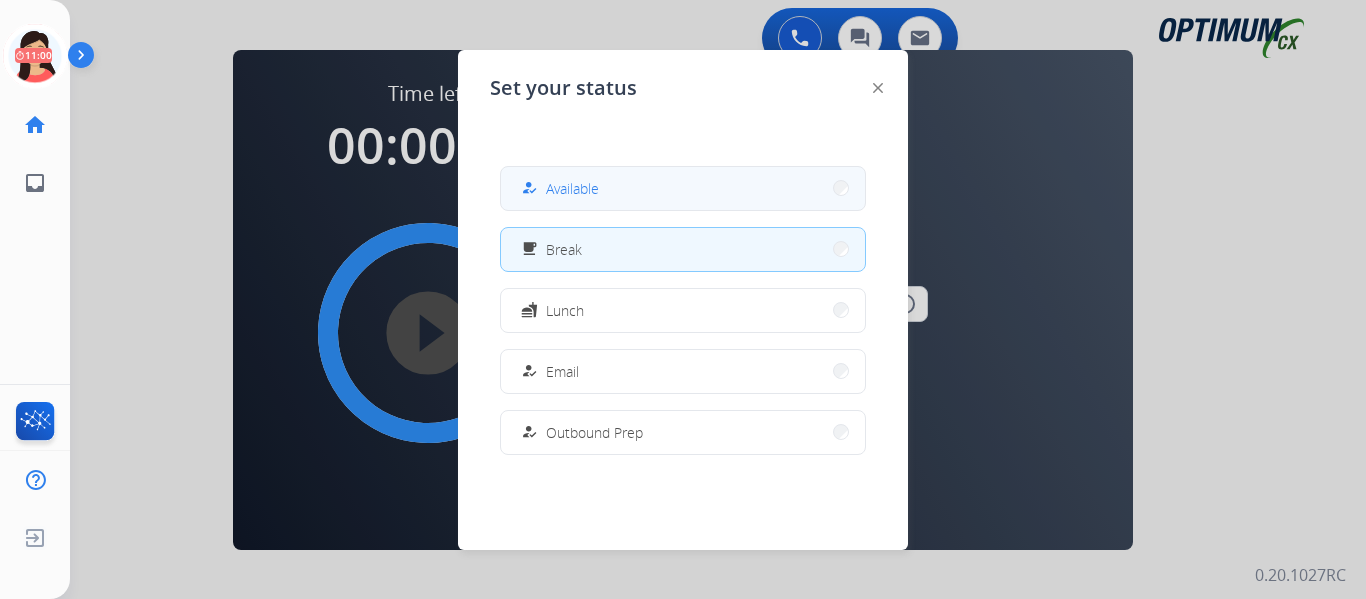 click on "Available" at bounding box center (572, 188) 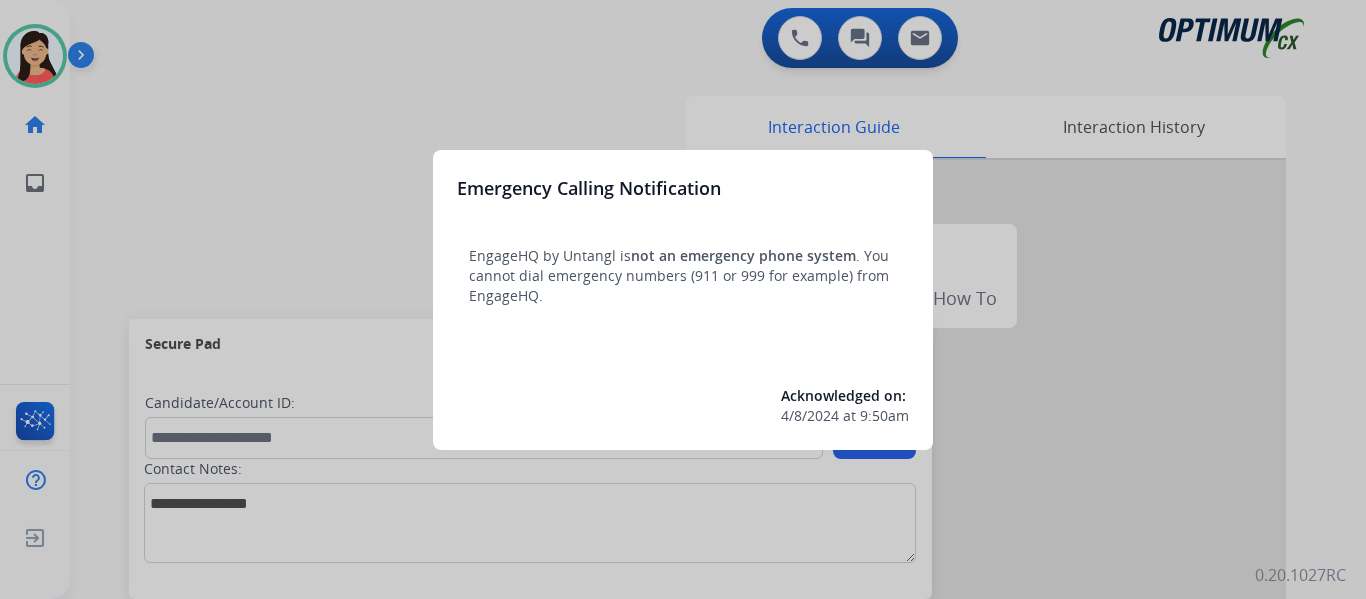 scroll, scrollTop: 0, scrollLeft: 0, axis: both 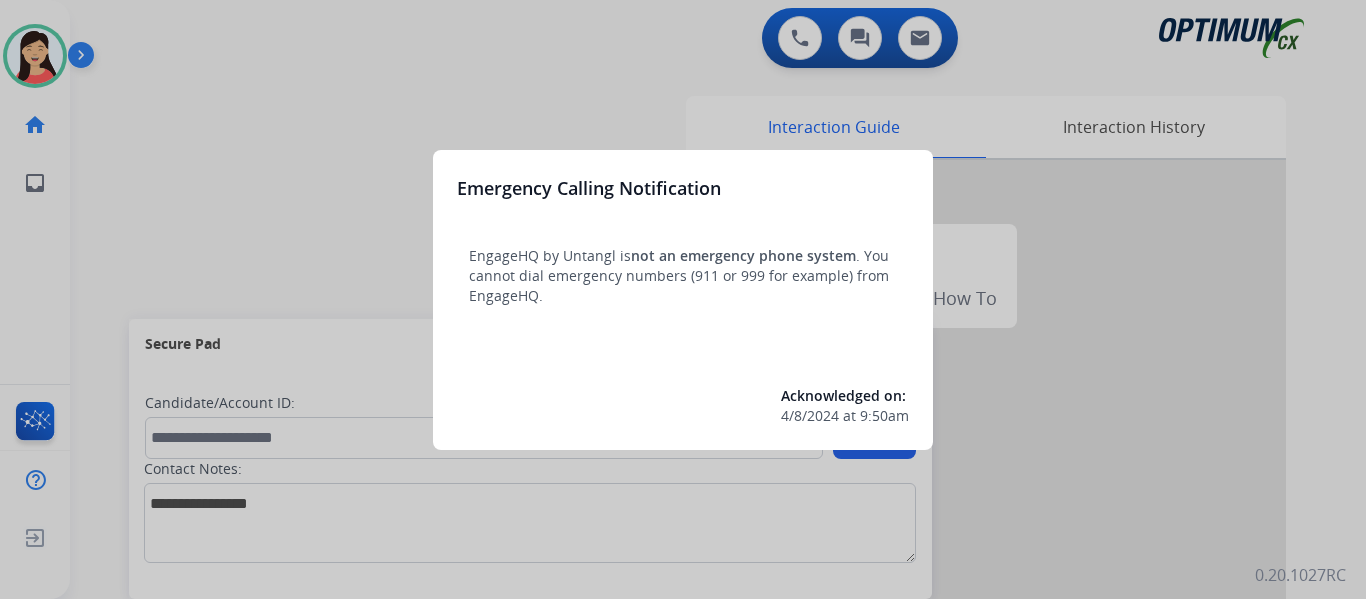 click at bounding box center (683, 299) 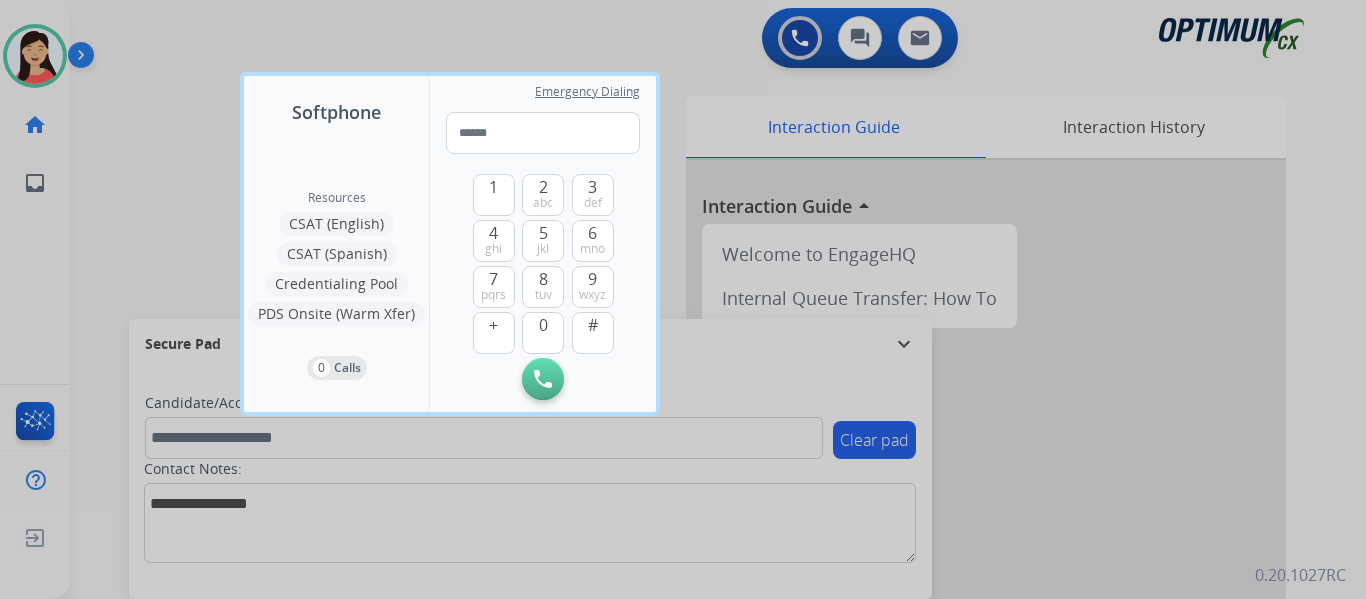 drag, startPoint x: 173, startPoint y: 111, endPoint x: 247, endPoint y: 46, distance: 98.49365 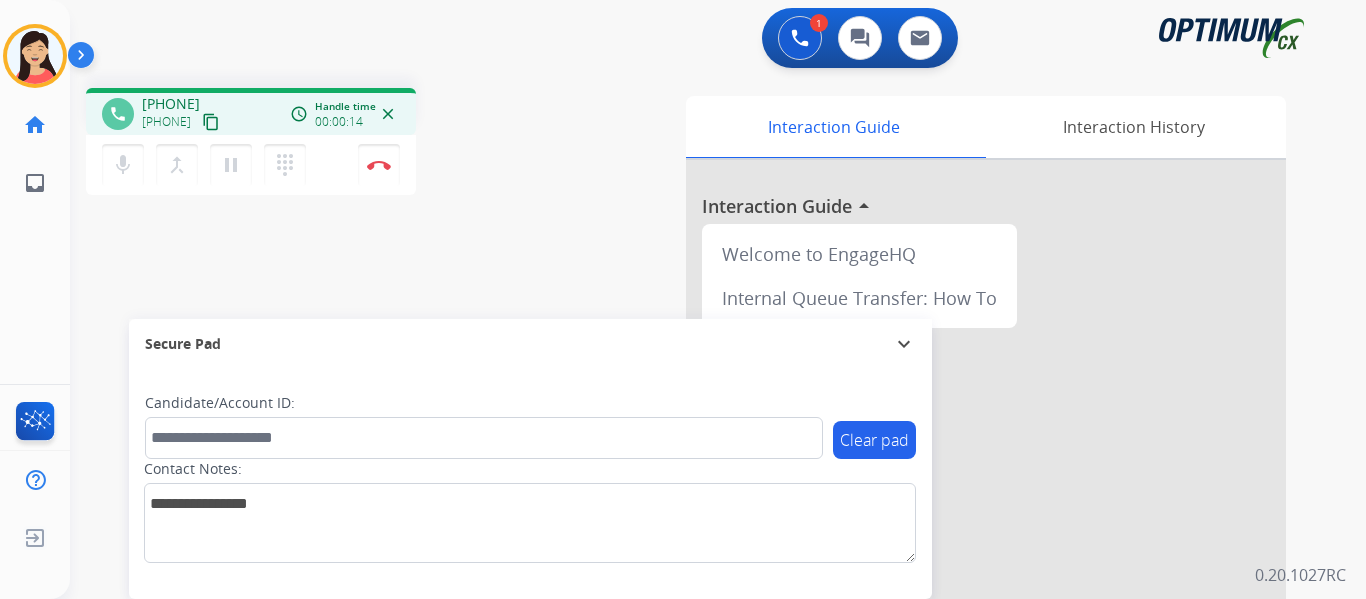 click on "content_copy" at bounding box center (211, 122) 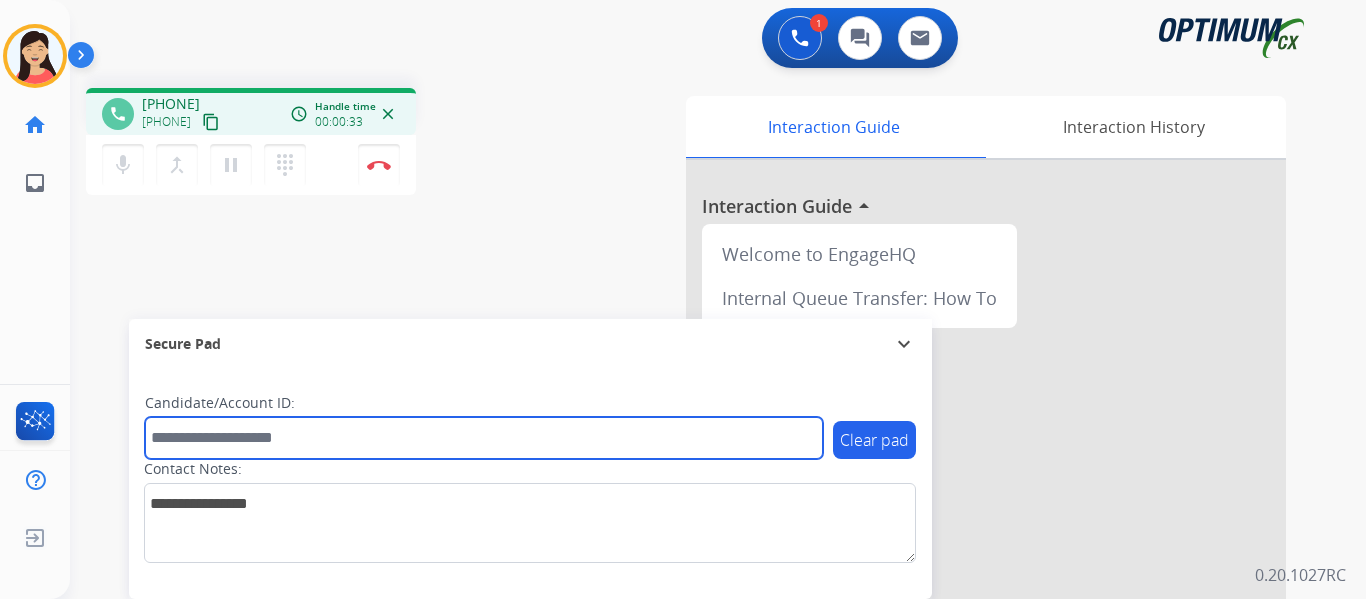 click at bounding box center [484, 438] 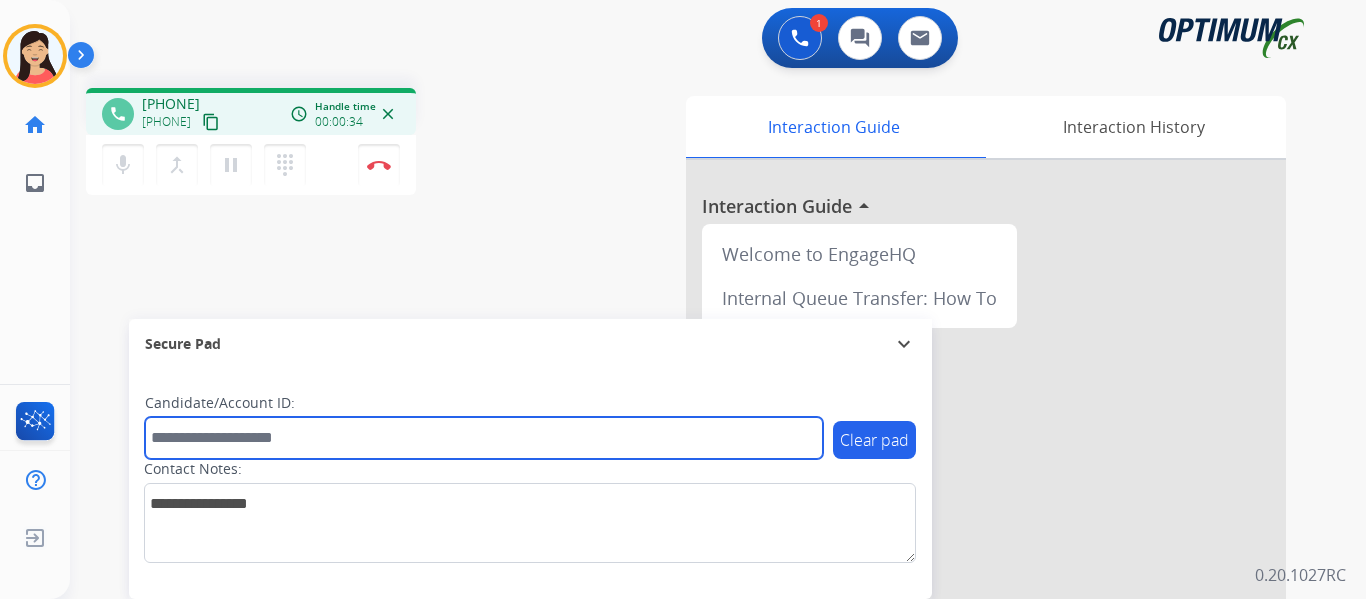 paste on "*******" 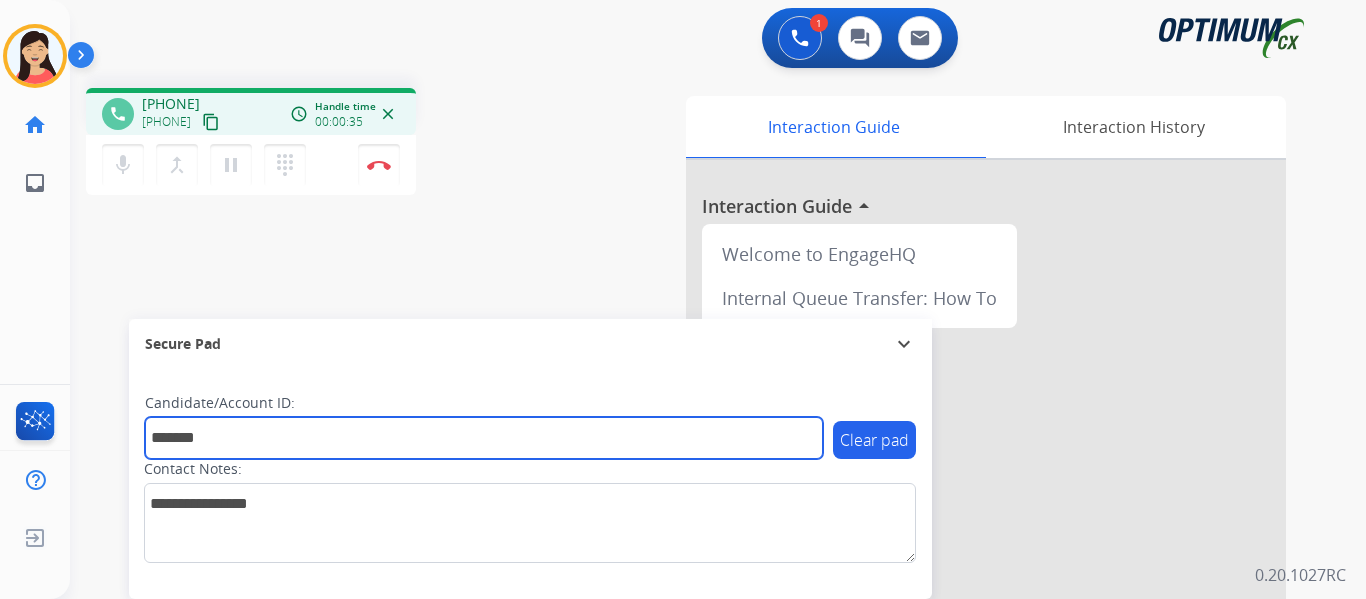 type on "*******" 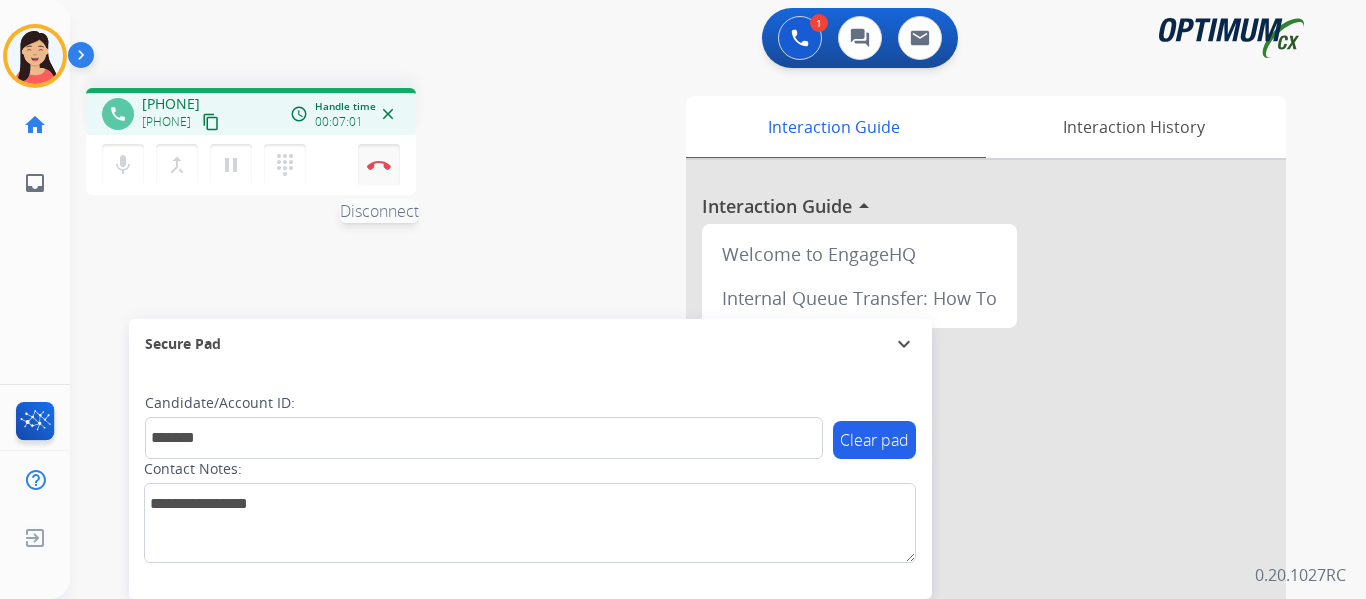 click at bounding box center [379, 165] 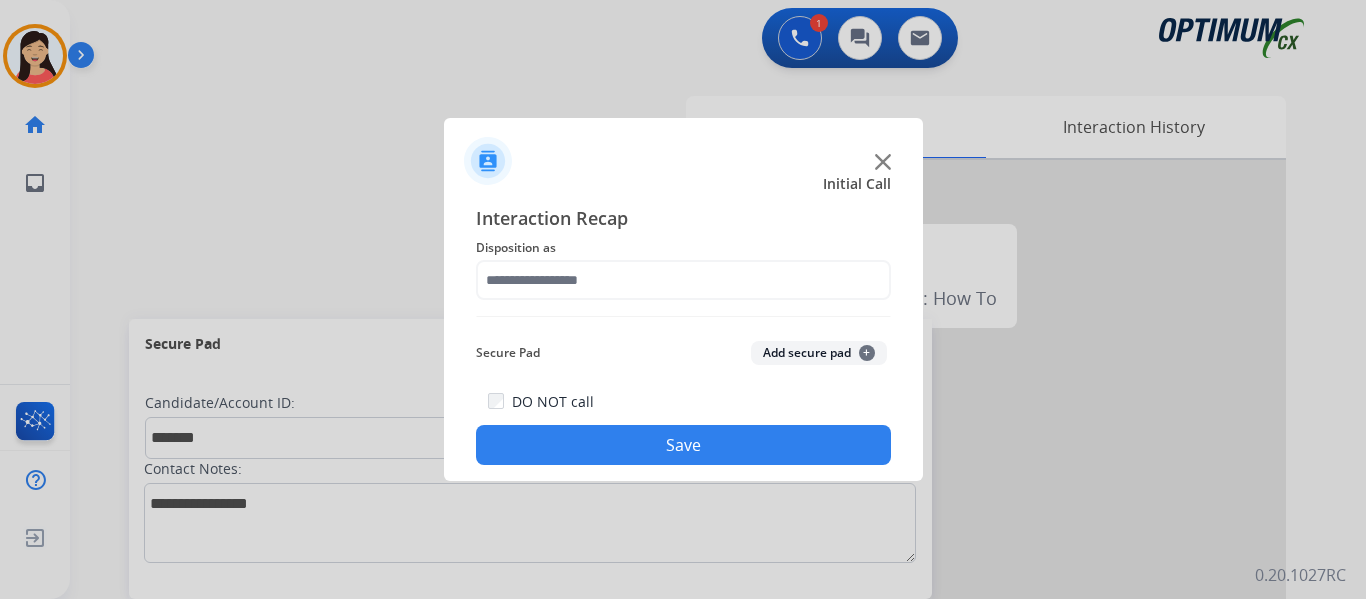 click on "Add secure pad  +" 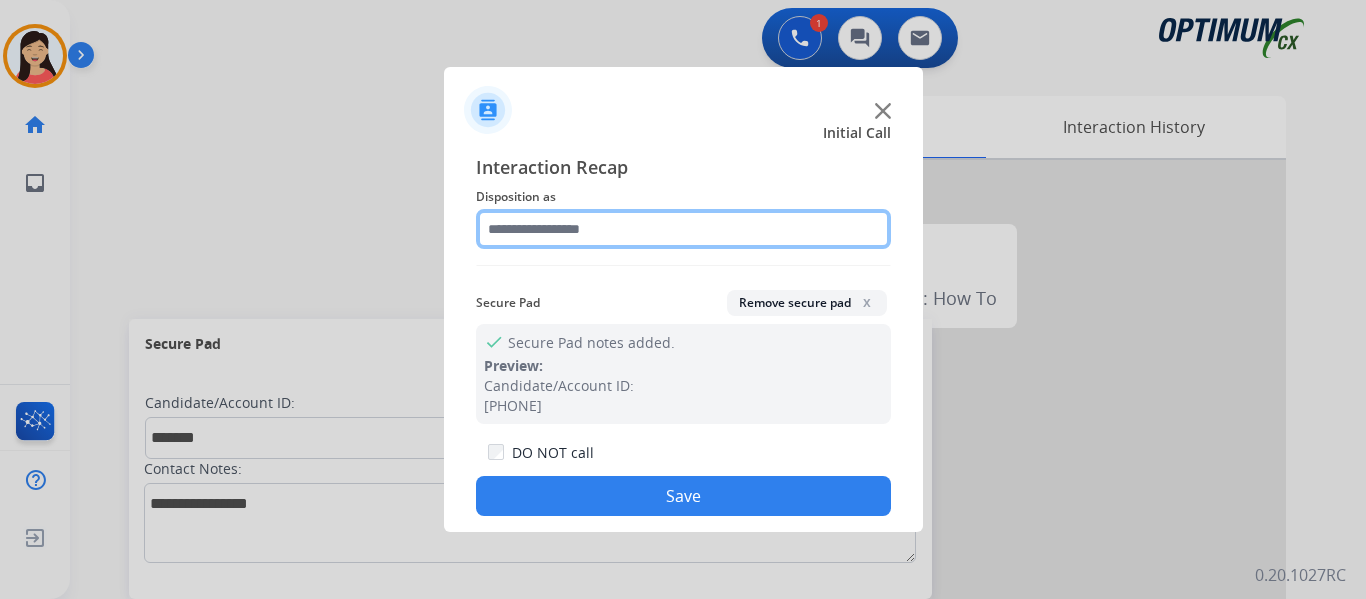 click 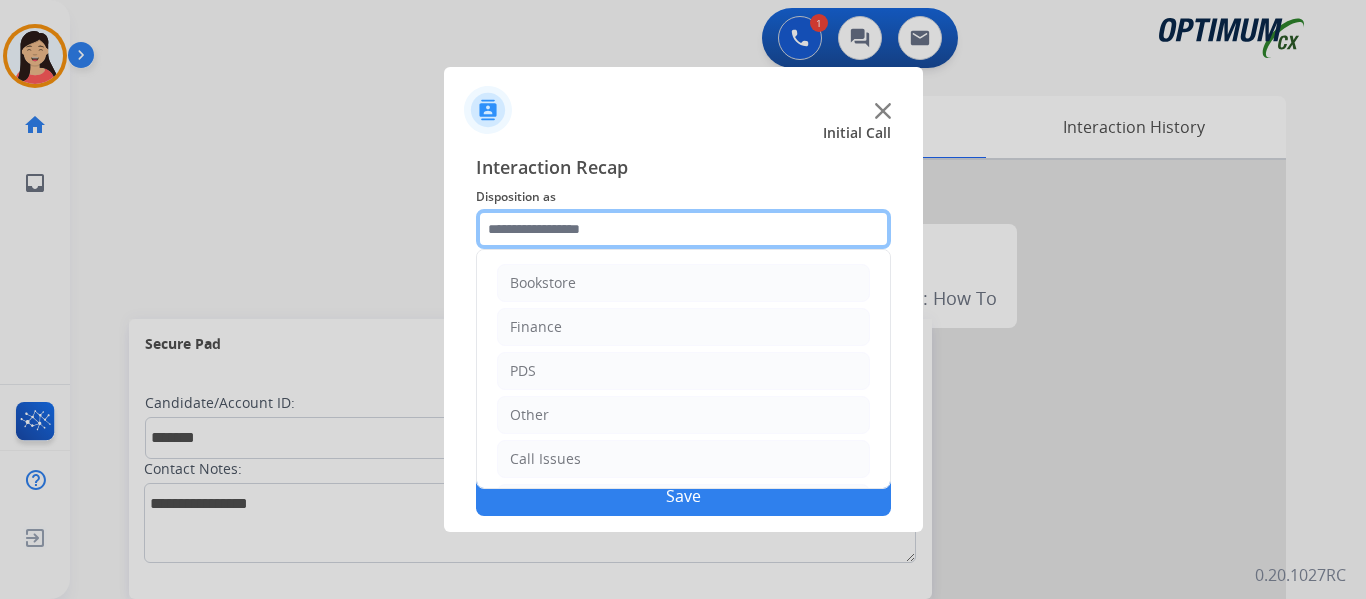 scroll, scrollTop: 136, scrollLeft: 0, axis: vertical 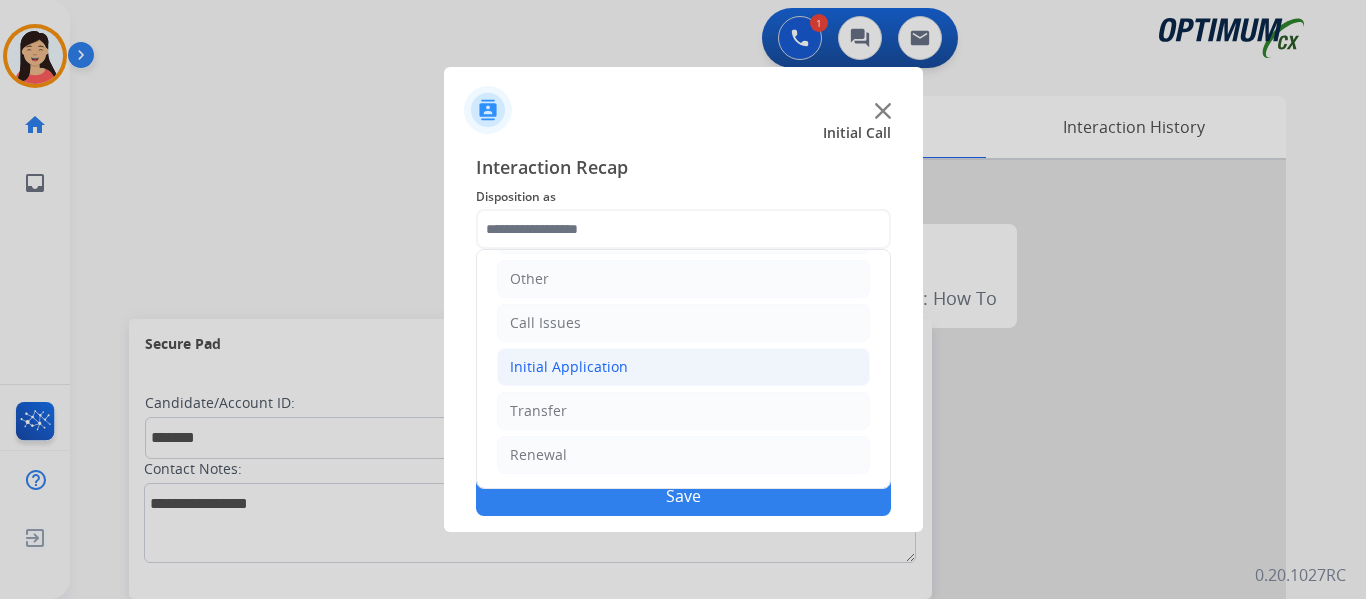 click on "Initial Application" 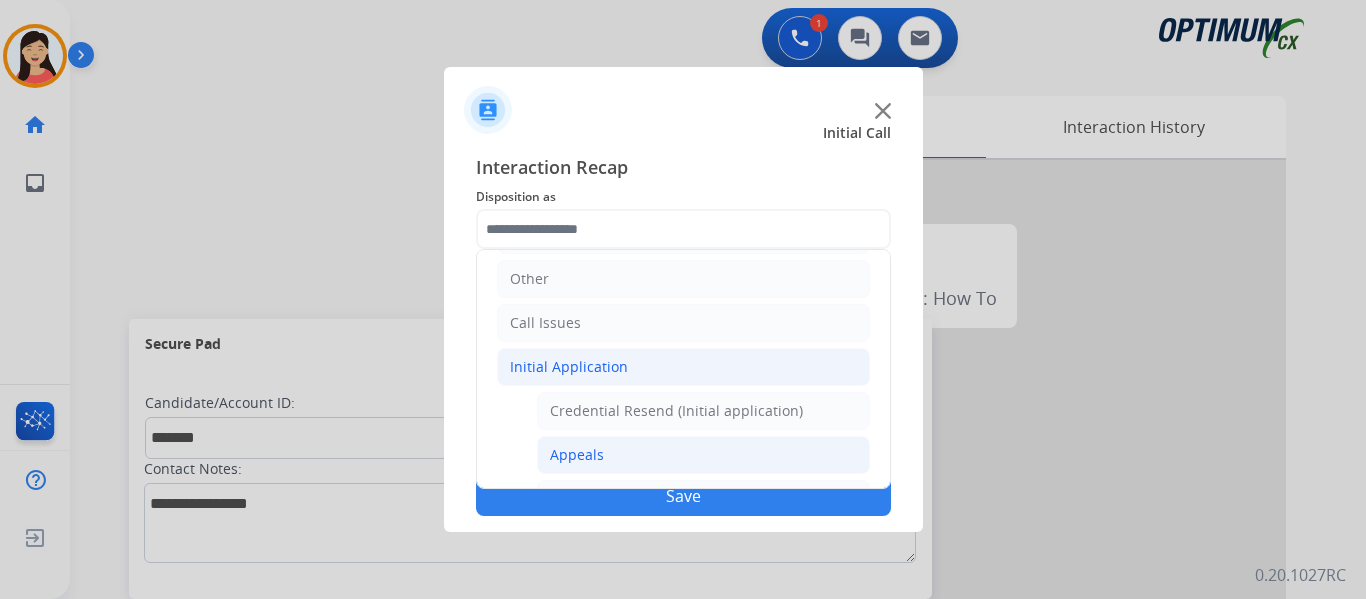 click on "Appeals" 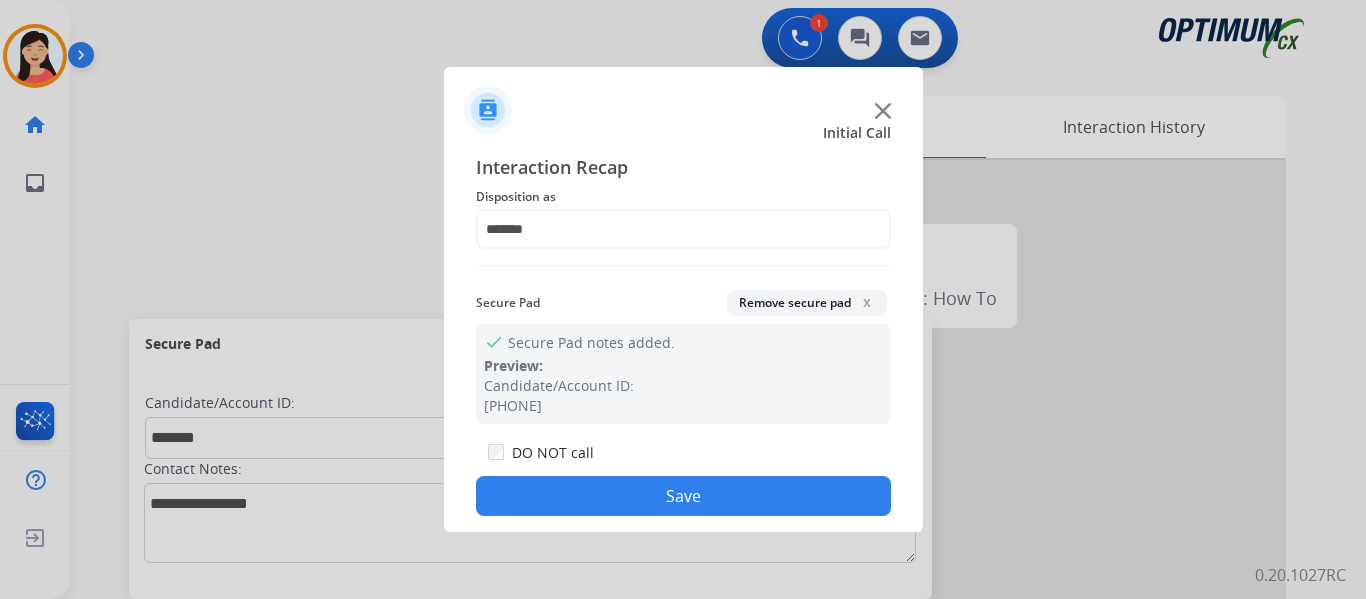 click on "Save" 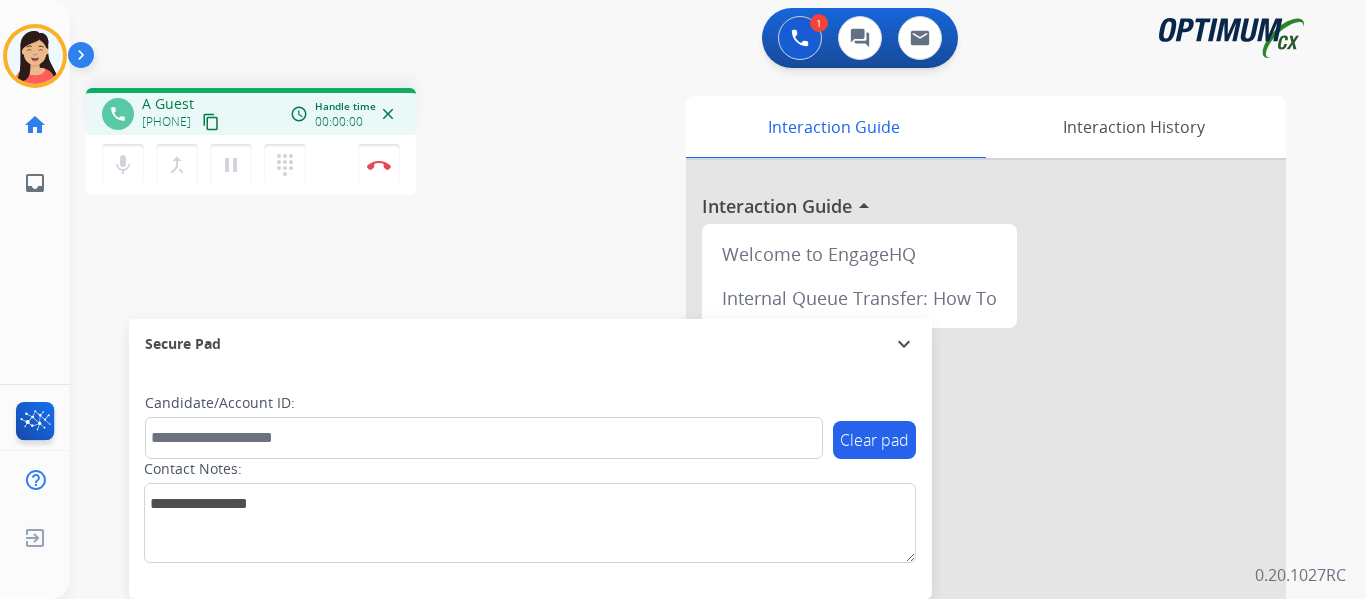 click on "content_copy" at bounding box center [211, 122] 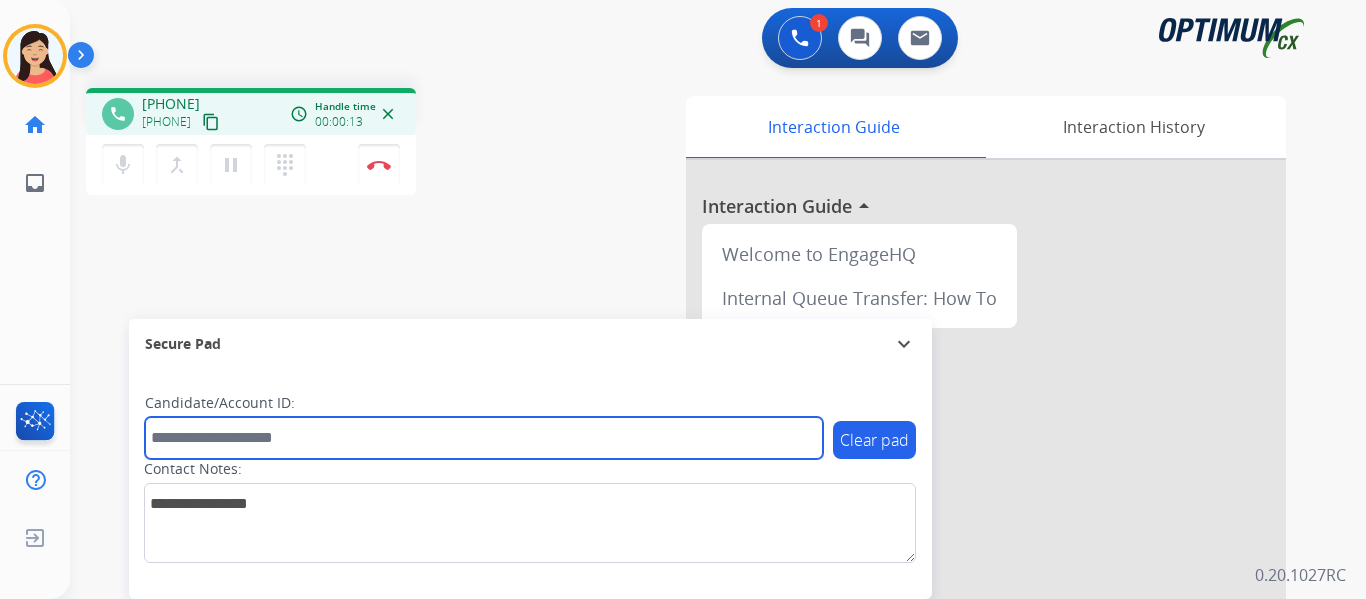 click at bounding box center (484, 438) 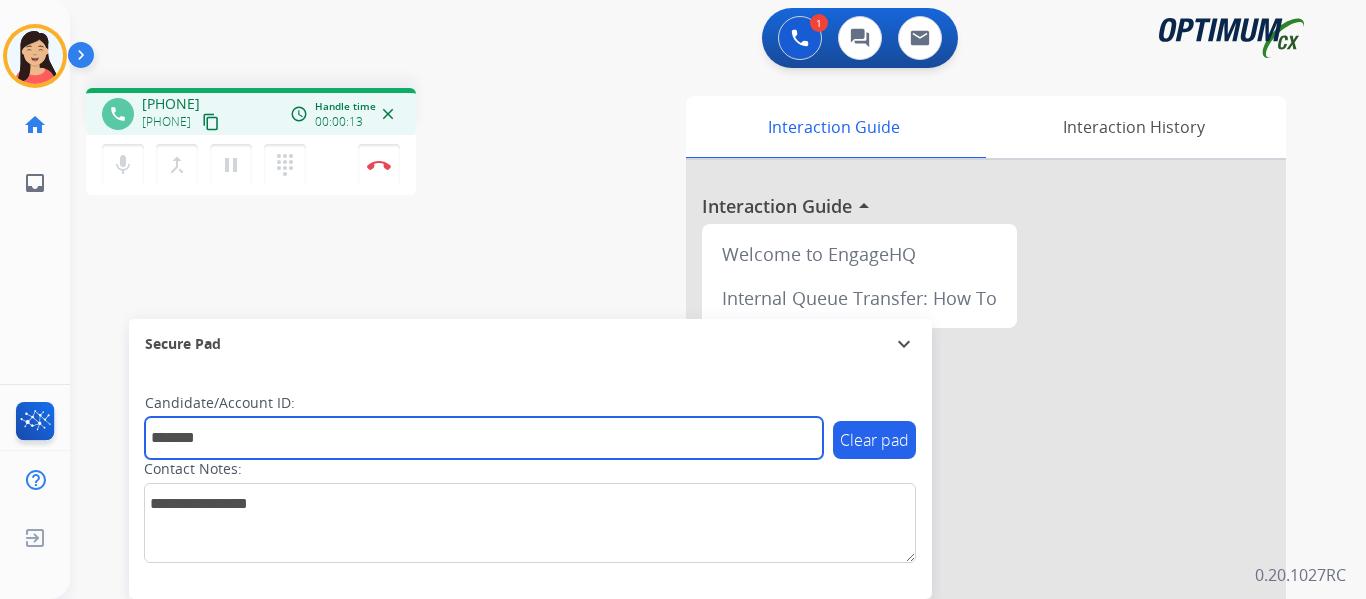 type on "*******" 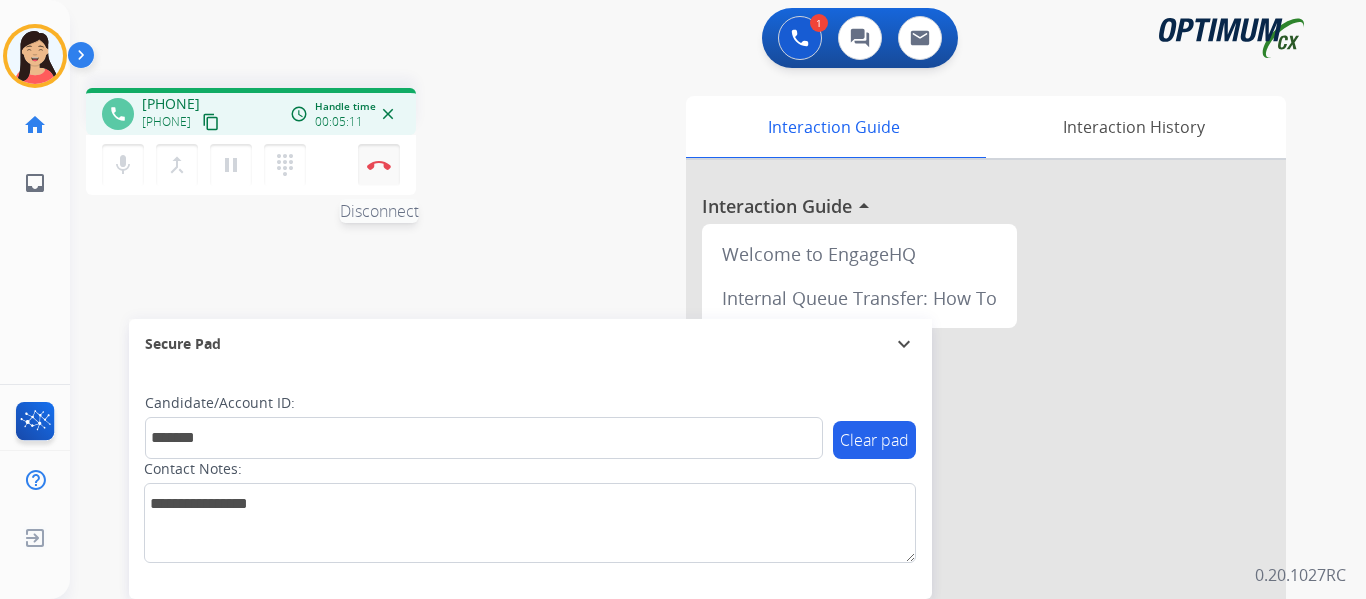 click at bounding box center [379, 165] 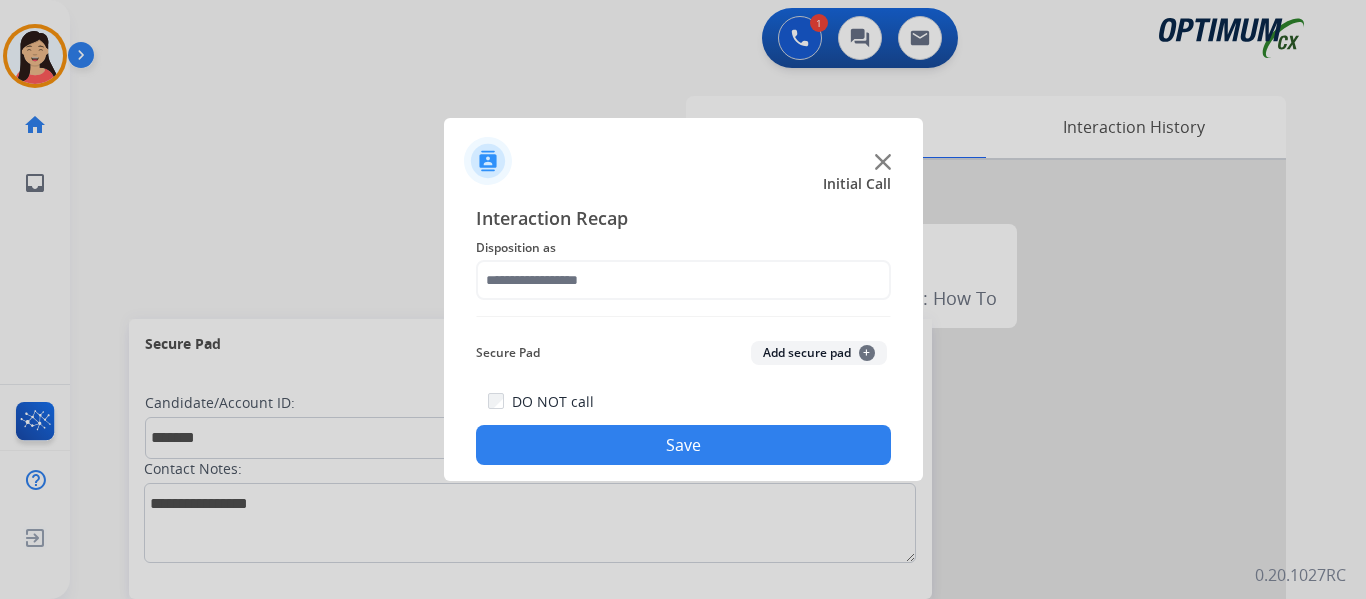 click on "Add secure pad  +" 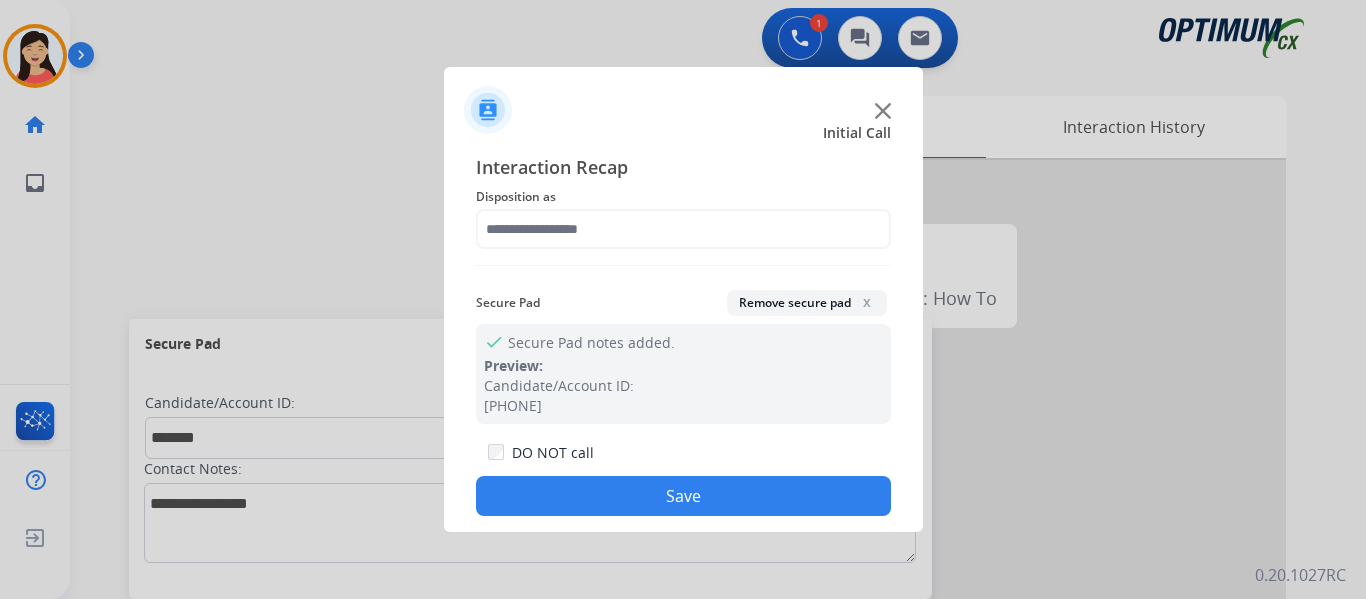 click on "Disposition as" 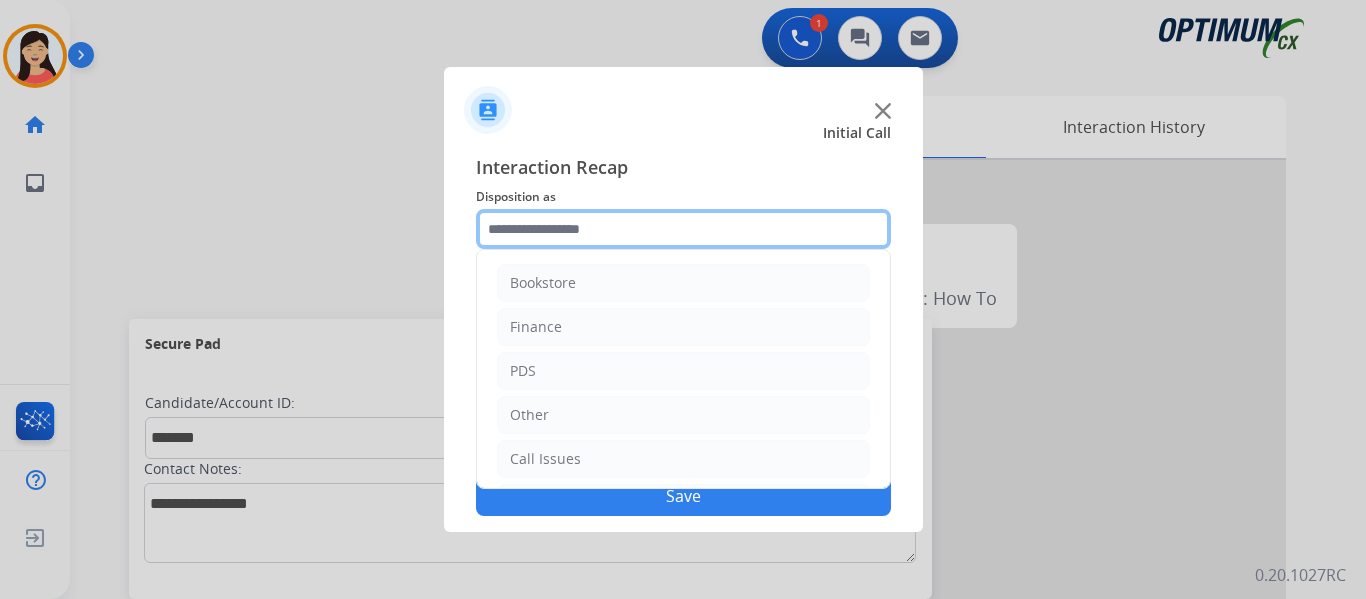 click 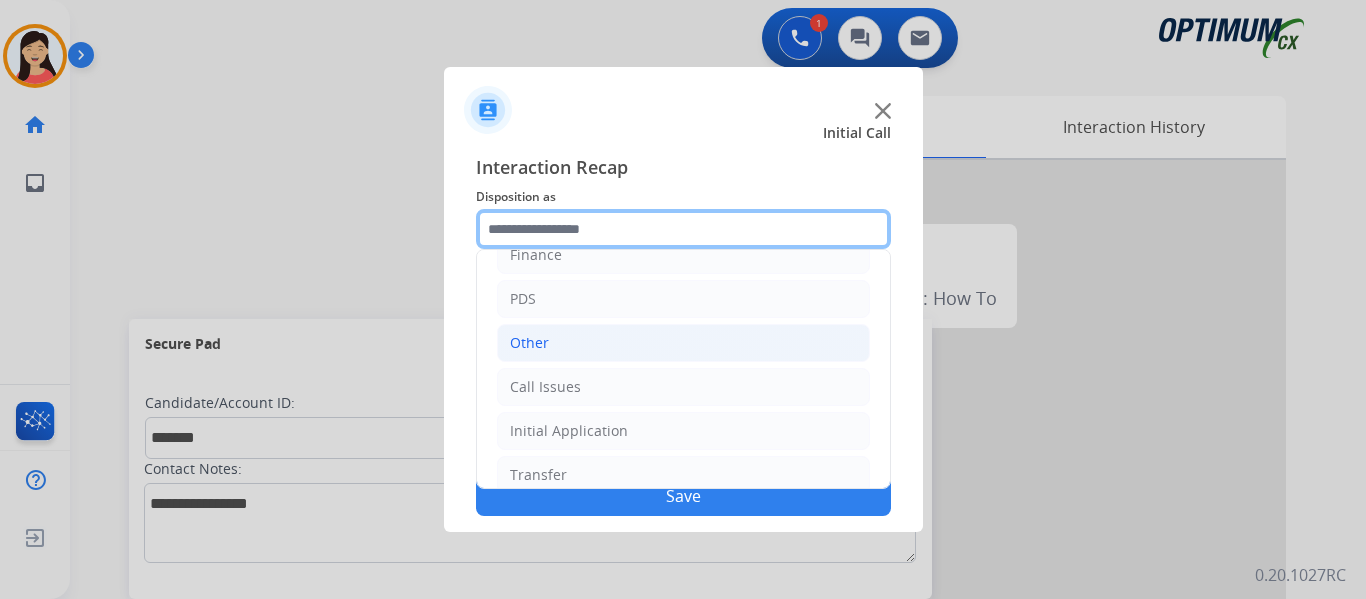 scroll, scrollTop: 136, scrollLeft: 0, axis: vertical 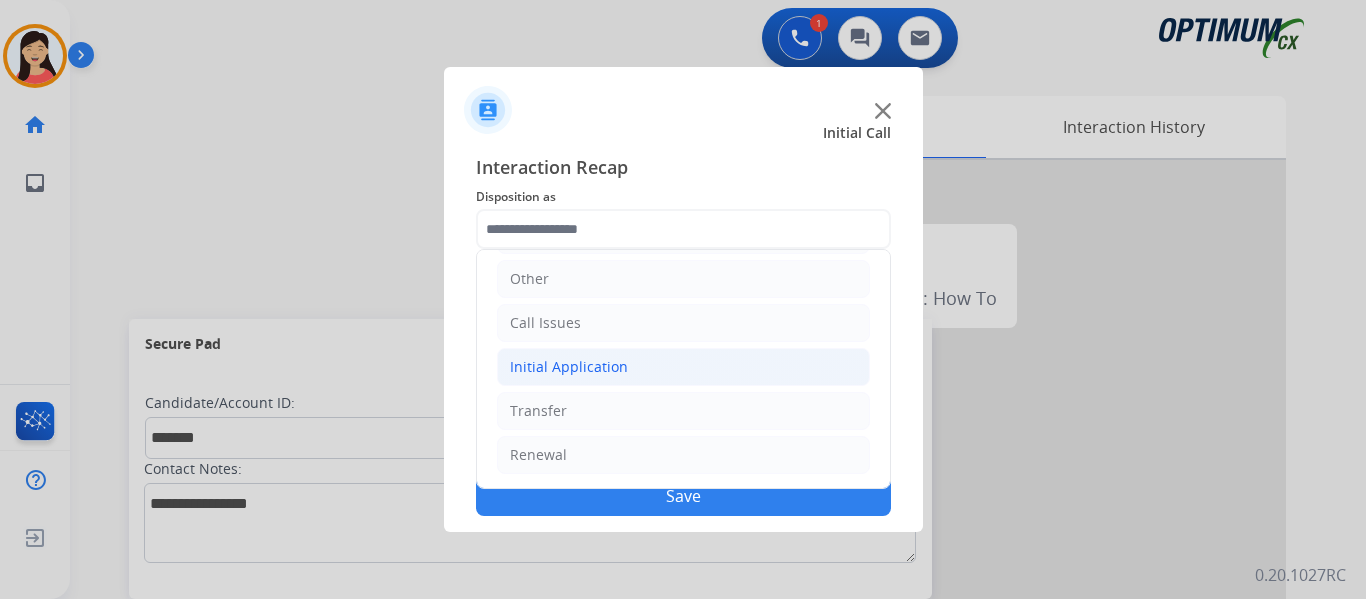 click on "Initial Application" 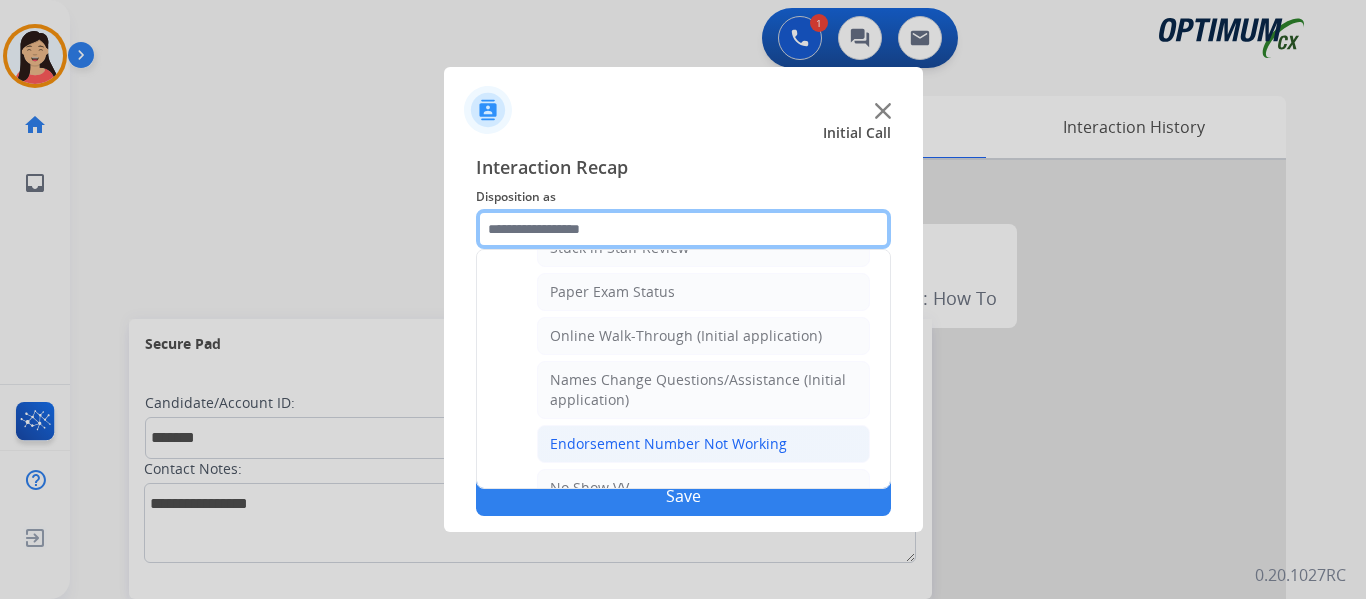 scroll, scrollTop: 436, scrollLeft: 0, axis: vertical 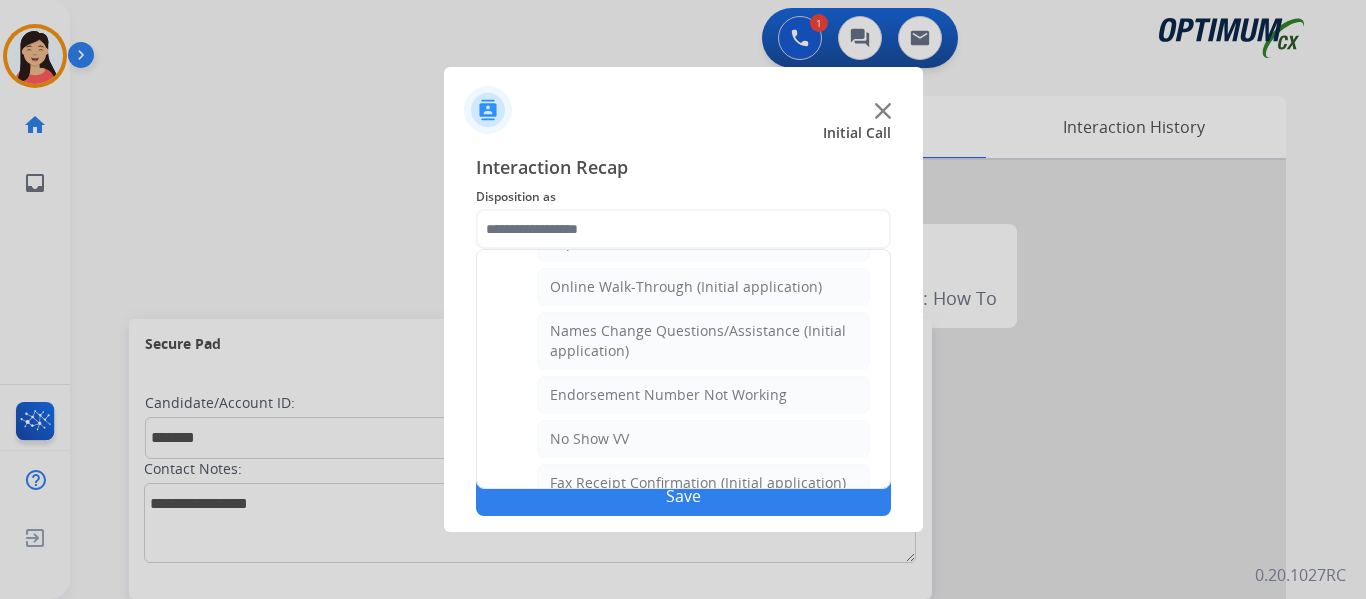 click on "Names Change Questions/Assistance (Initial application)" 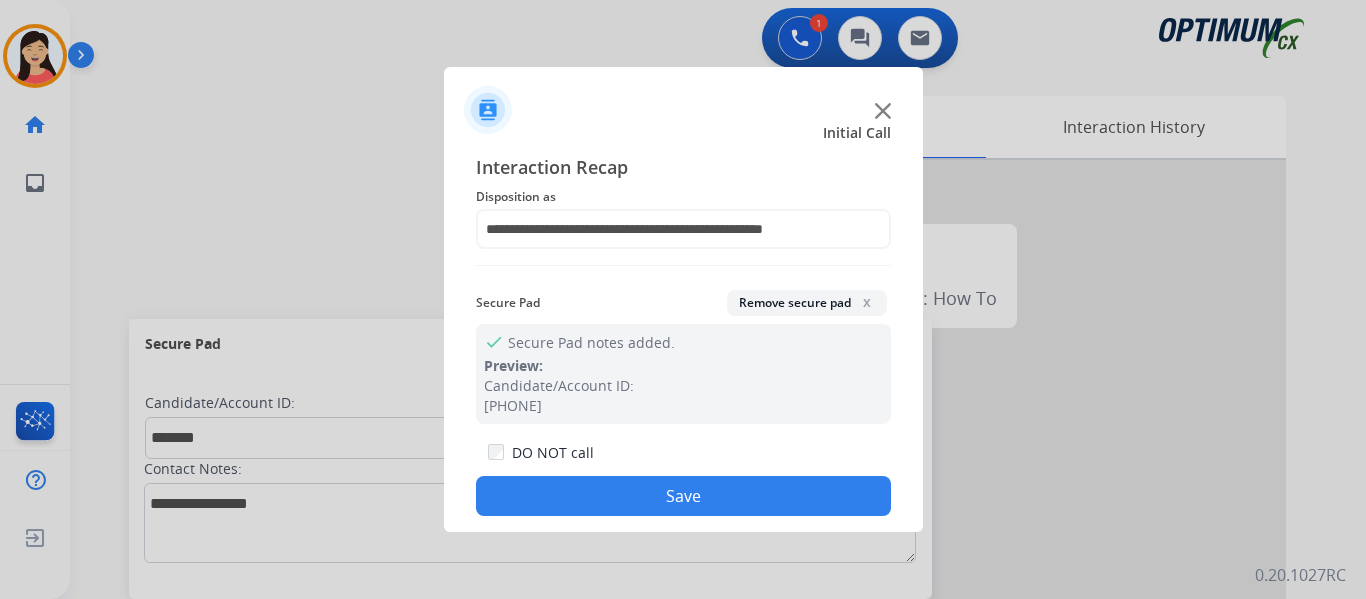 click on "Save" 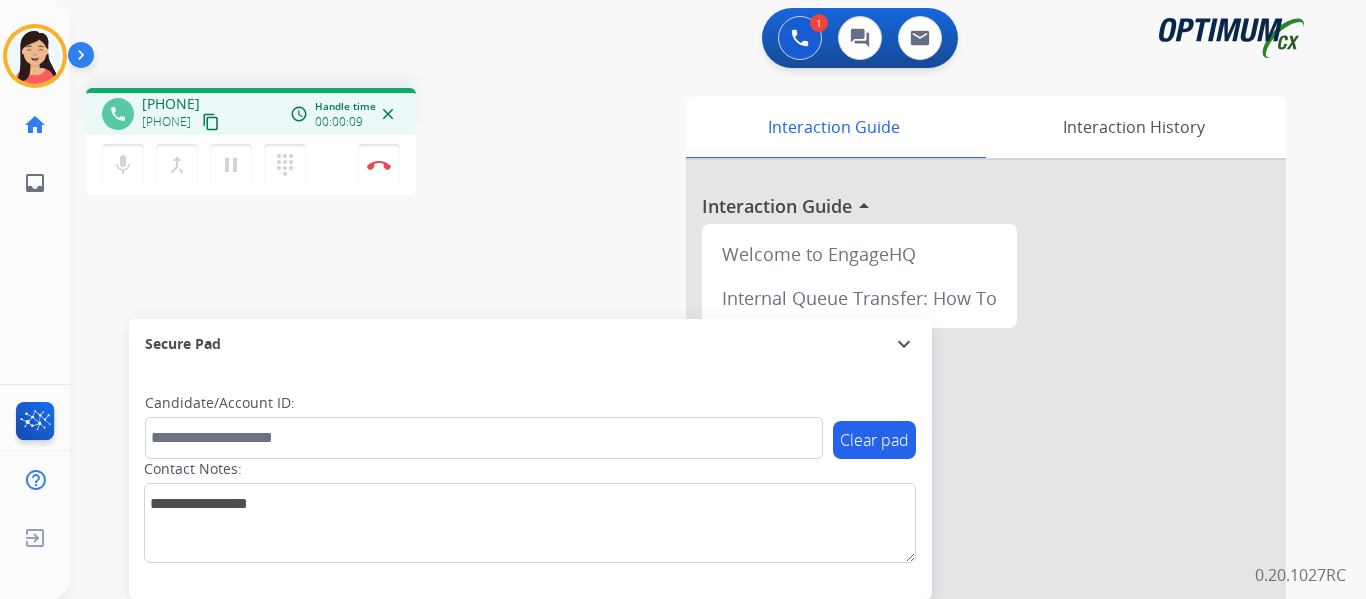 click on "content_copy" at bounding box center (211, 122) 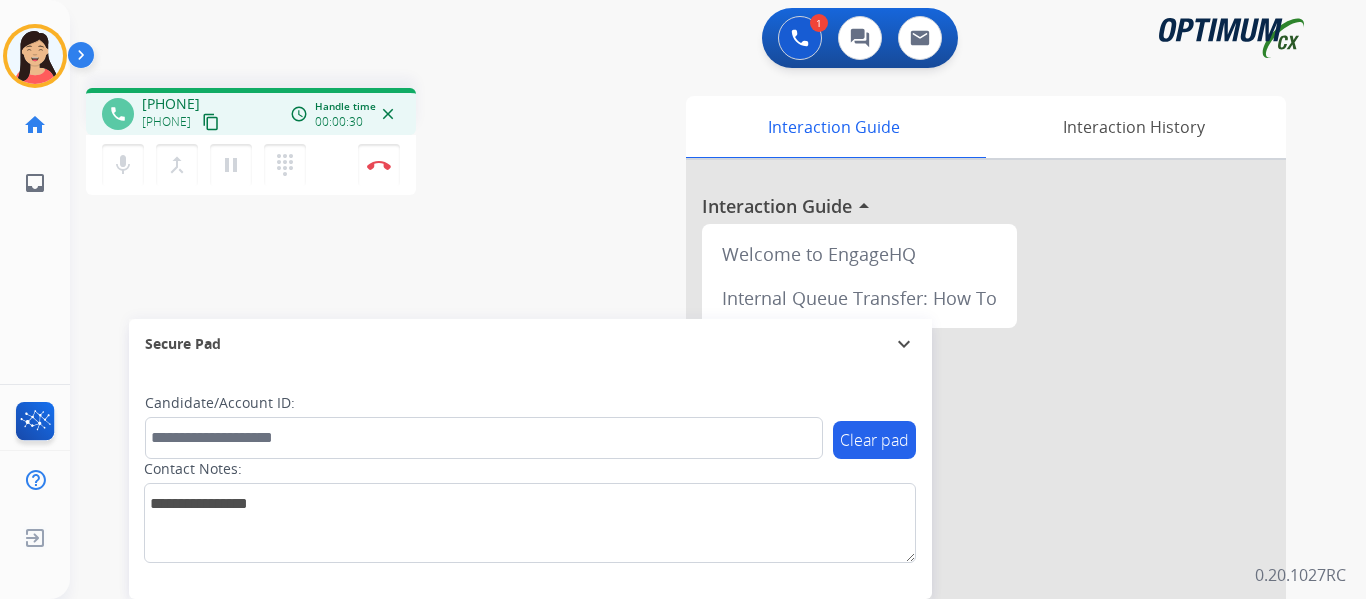 click on "content_copy" at bounding box center (211, 122) 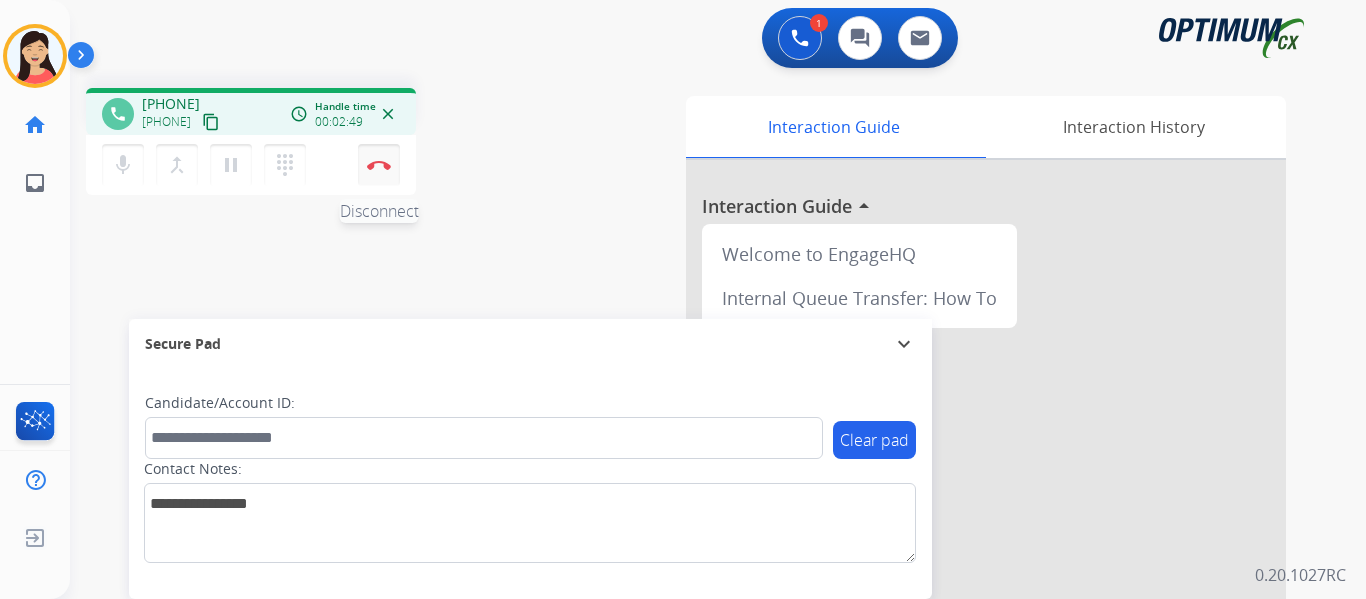 click on "Disconnect" at bounding box center (379, 165) 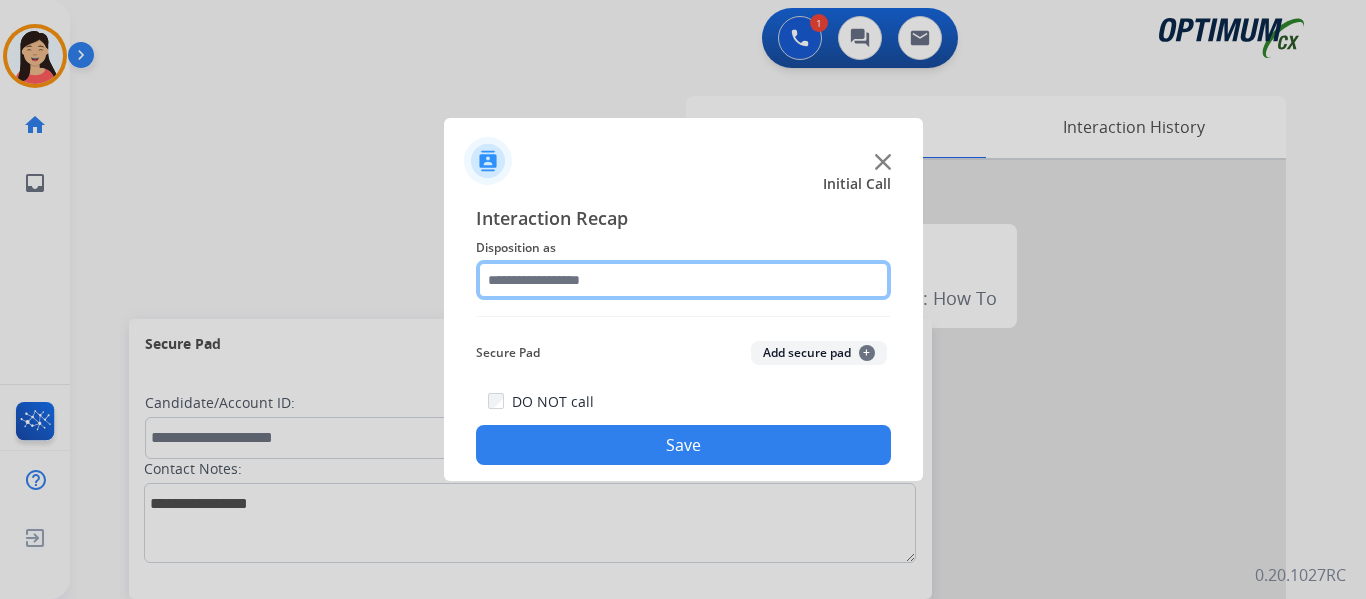 click 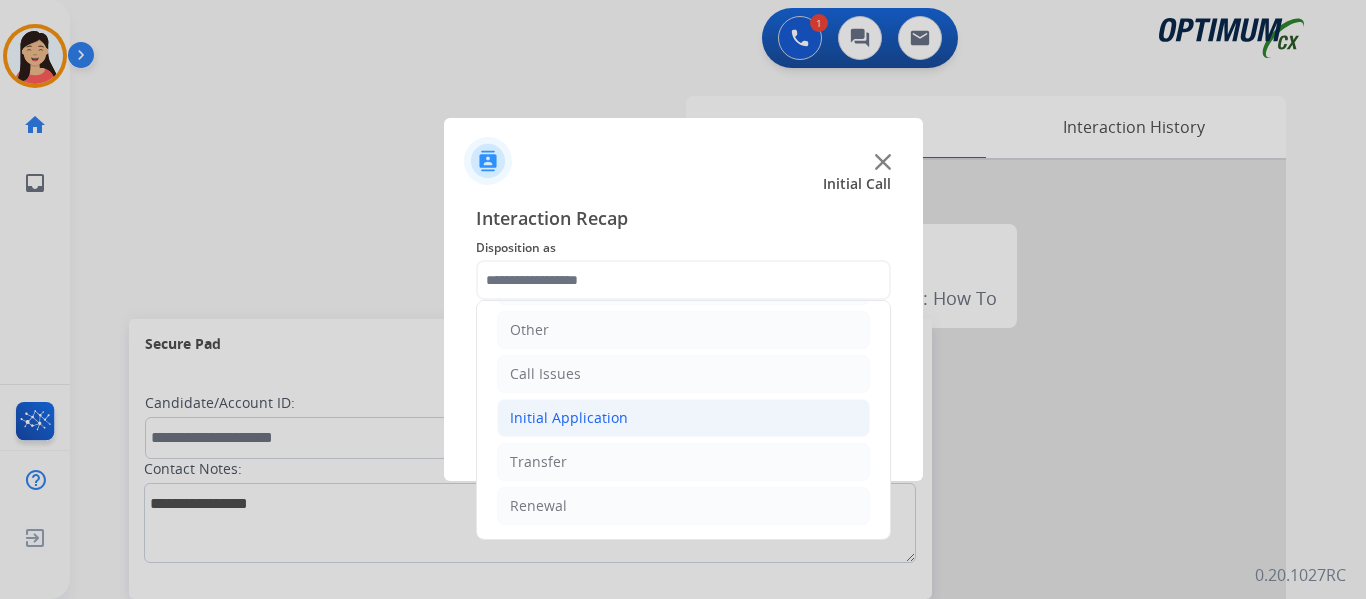 click on "Initial Application" 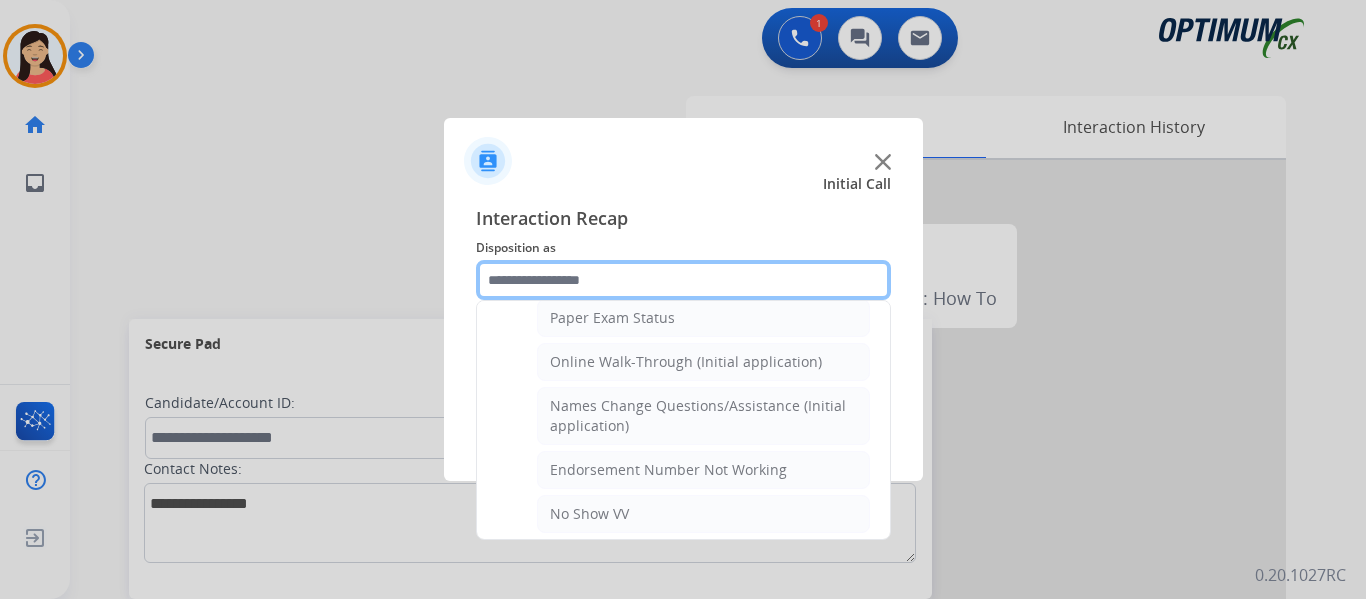 scroll, scrollTop: 1036, scrollLeft: 0, axis: vertical 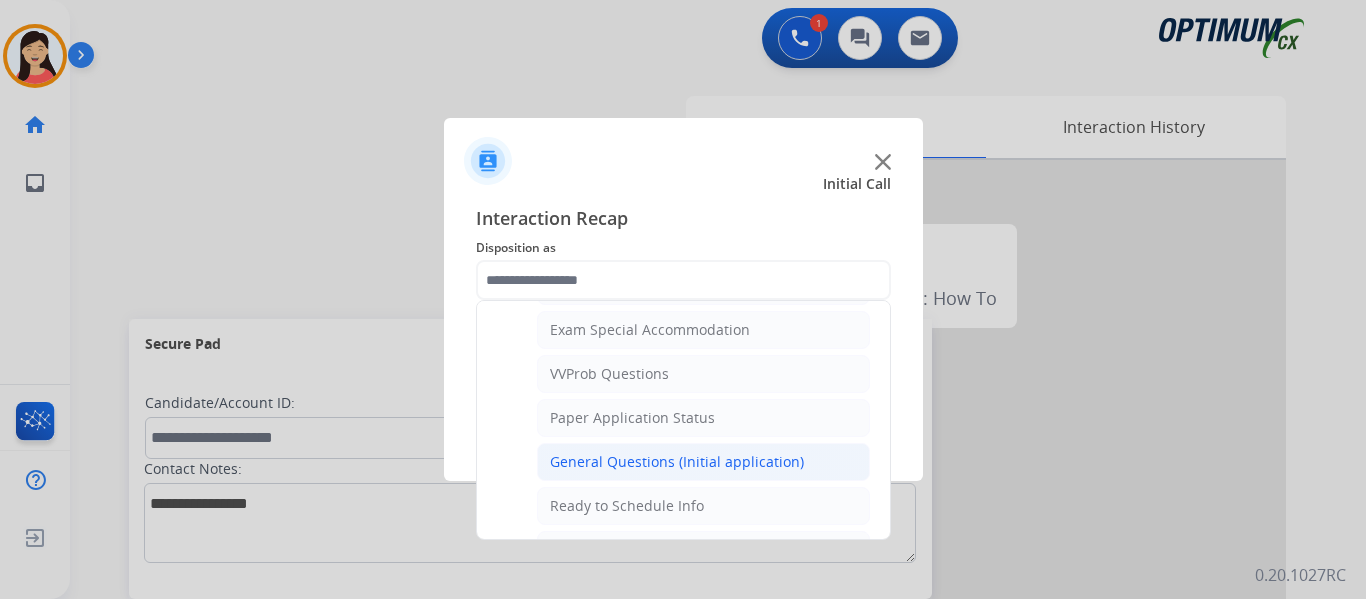 click on "General Questions (Initial application)" 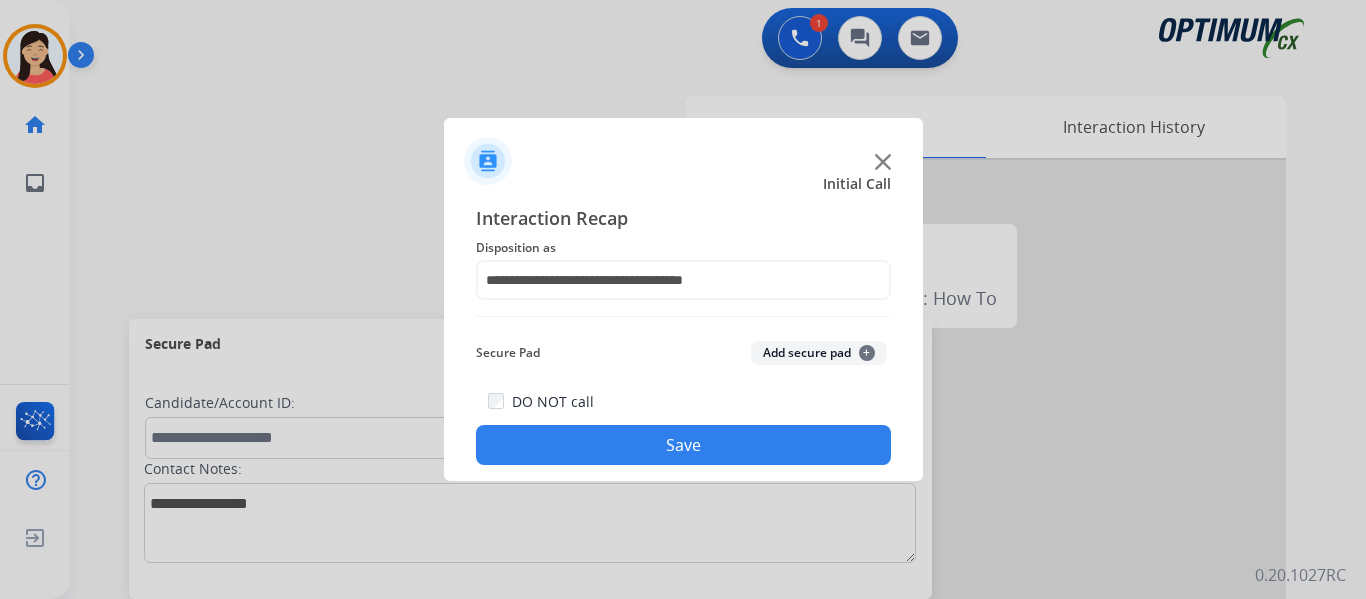 click on "Save" 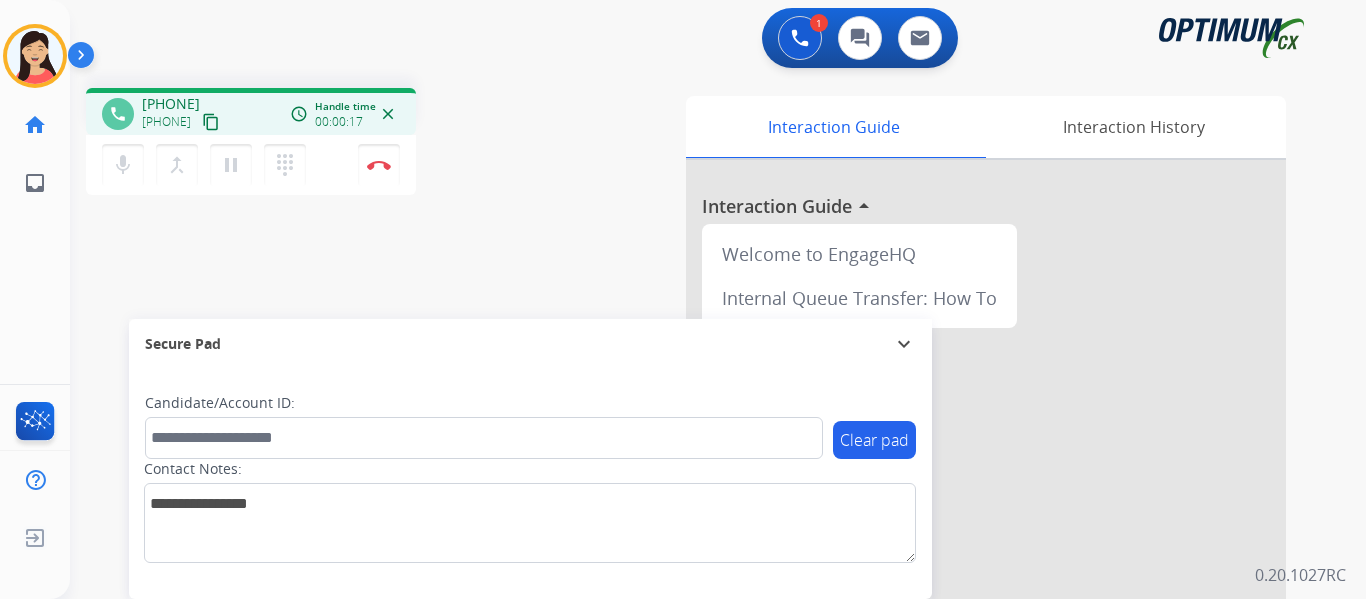 click on "content_copy" at bounding box center (211, 122) 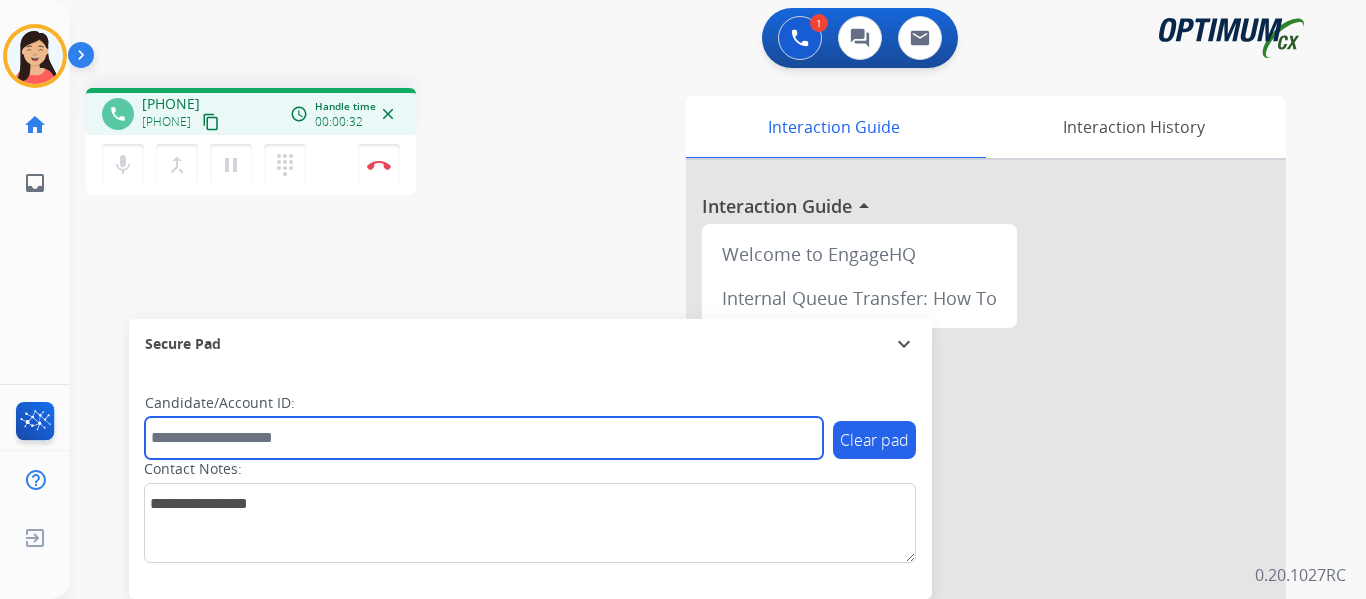 drag, startPoint x: 292, startPoint y: 444, endPoint x: 303, endPoint y: 442, distance: 11.18034 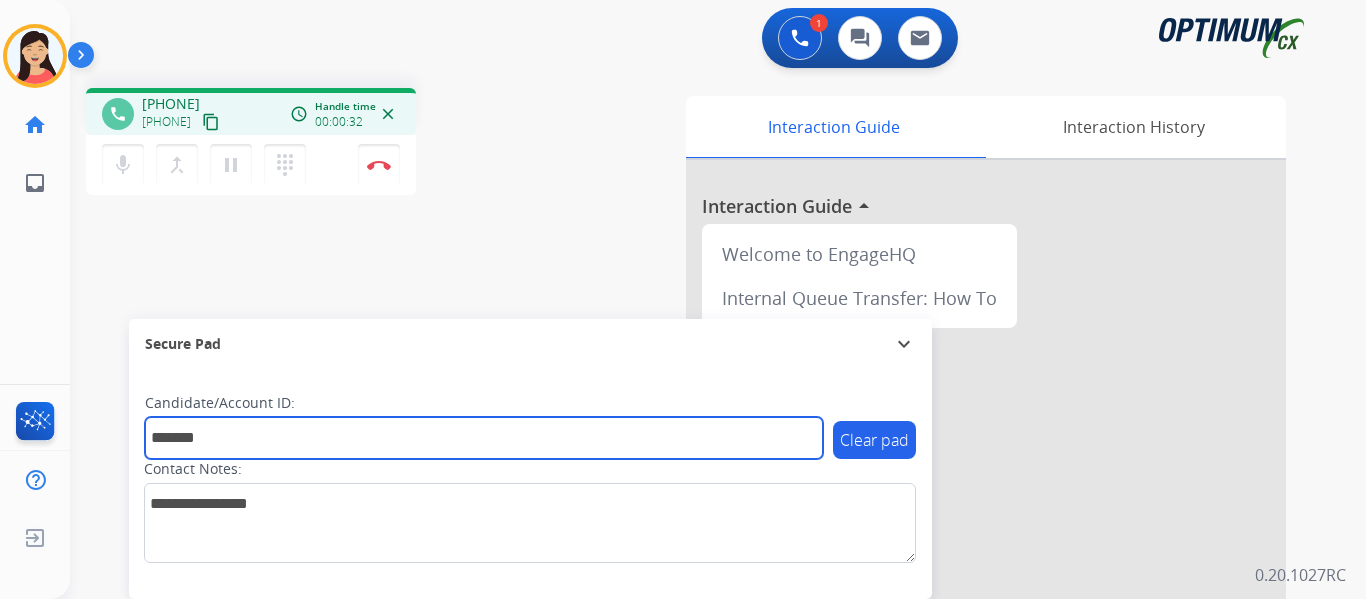type on "*******" 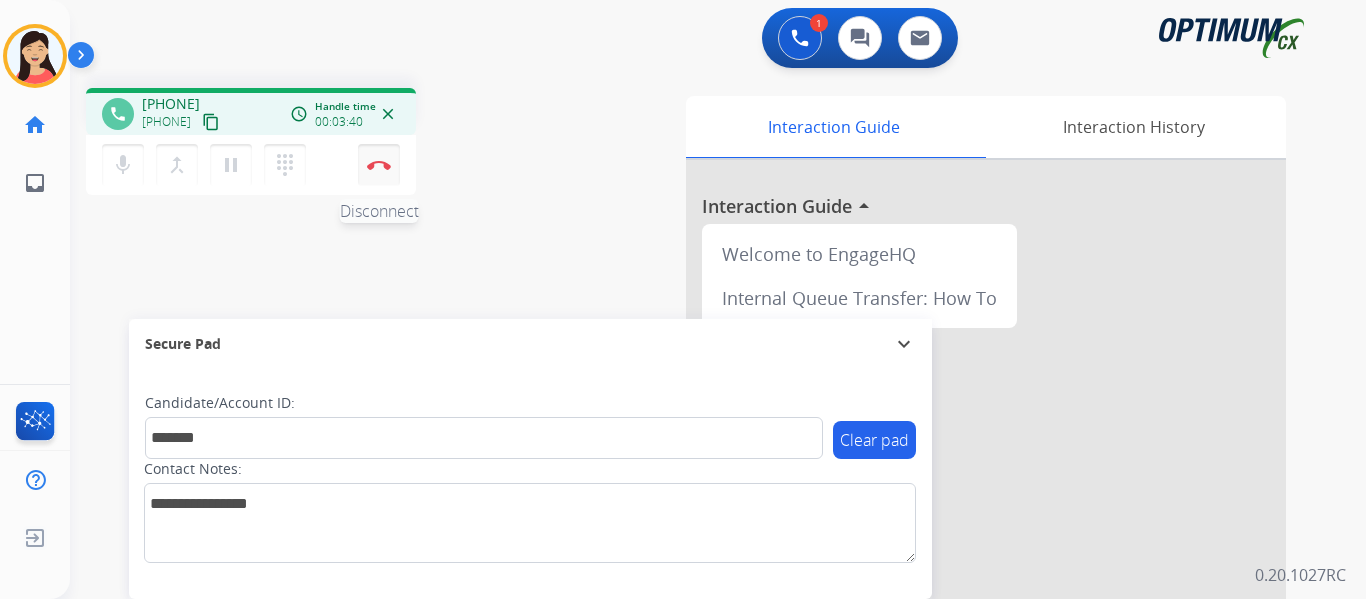 click at bounding box center (379, 165) 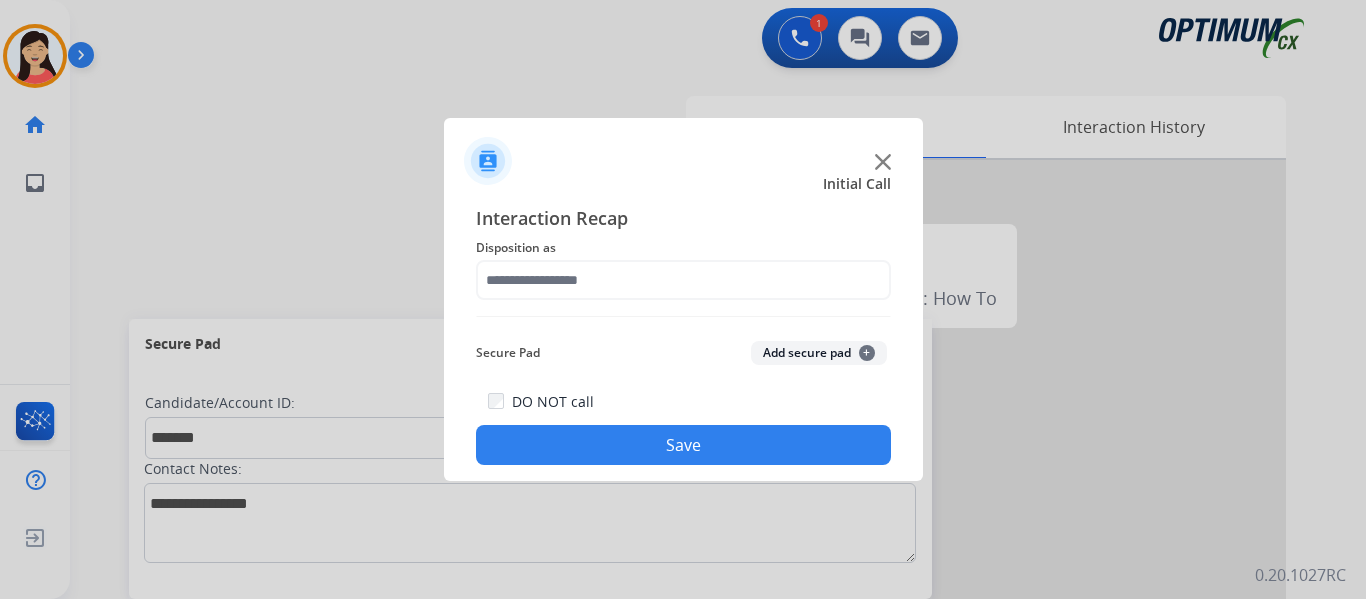 click on "Add secure pad  +" 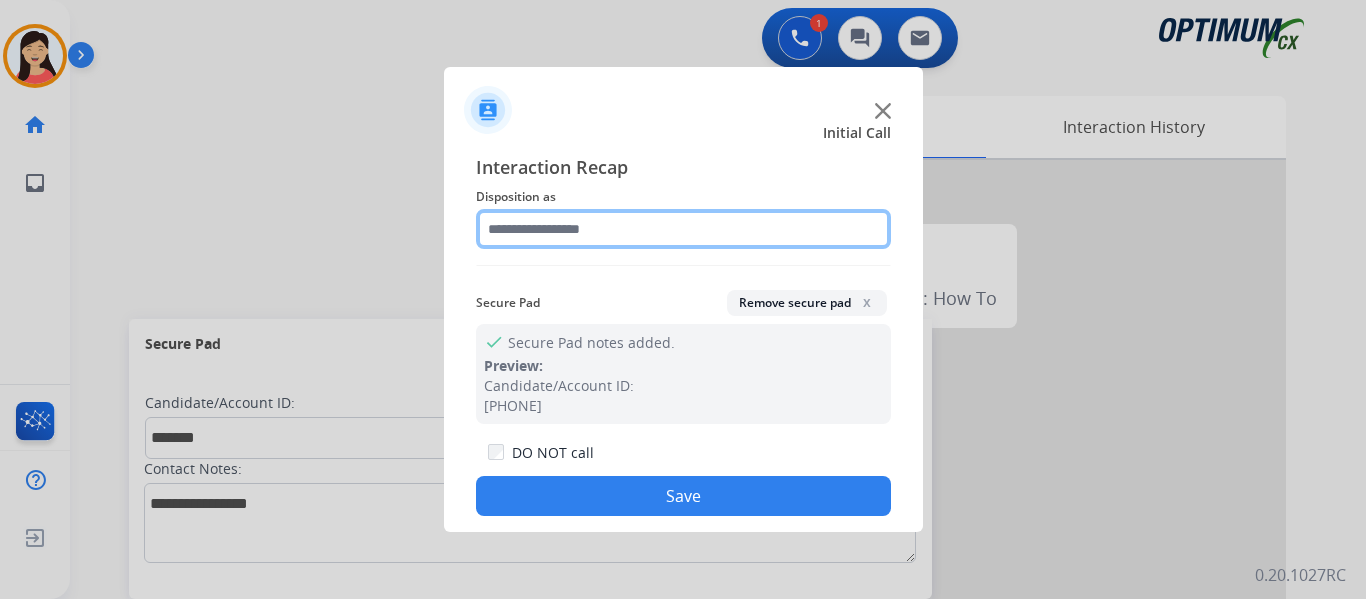 click 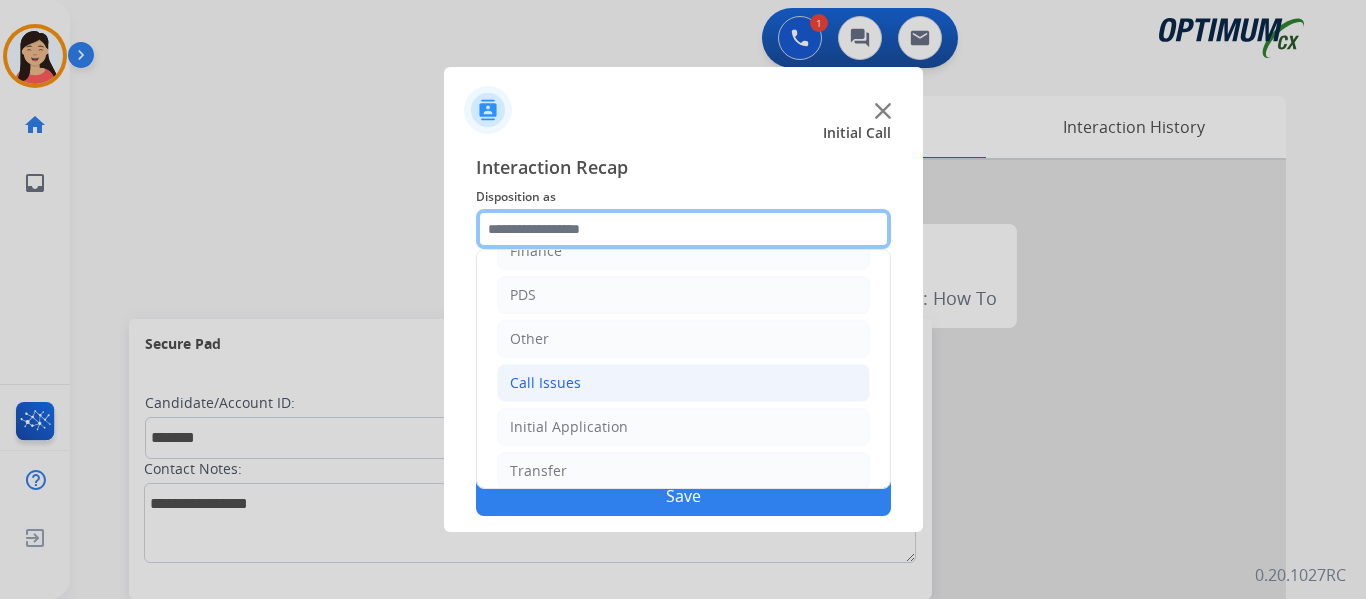 scroll, scrollTop: 136, scrollLeft: 0, axis: vertical 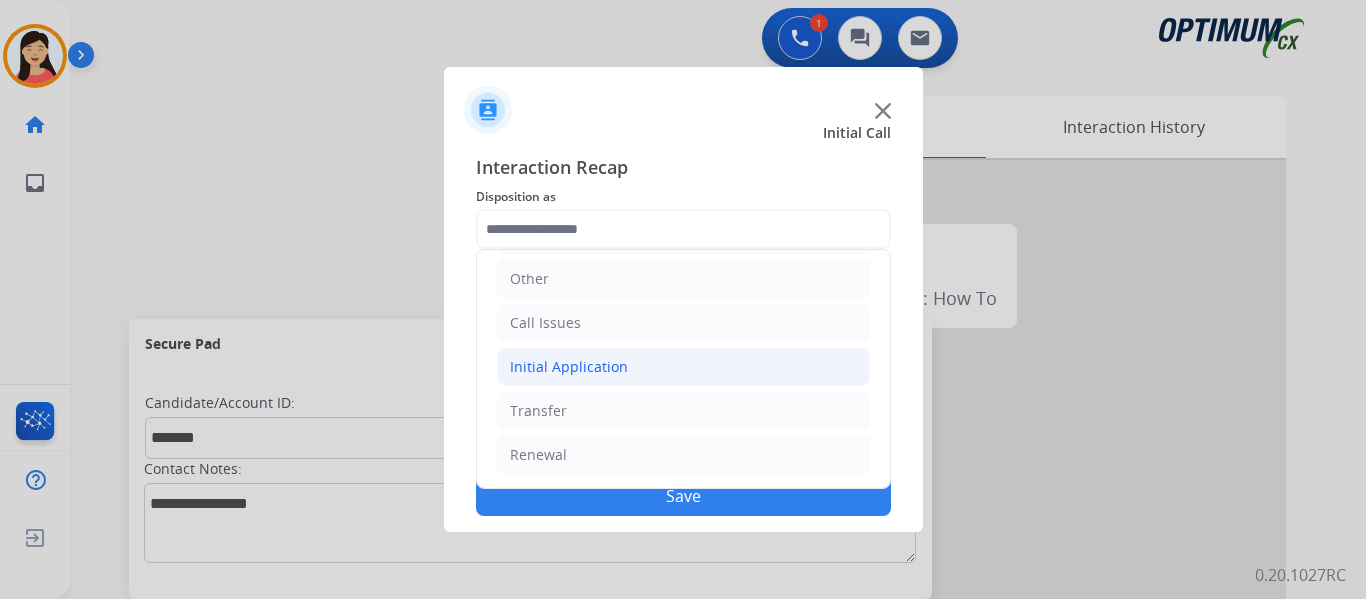 click on "Initial Application" 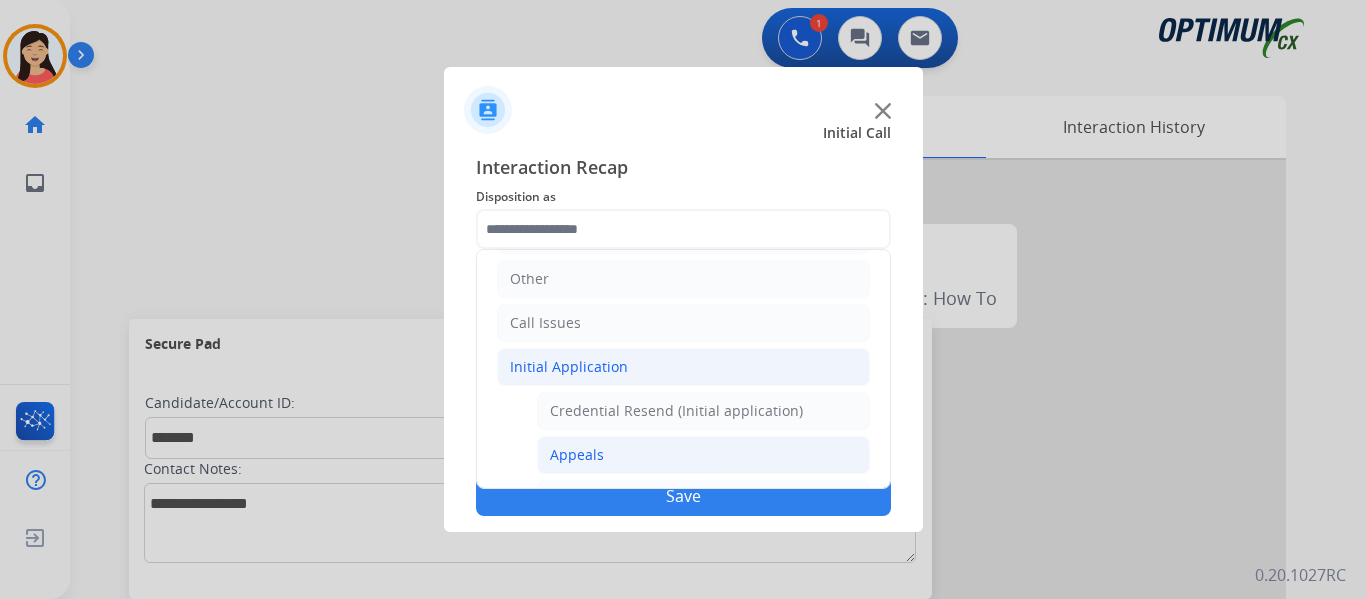 click on "Appeals" 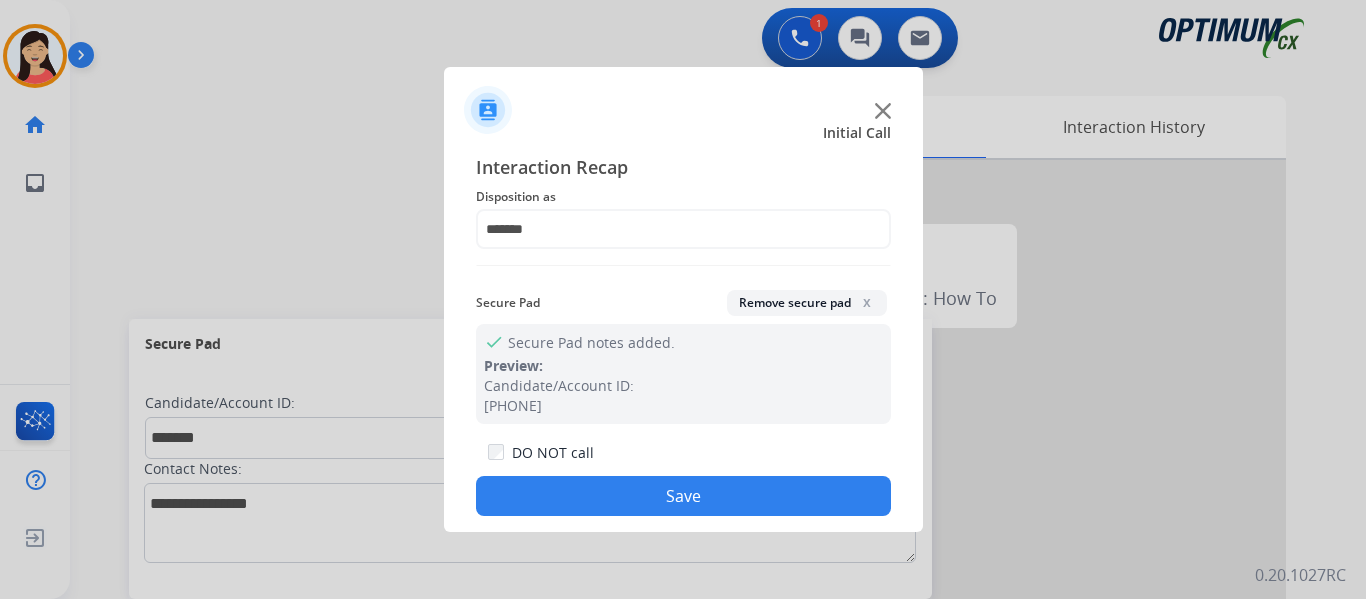 click on "Save" 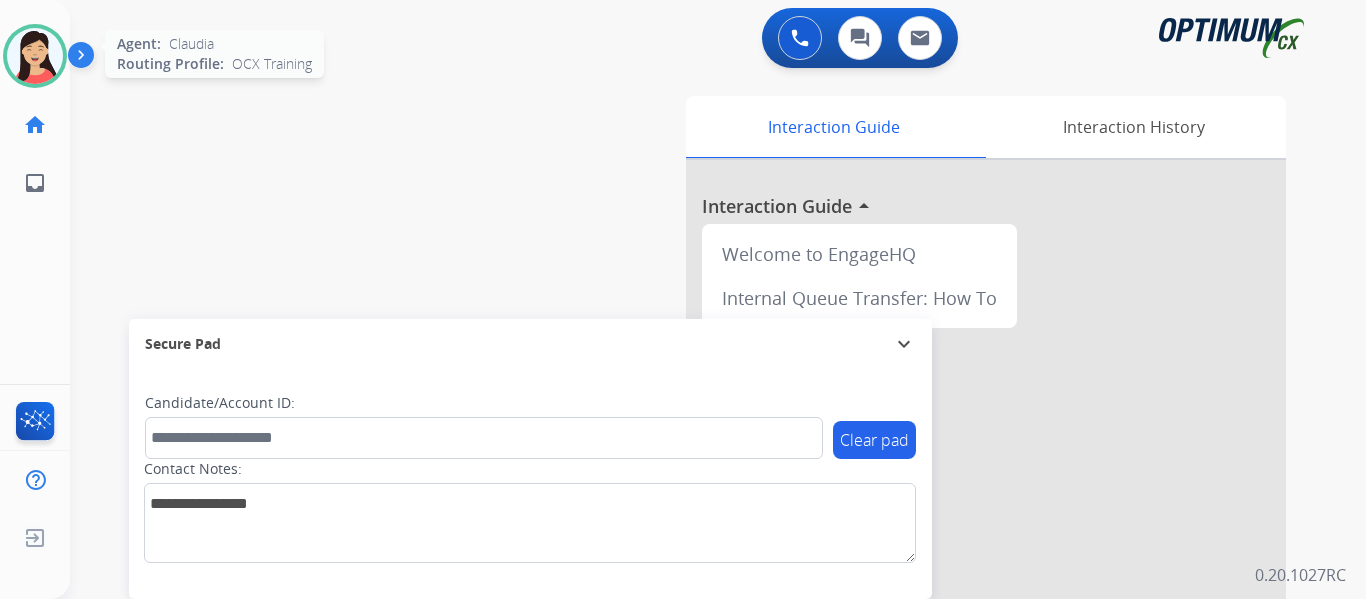 drag, startPoint x: 40, startPoint y: 48, endPoint x: 50, endPoint y: 57, distance: 13.453624 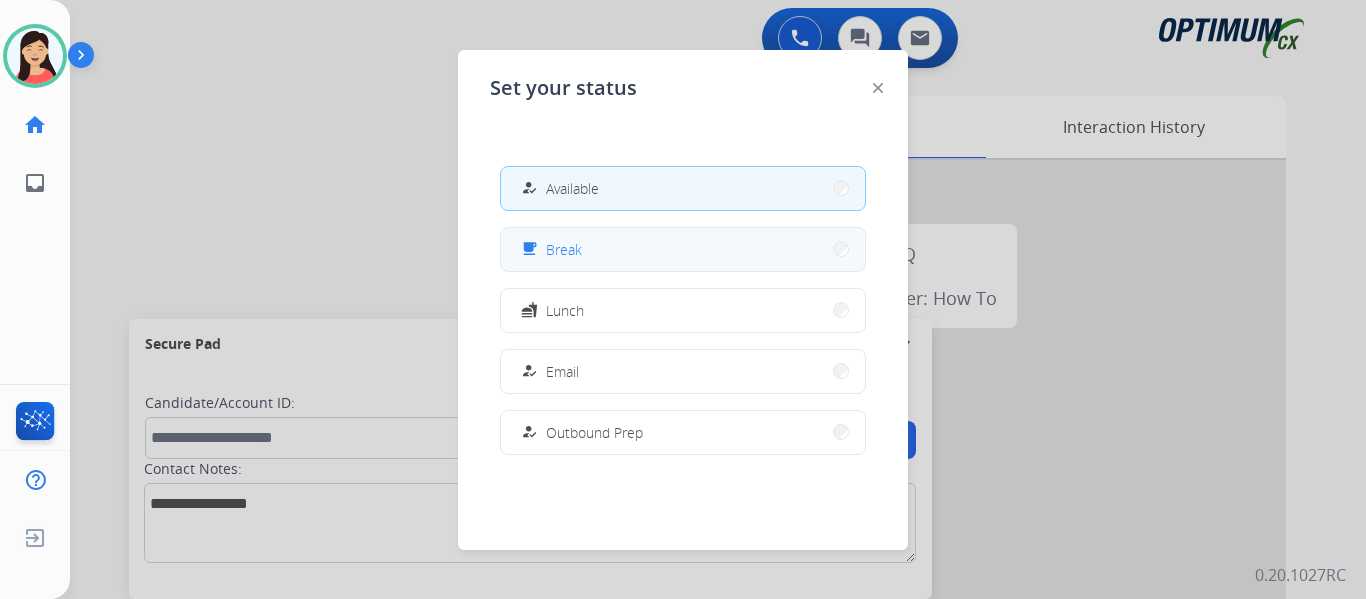 click on "free_breakfast Break" at bounding box center (683, 249) 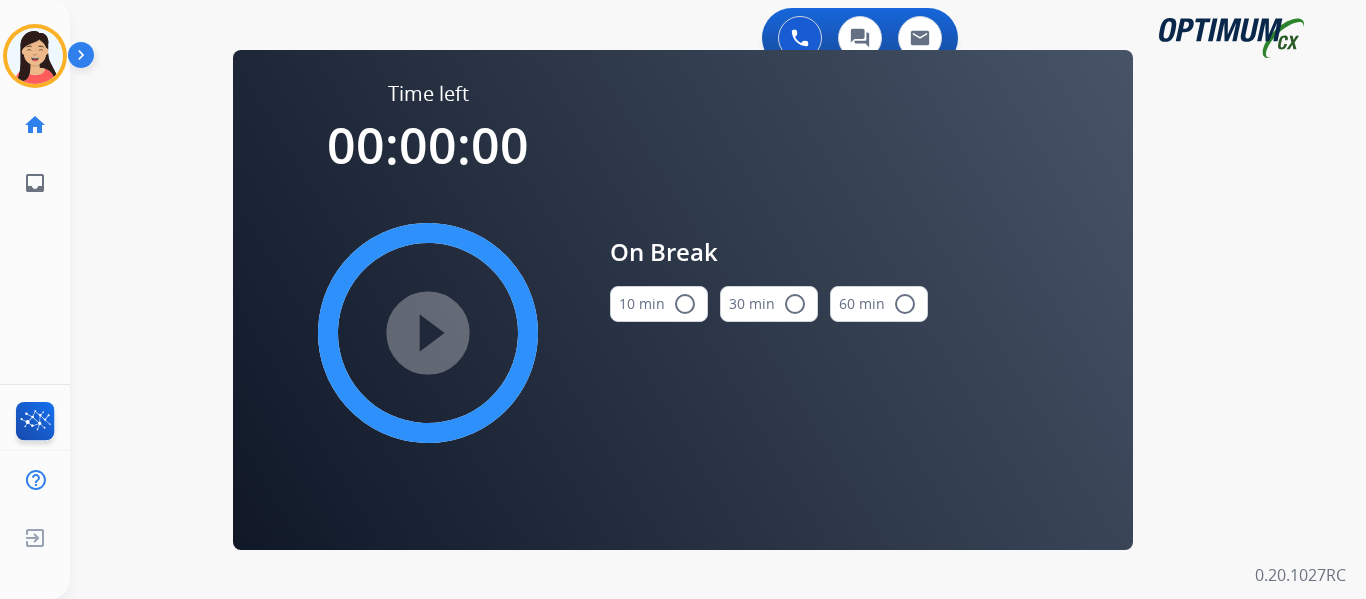 click on "Claudia   Break  Edit Avatar  Agent:   Claudia  Routing Profile:  OCX Training" 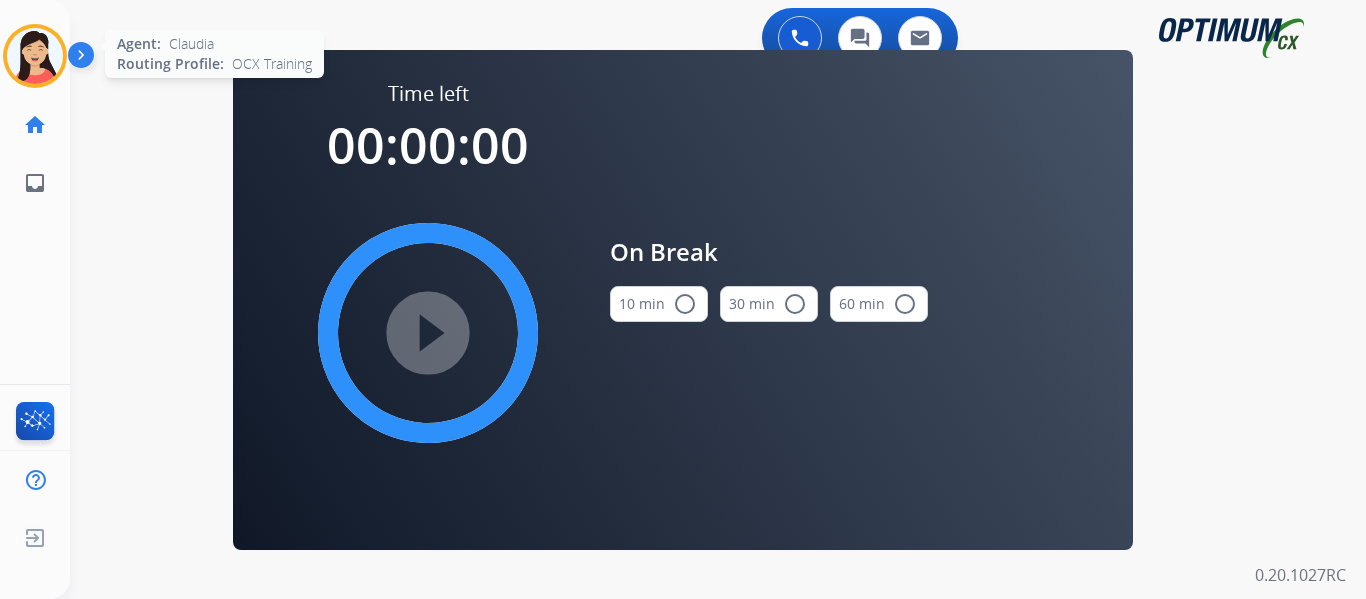 click at bounding box center [35, 56] 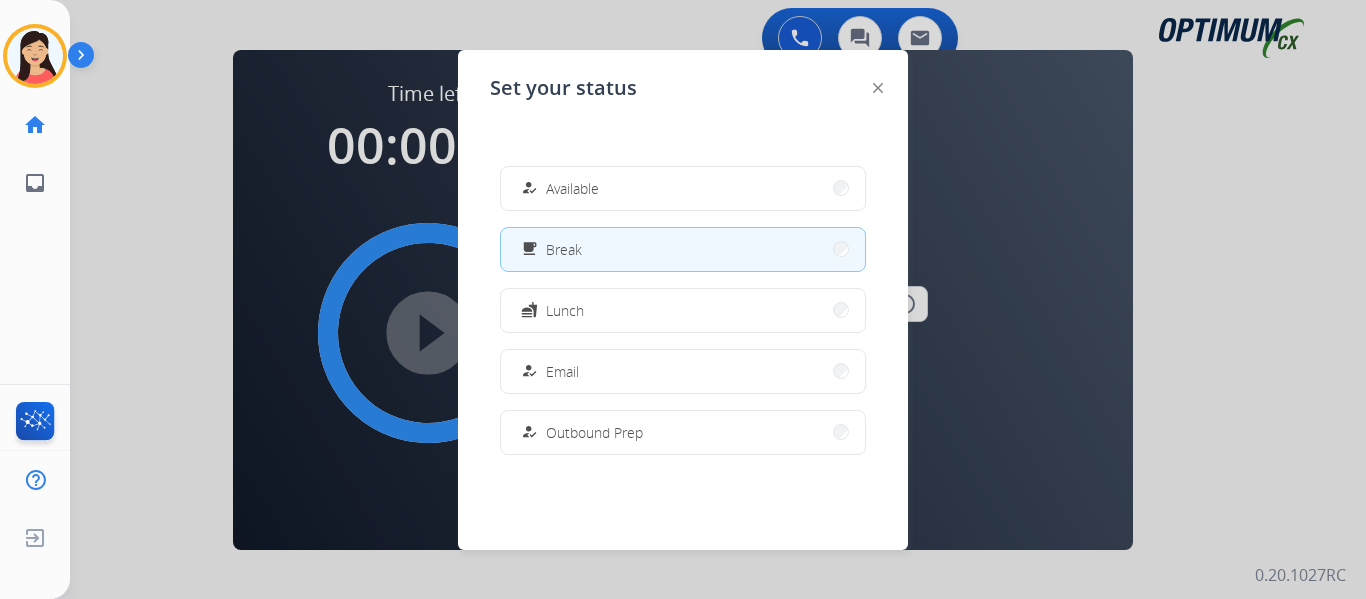 click on "how_to_reg Available" at bounding box center (683, 188) 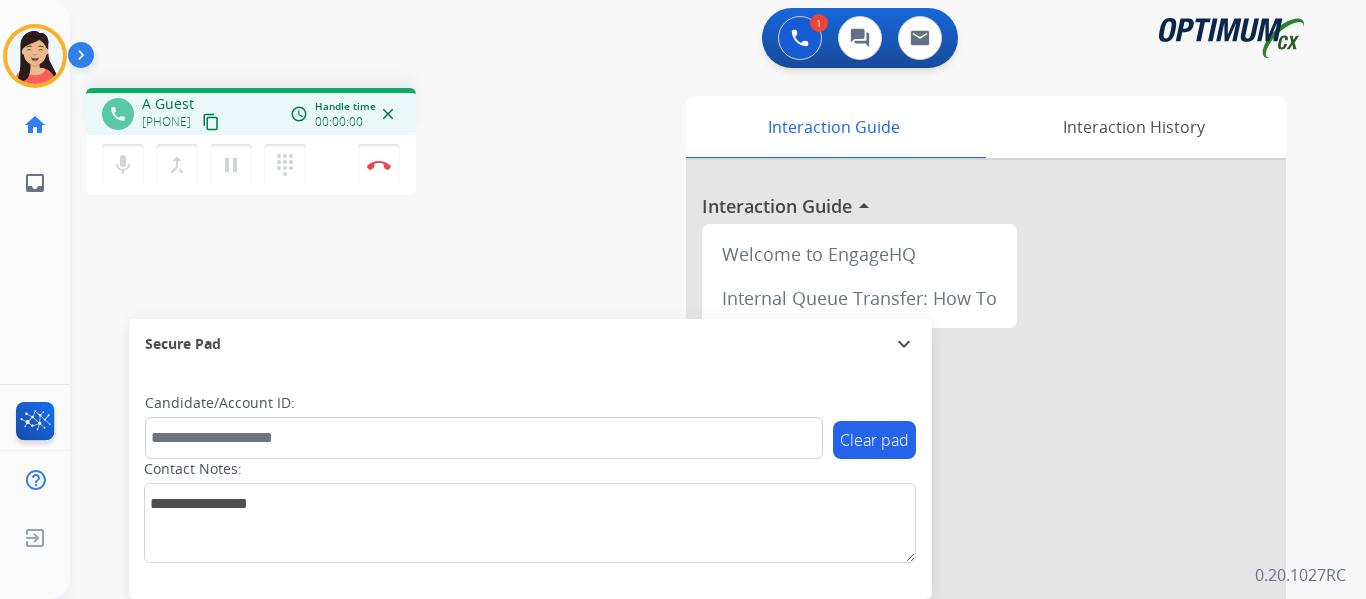 click on "content_copy" at bounding box center [211, 122] 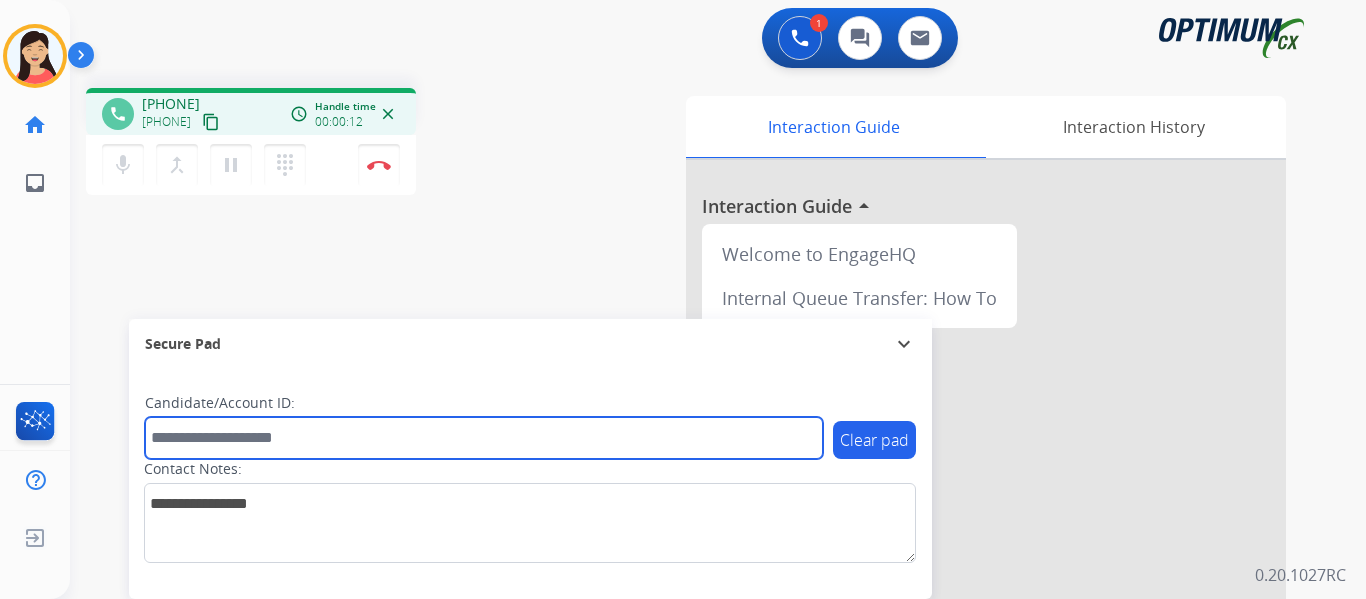 click at bounding box center (484, 438) 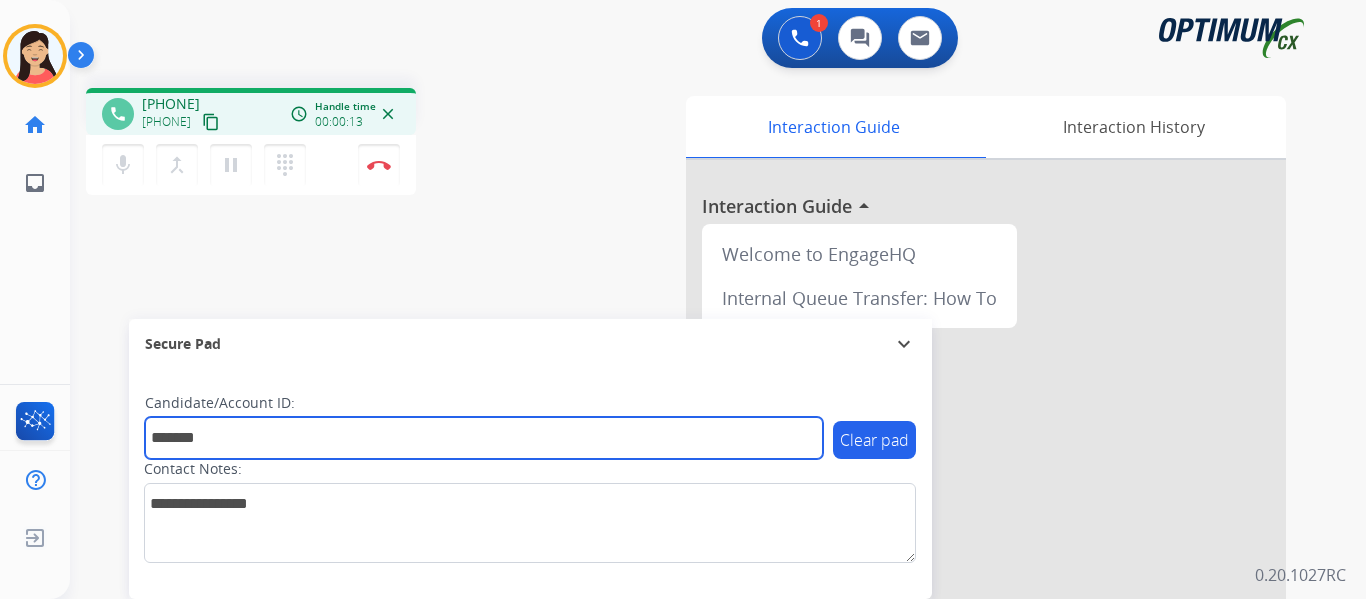 type on "*******" 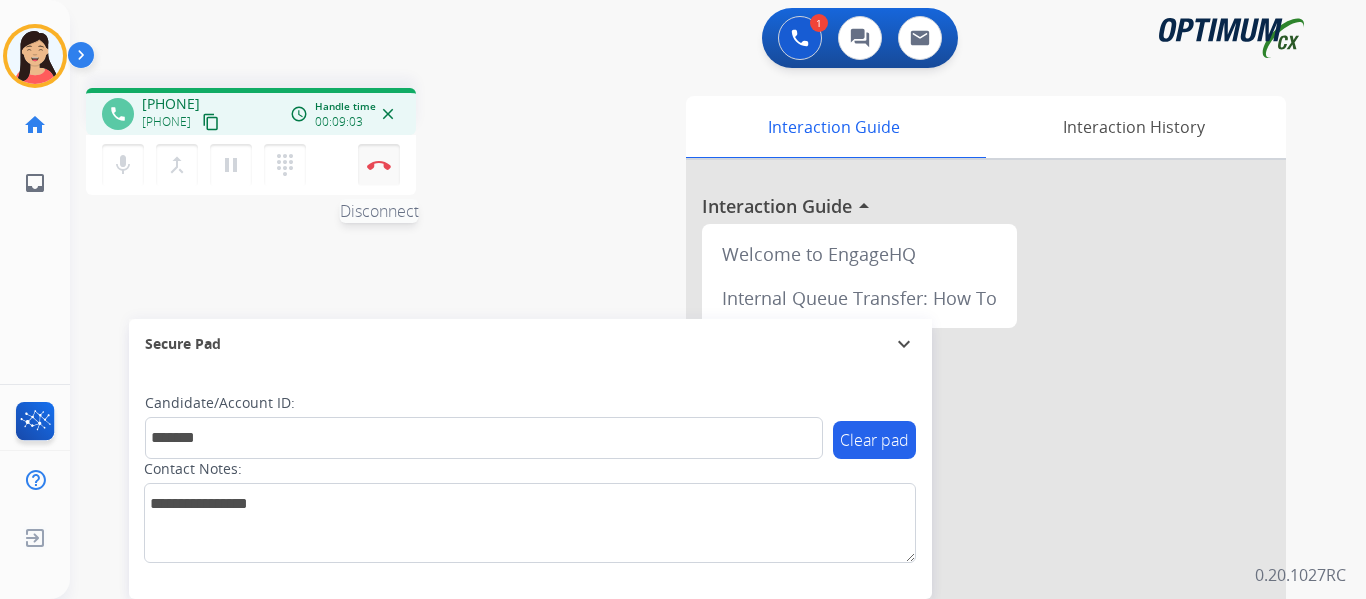click at bounding box center (379, 165) 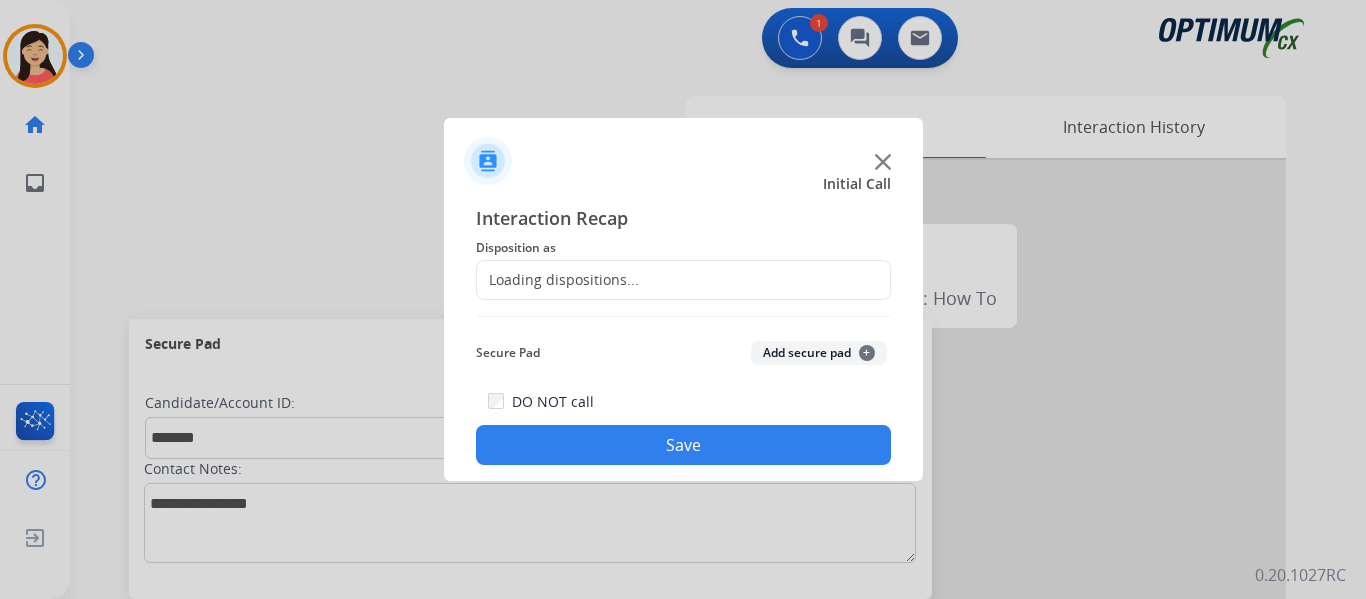 click on "Add secure pad  +" 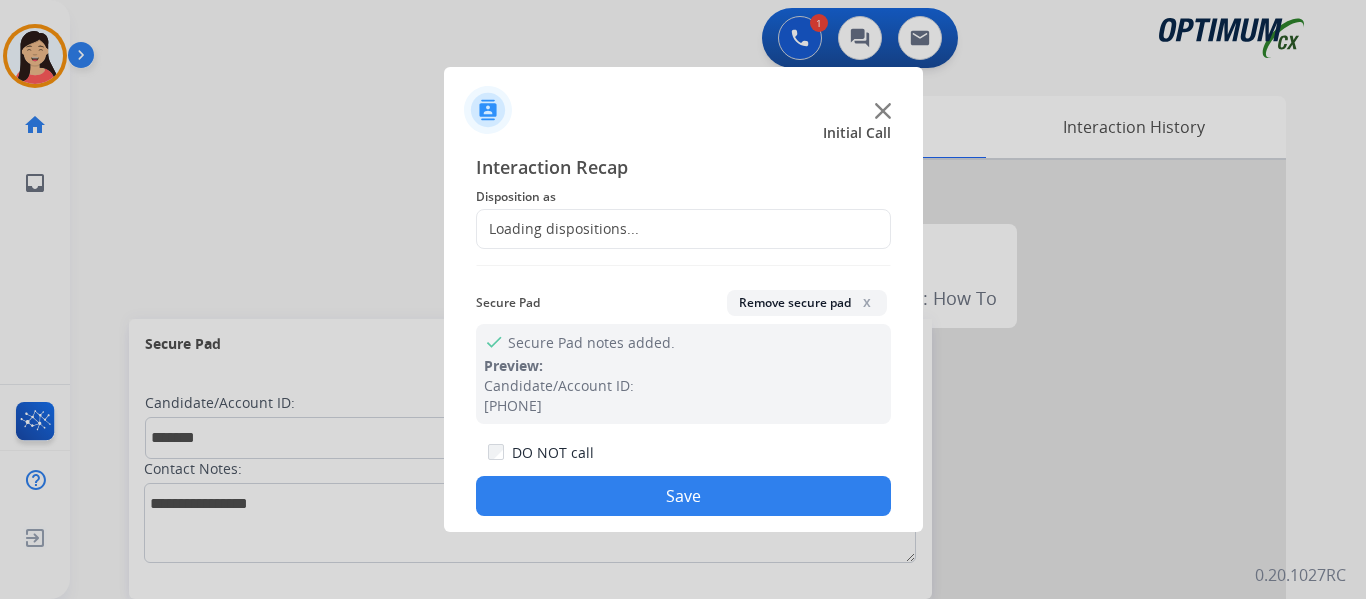 click on "Loading dispositions..." 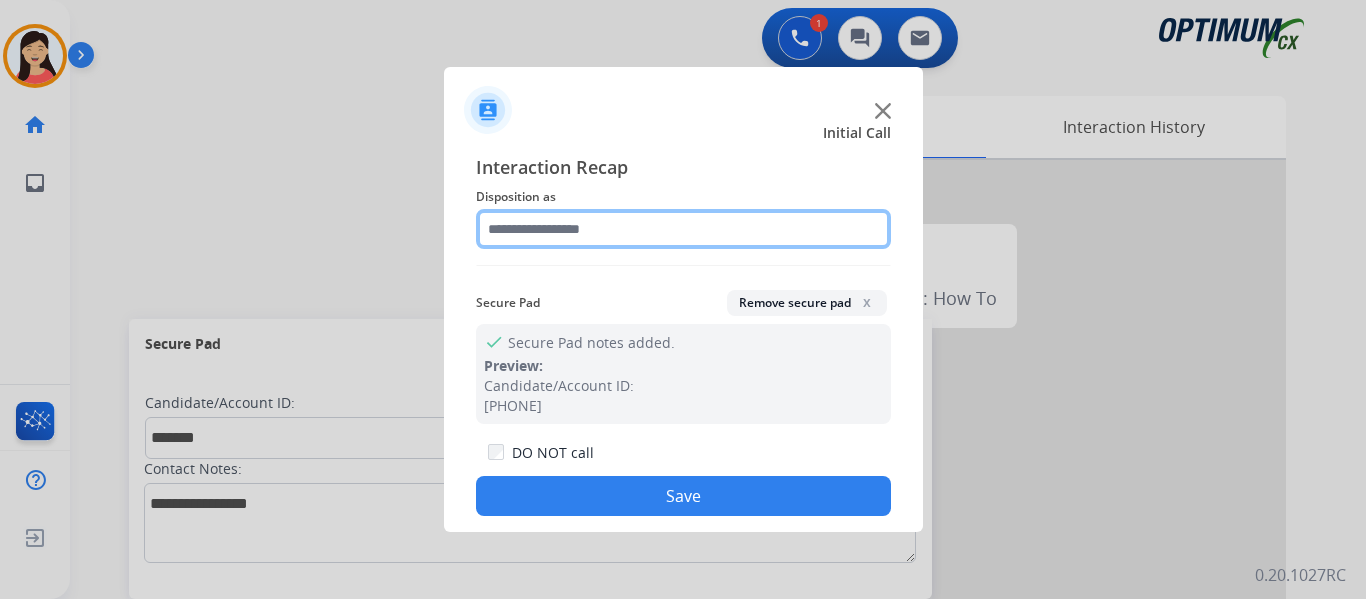 click 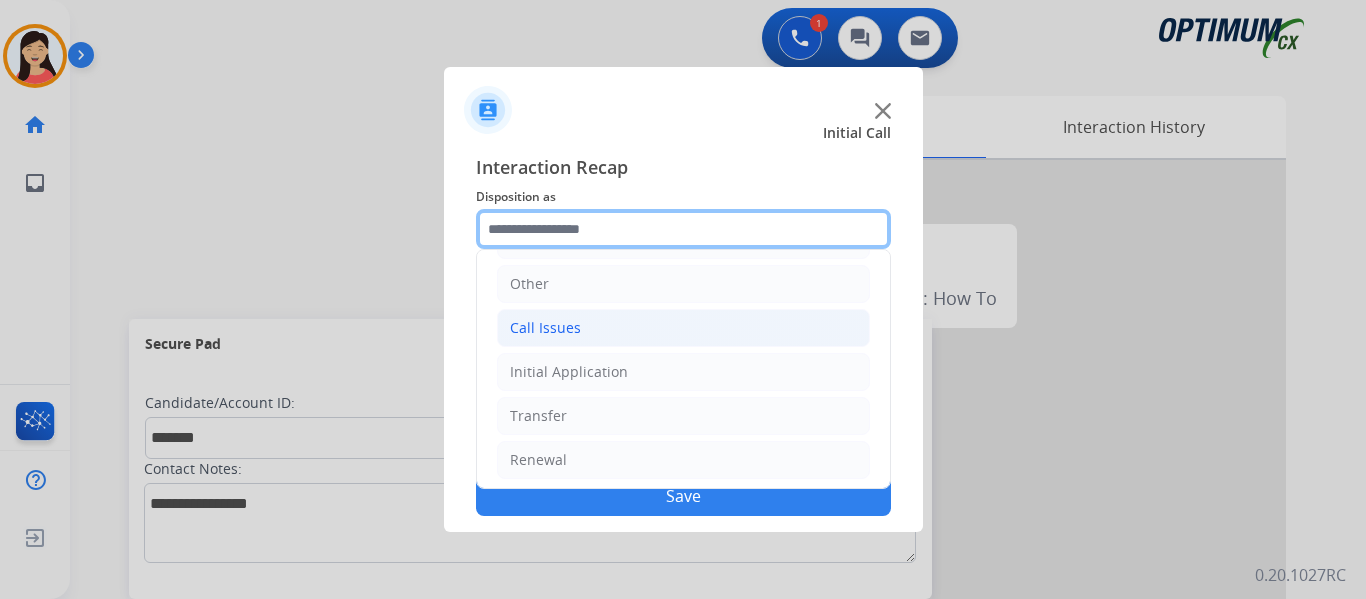 scroll, scrollTop: 136, scrollLeft: 0, axis: vertical 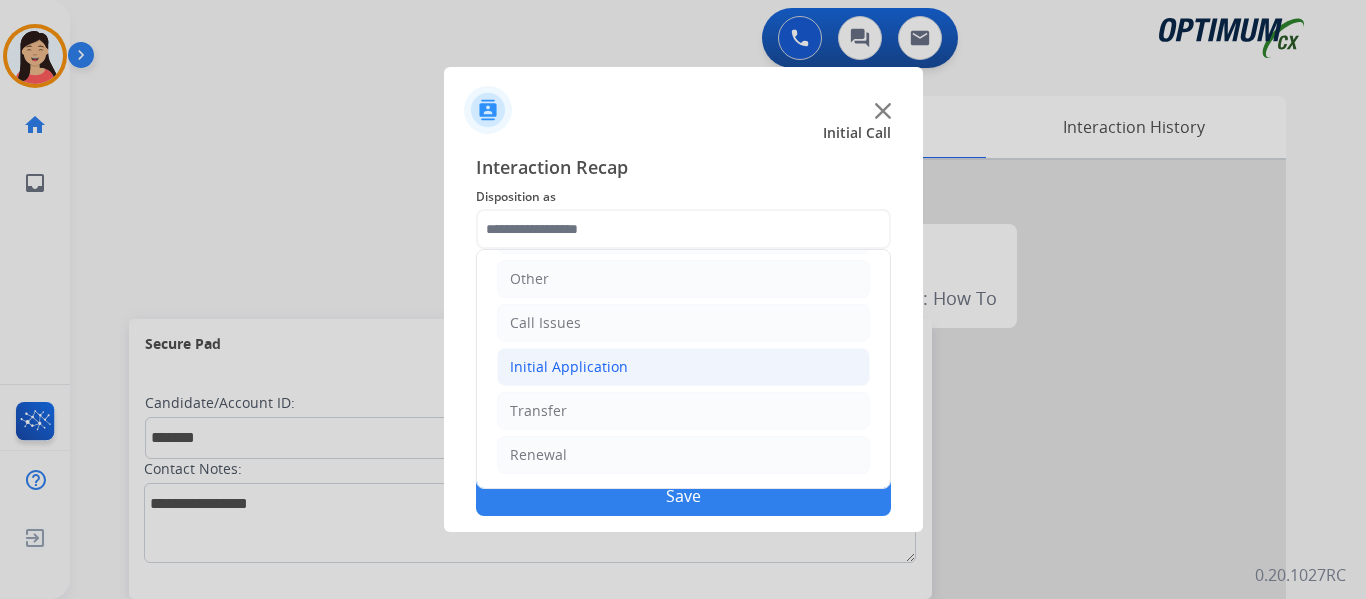 click on "Initial Application" 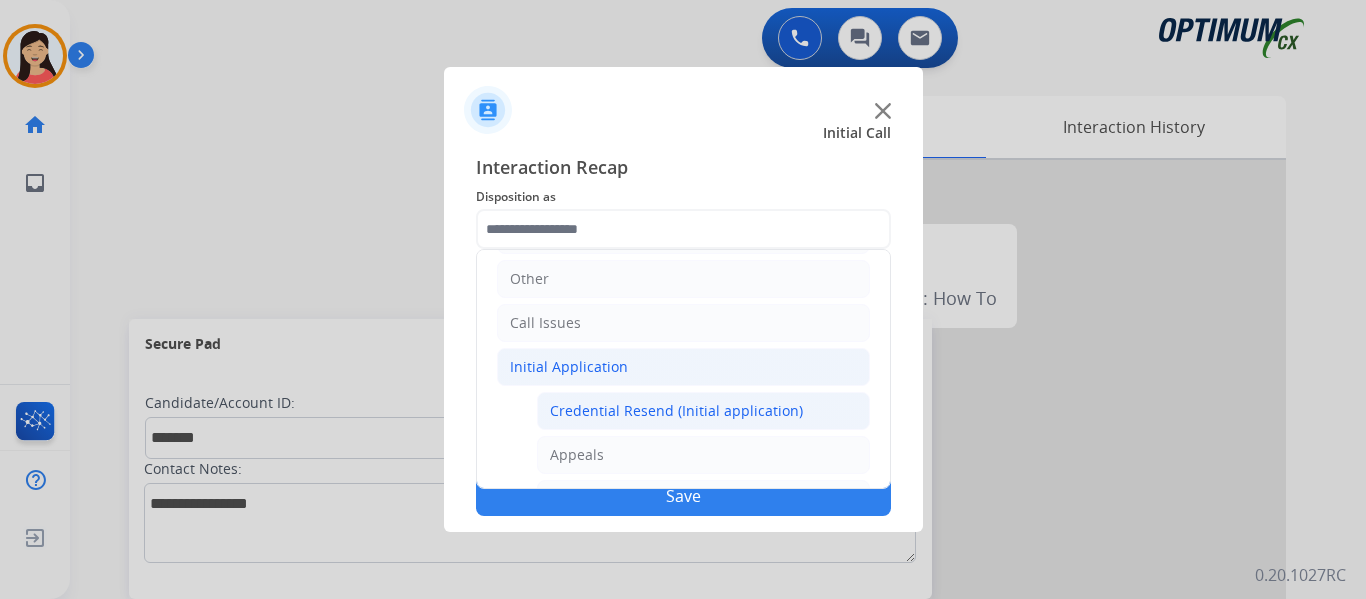 click on "Credential Resend (Initial application)" 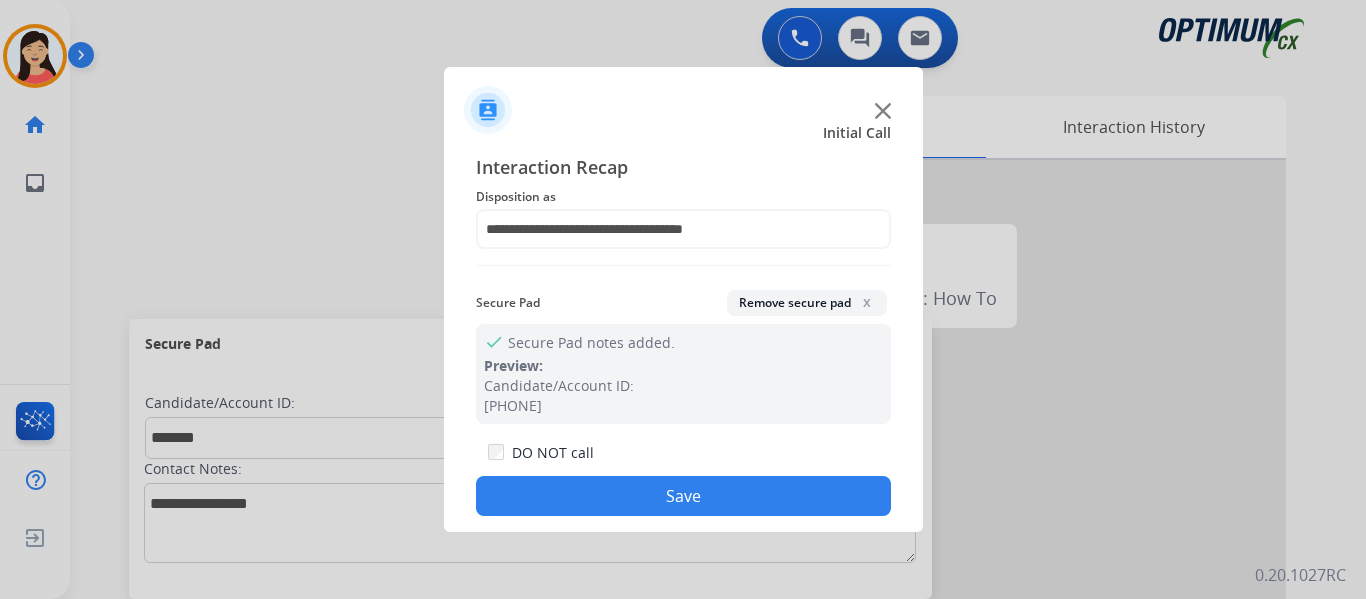 click on "Save" 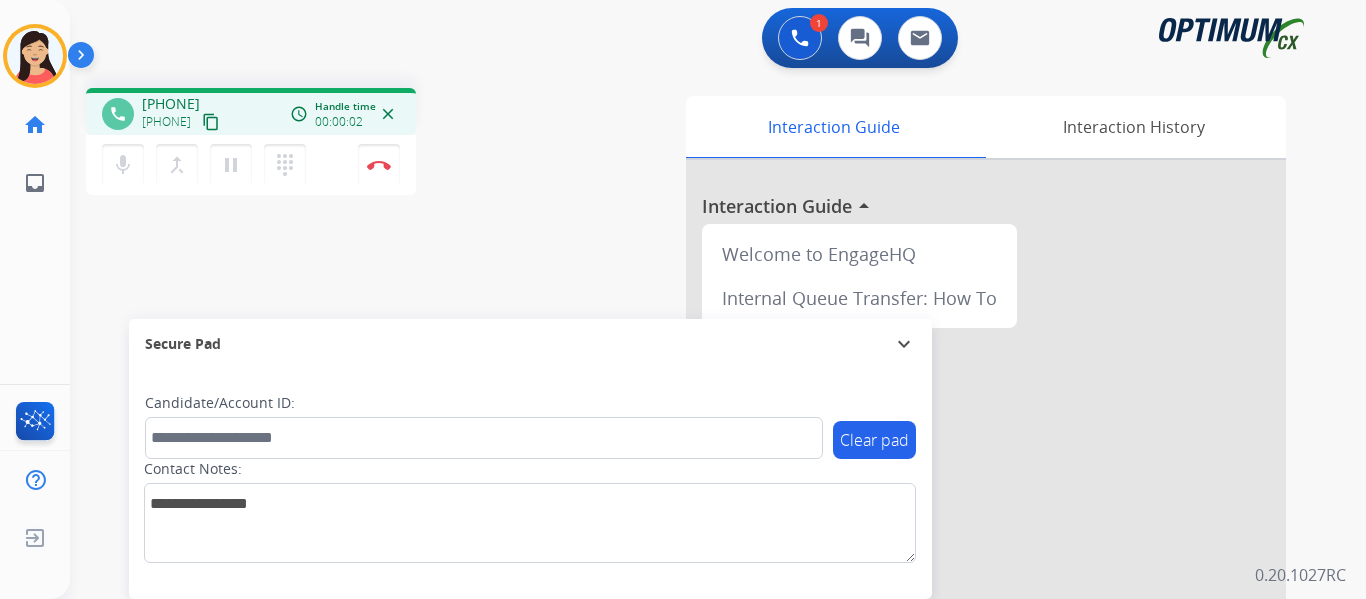 click on "content_copy" at bounding box center [211, 122] 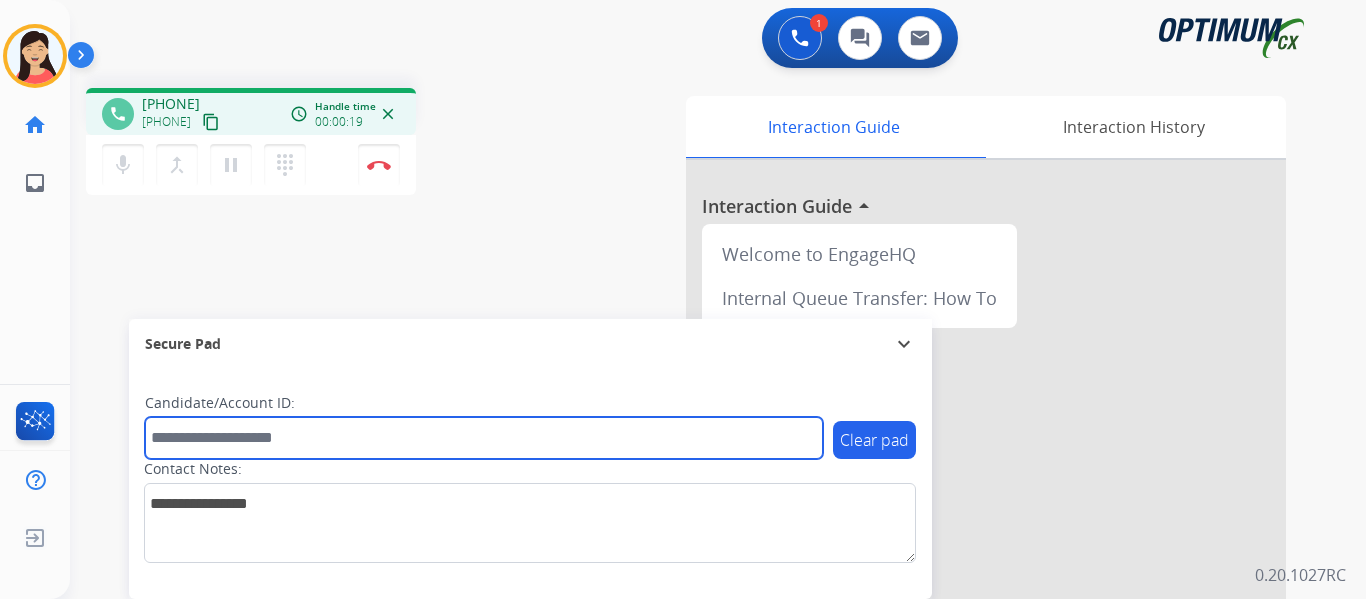 drag, startPoint x: 381, startPoint y: 437, endPoint x: 396, endPoint y: 449, distance: 19.209373 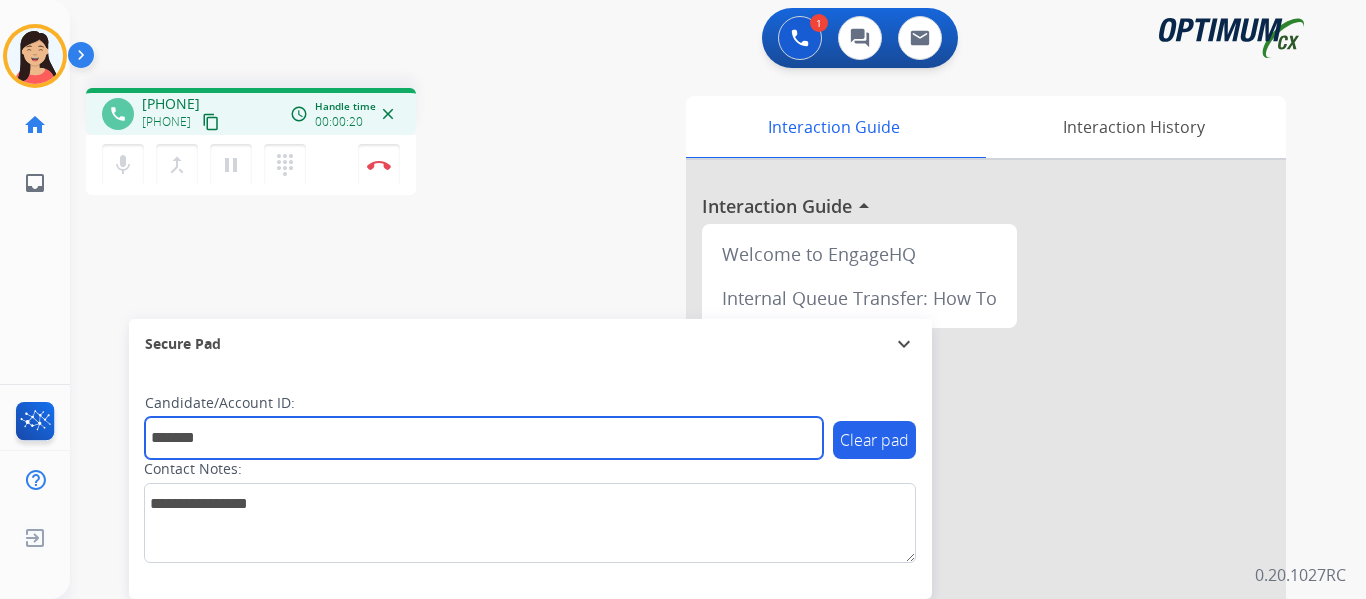 type on "*******" 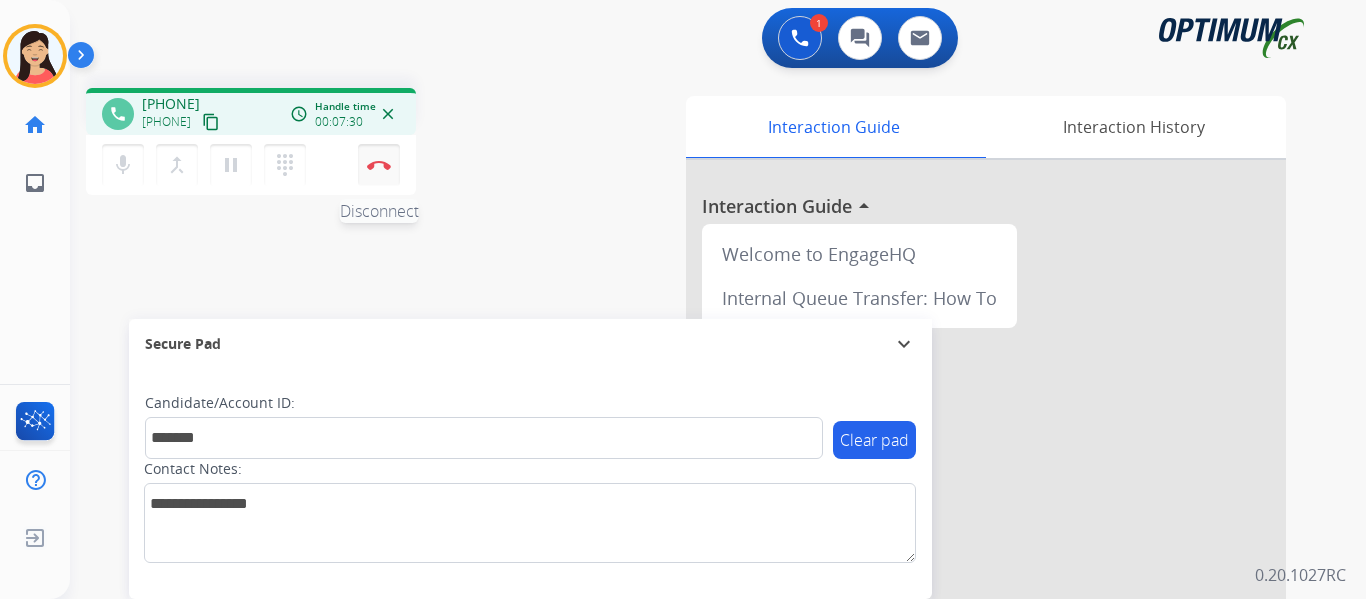 click at bounding box center [379, 165] 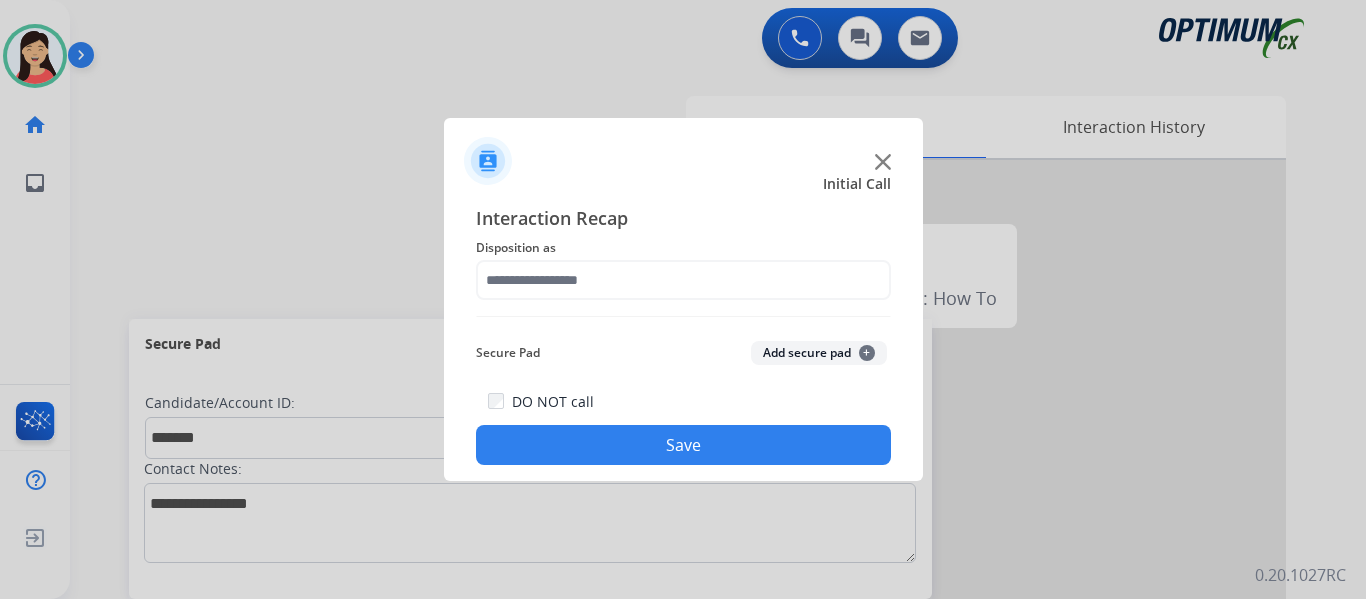 click on "Add secure pad  +" 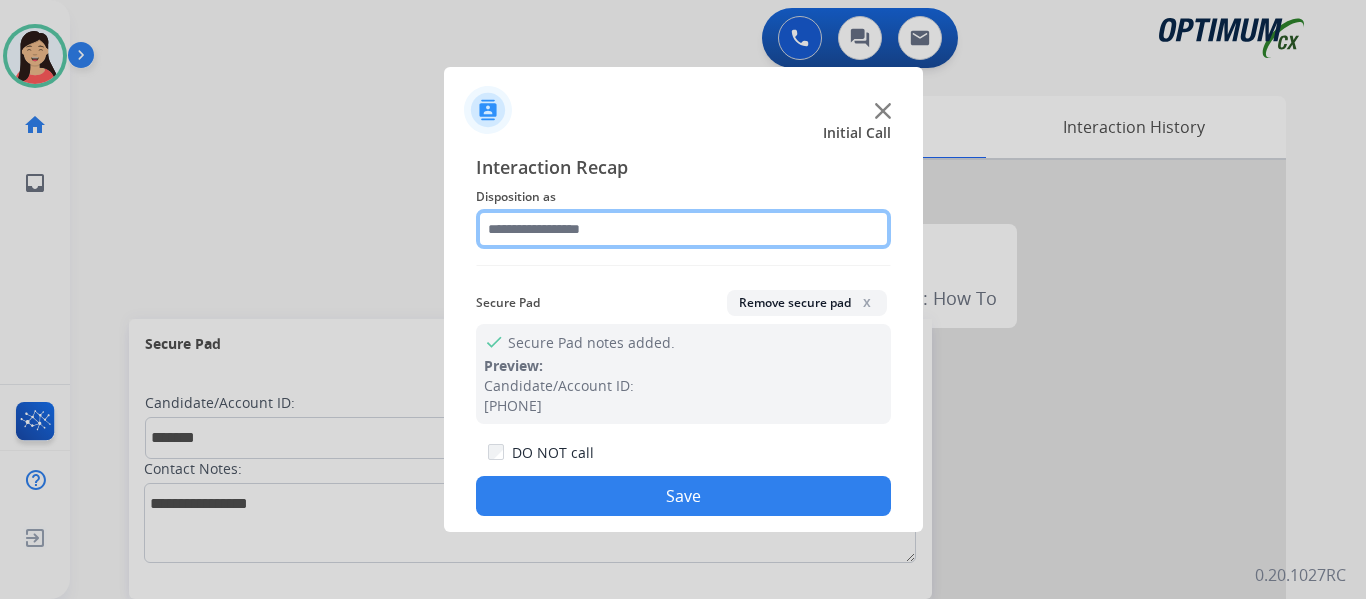 click 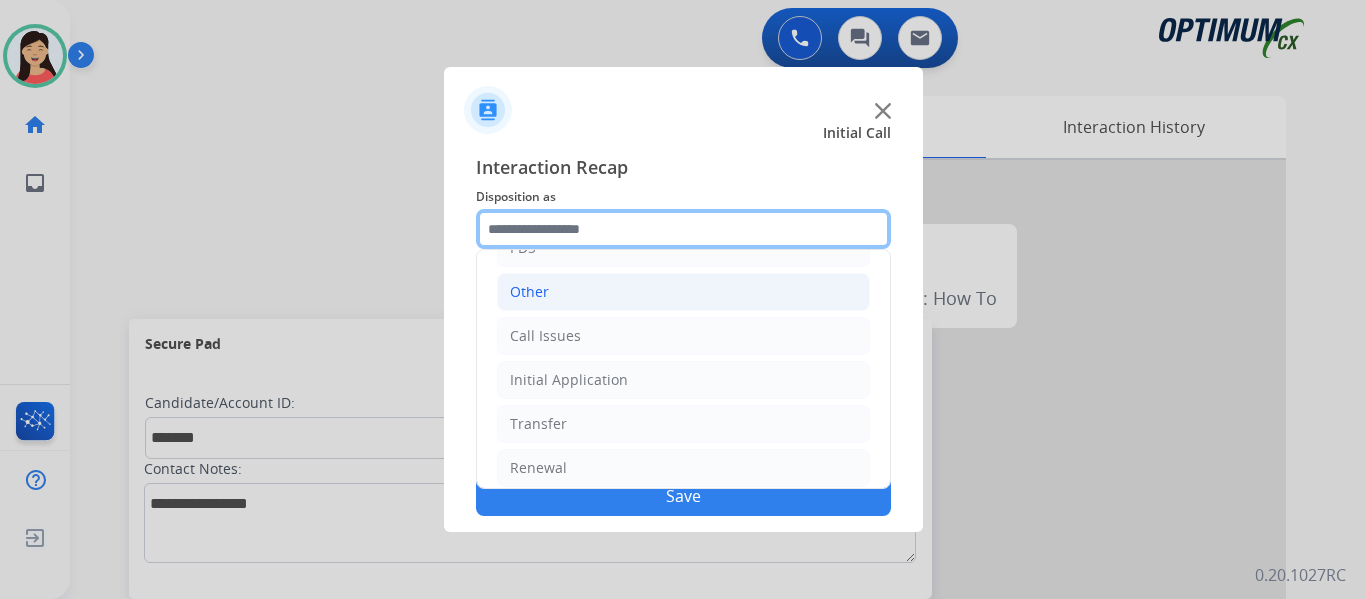 scroll, scrollTop: 136, scrollLeft: 0, axis: vertical 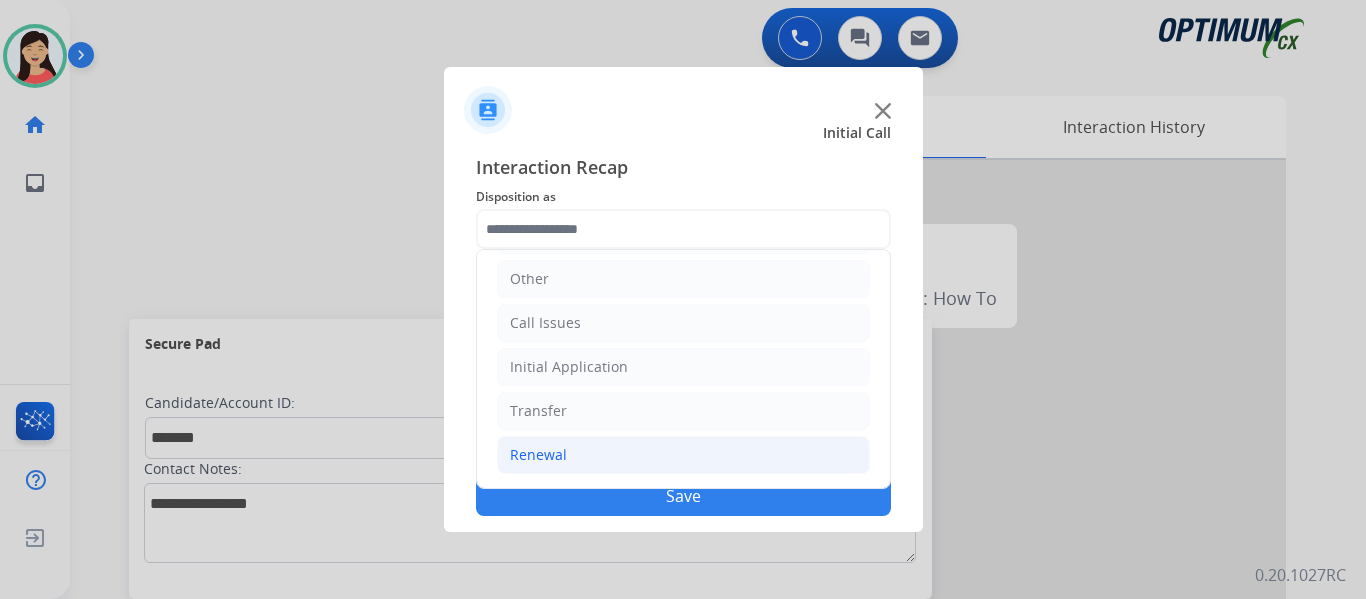 click on "Renewal" 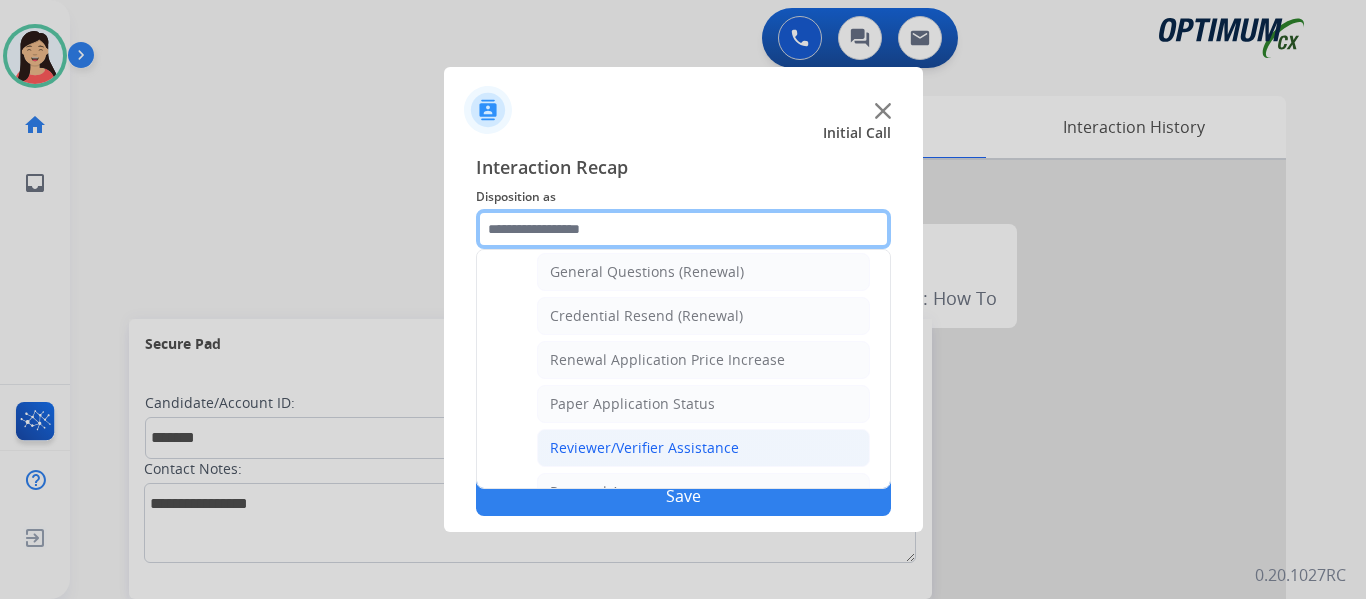 scroll, scrollTop: 572, scrollLeft: 0, axis: vertical 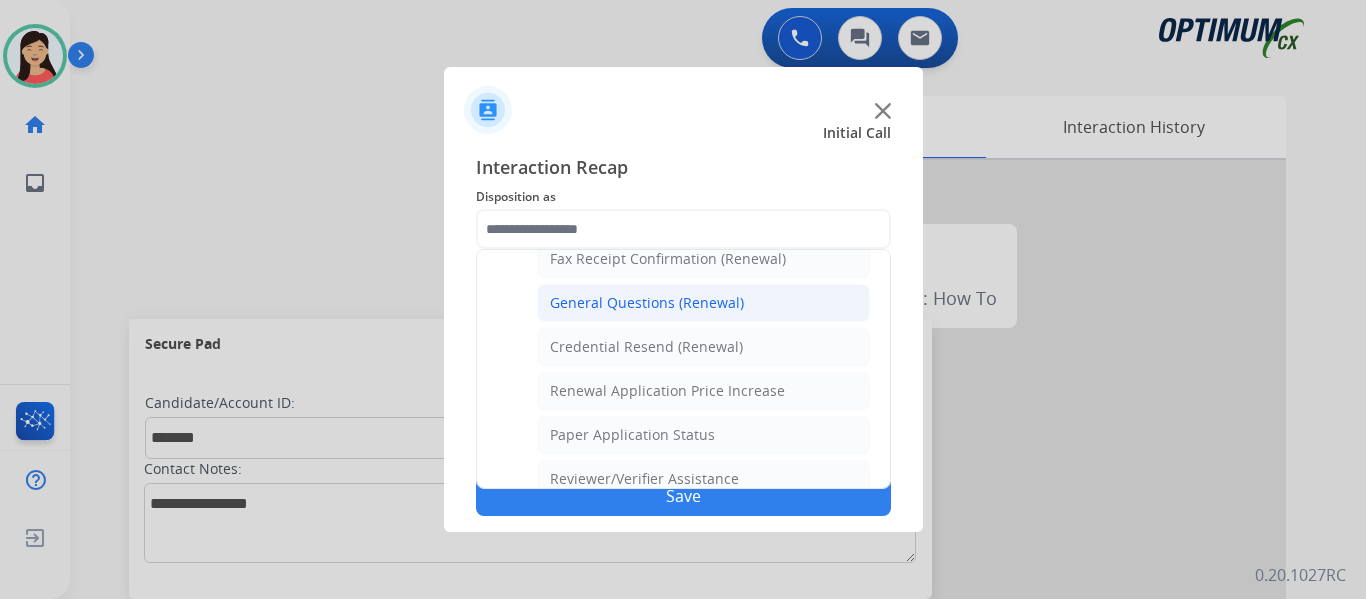 click on "General Questions (Renewal)" 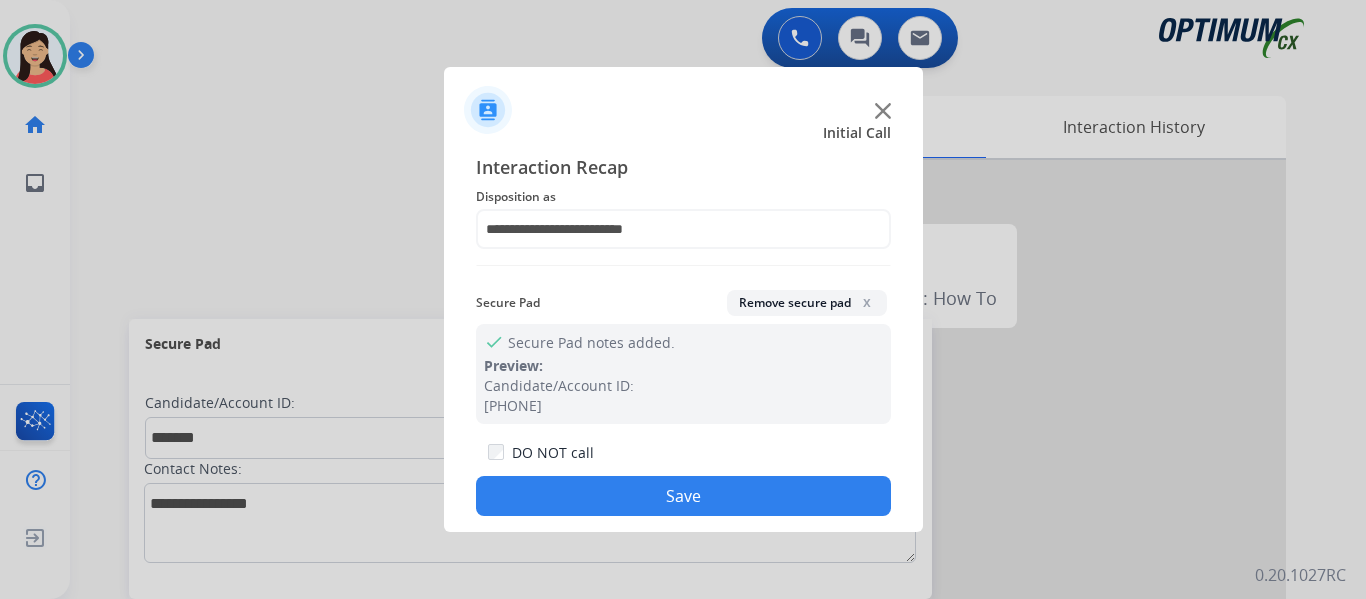click on "Save" 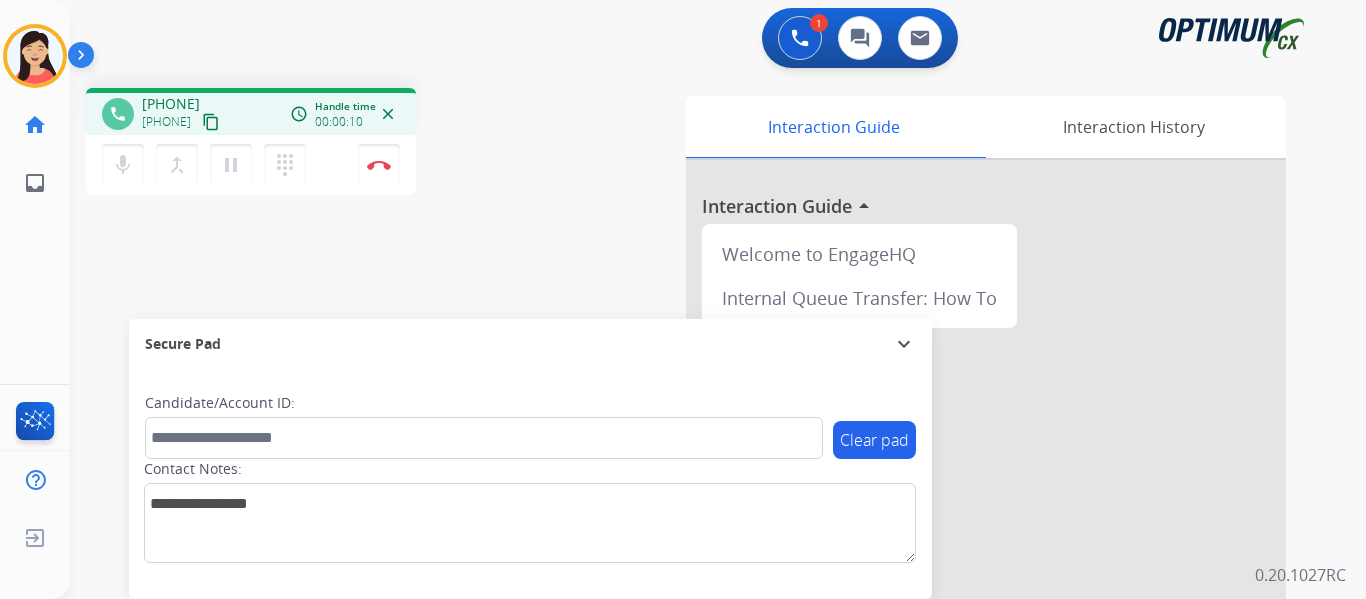 click on "content_copy" at bounding box center (211, 122) 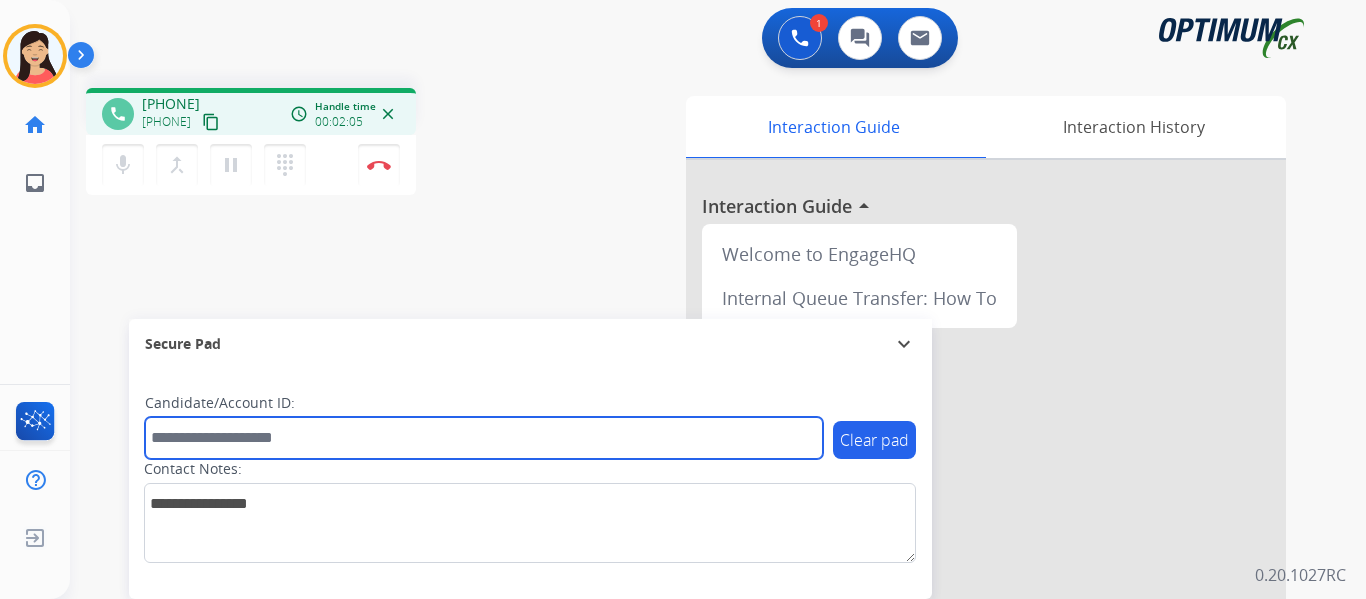click at bounding box center (484, 438) 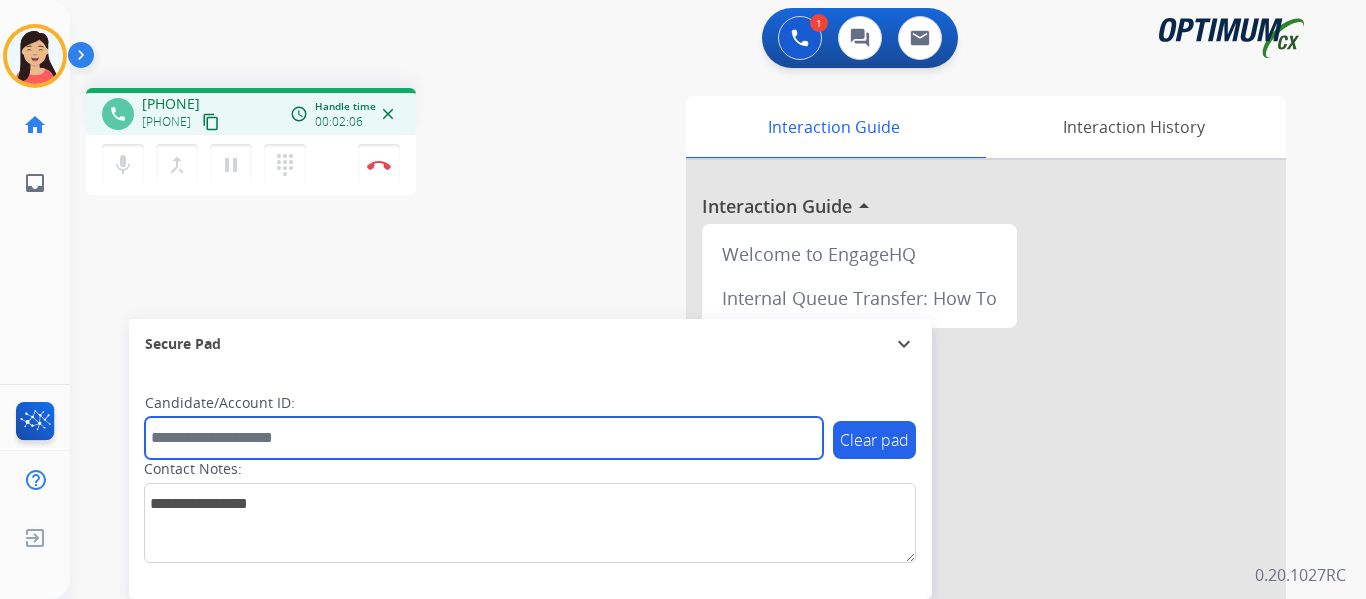 paste on "*******" 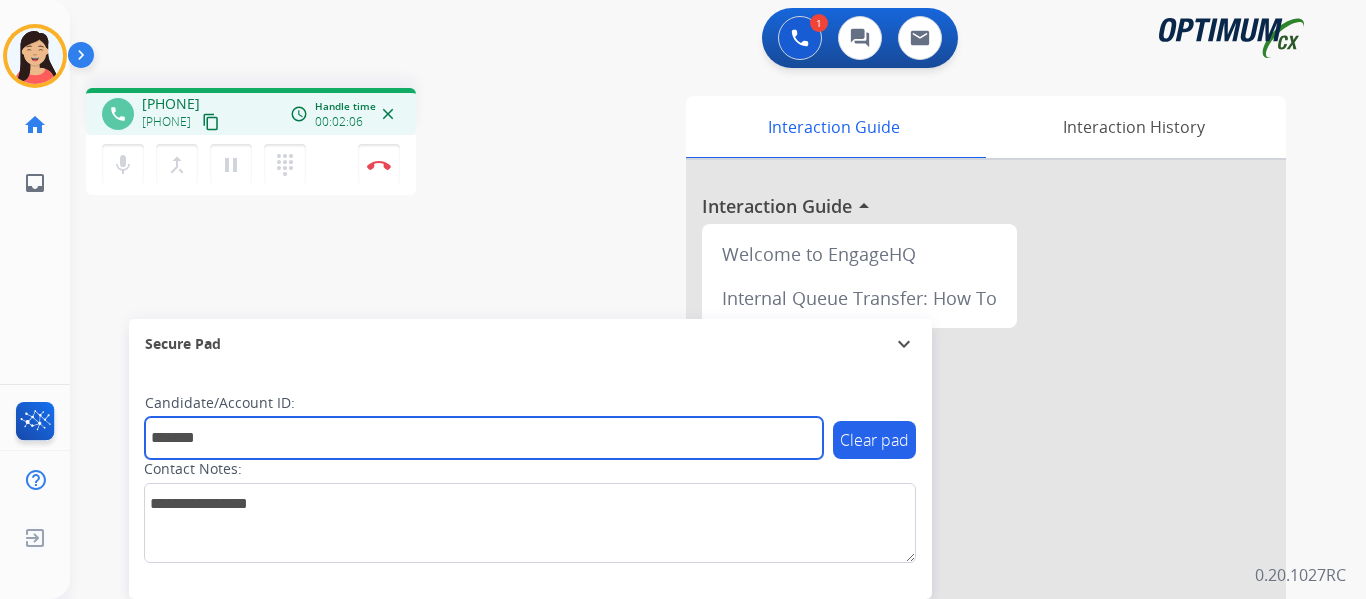 type on "*******" 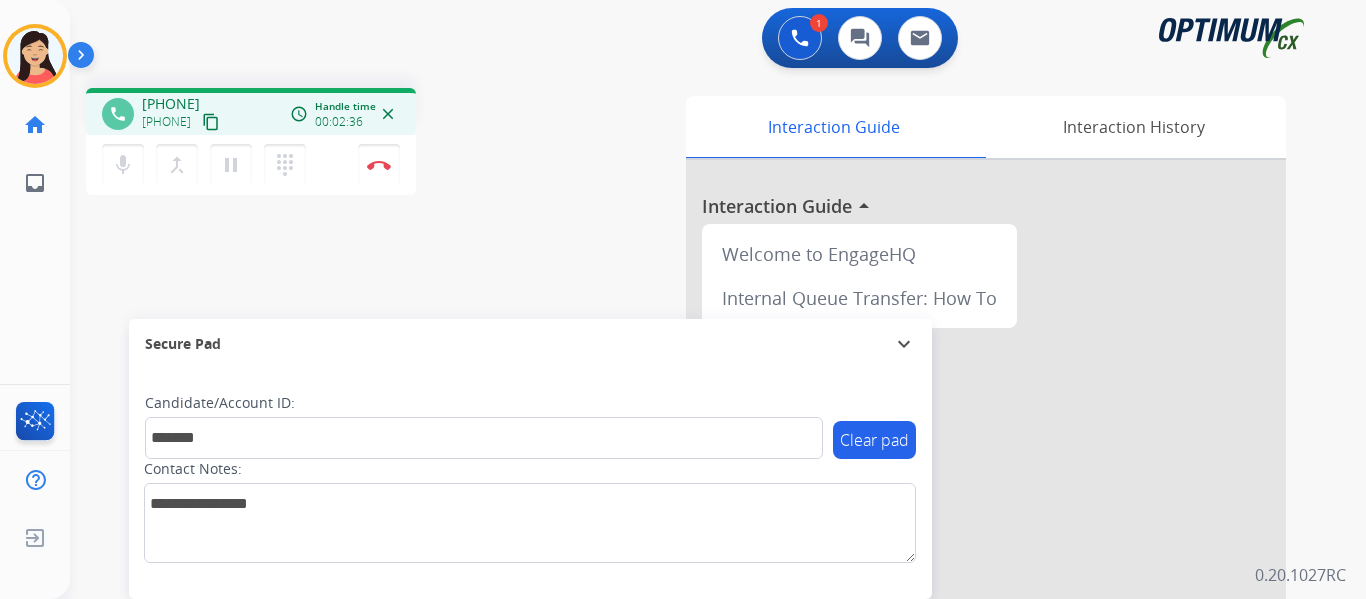 click on "content_copy" at bounding box center (211, 122) 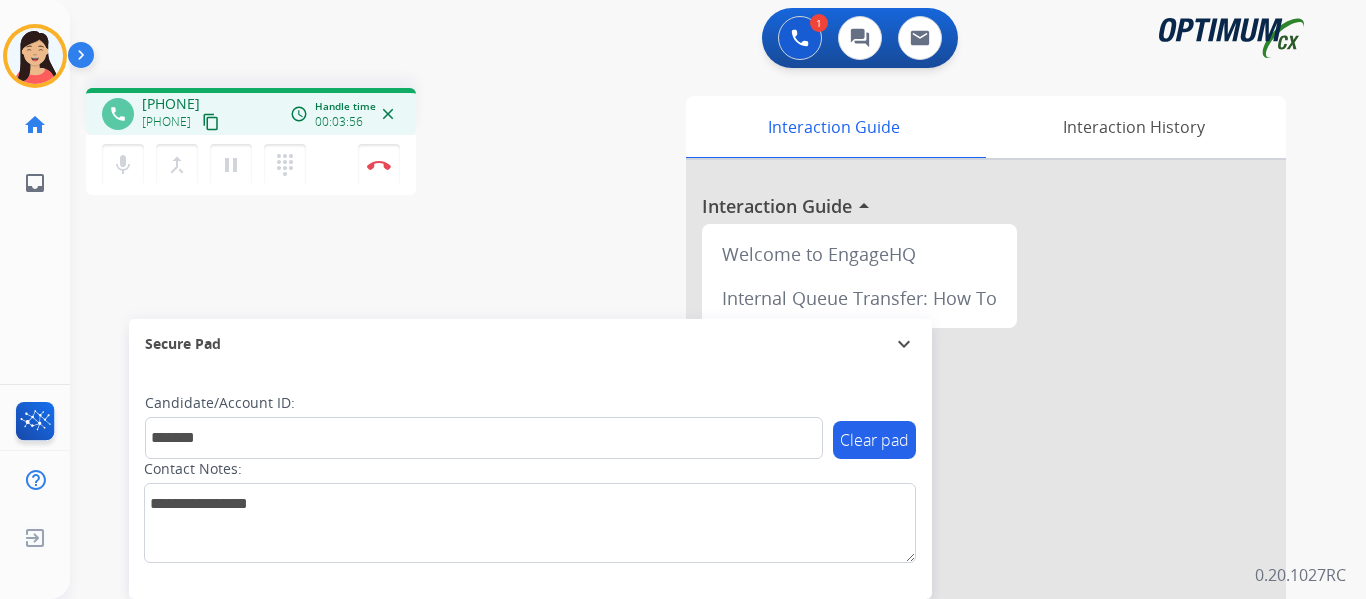 drag, startPoint x: 380, startPoint y: 166, endPoint x: 420, endPoint y: 188, distance: 45.65085 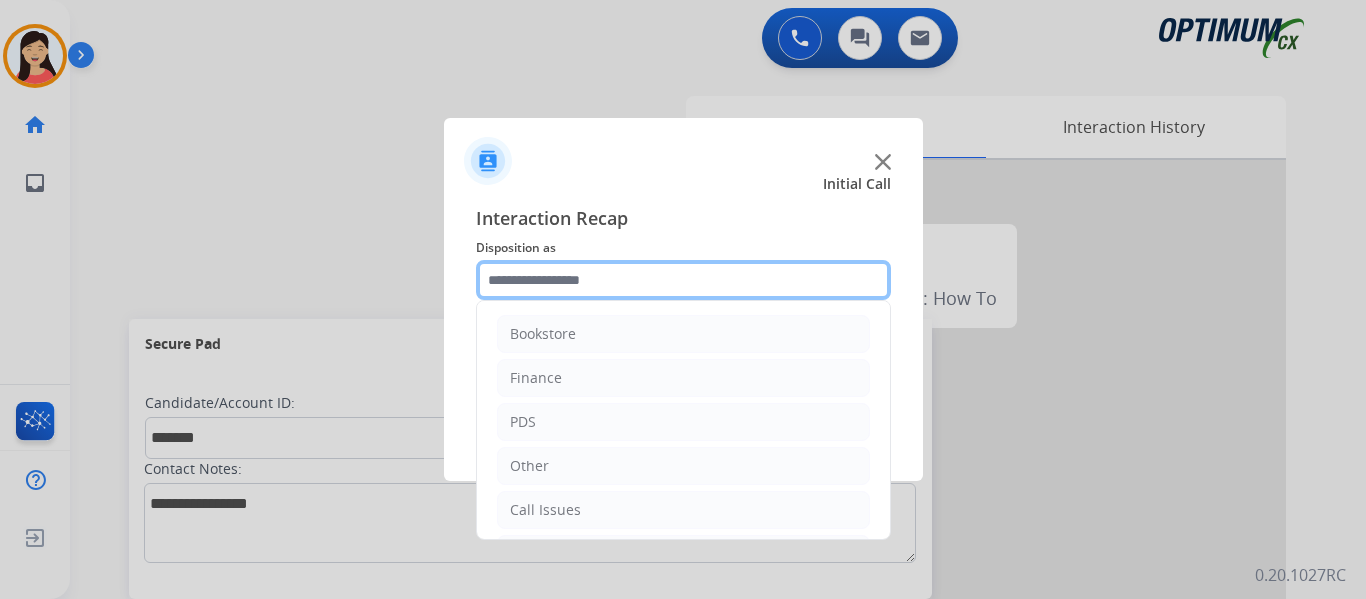 click 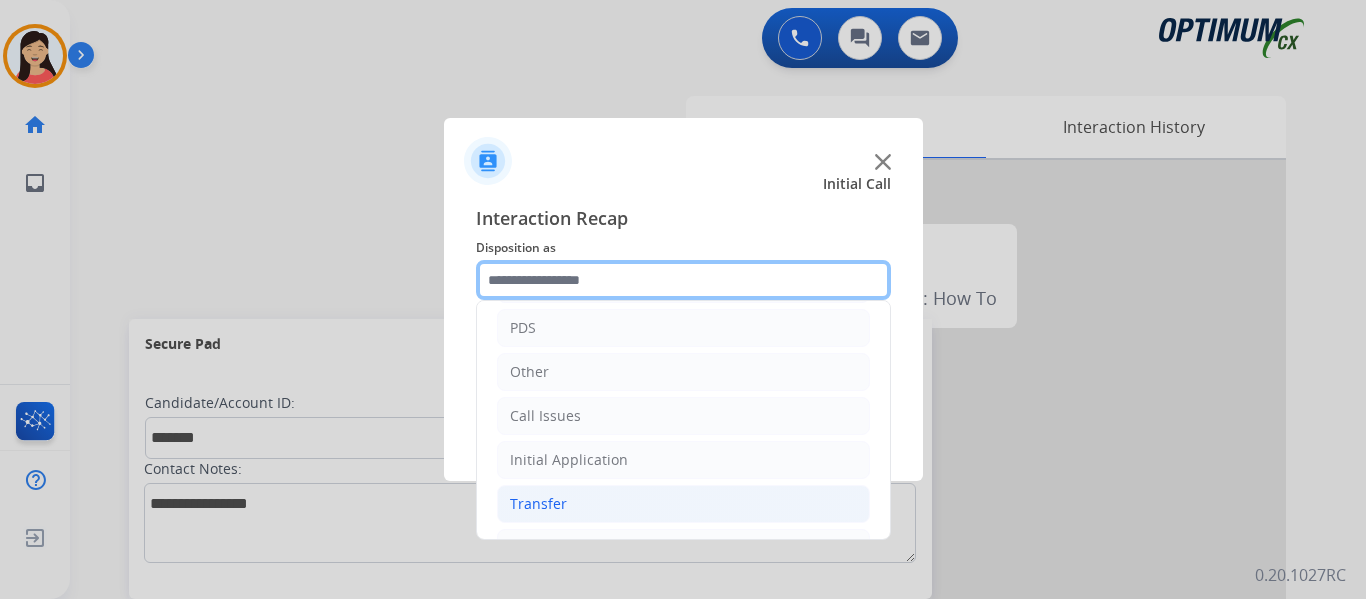 scroll, scrollTop: 136, scrollLeft: 0, axis: vertical 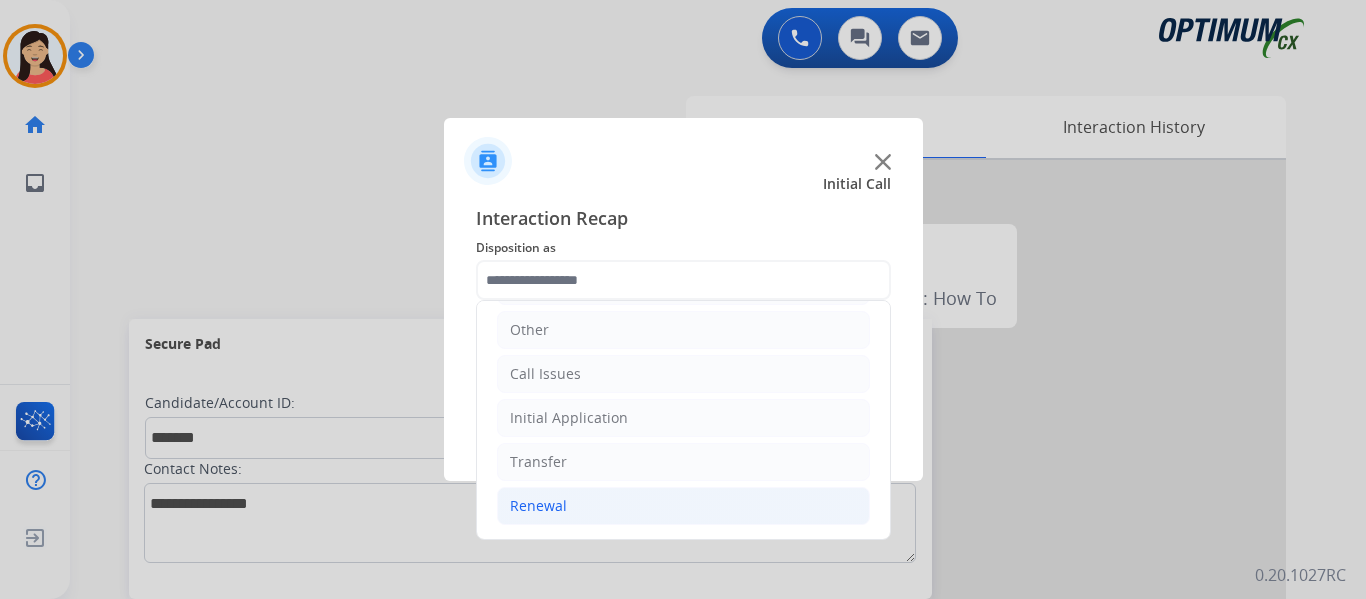 click on "Renewal" 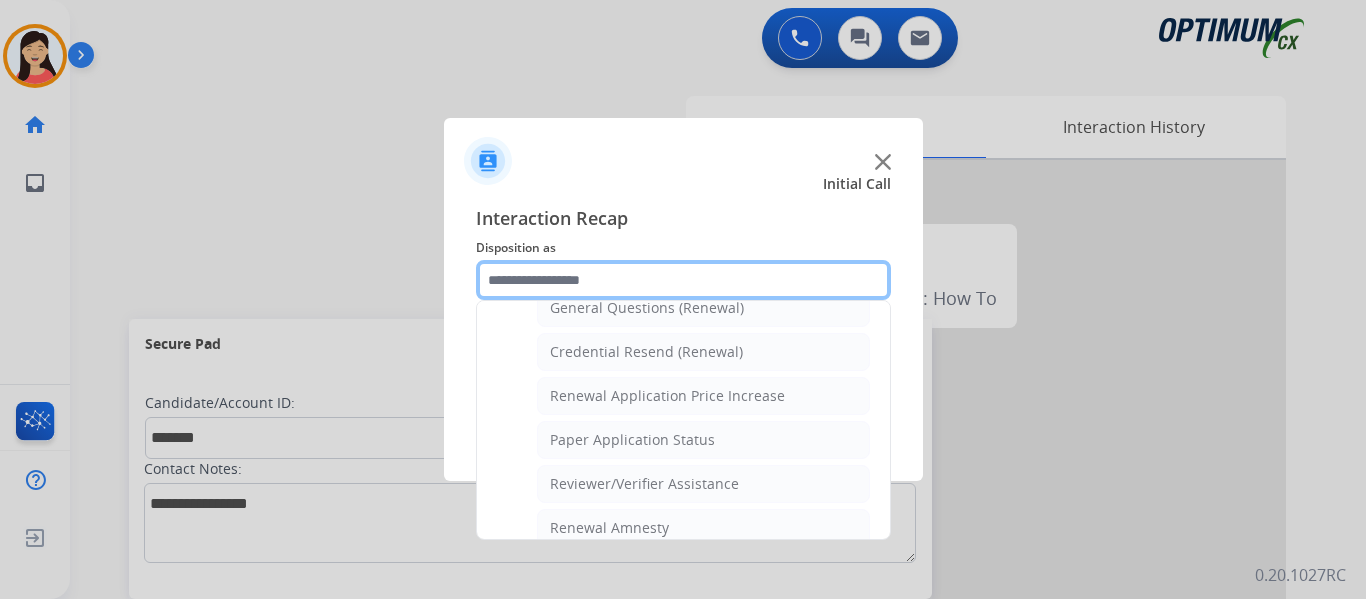scroll, scrollTop: 572, scrollLeft: 0, axis: vertical 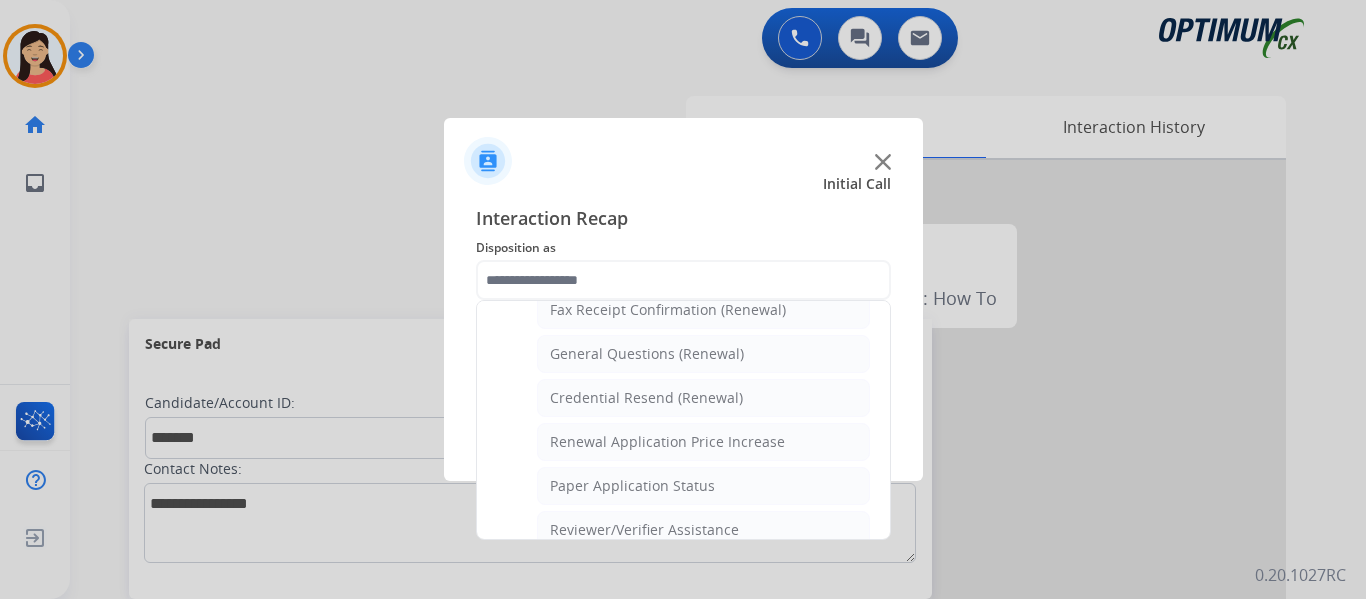 click on "General Questions (Renewal)" 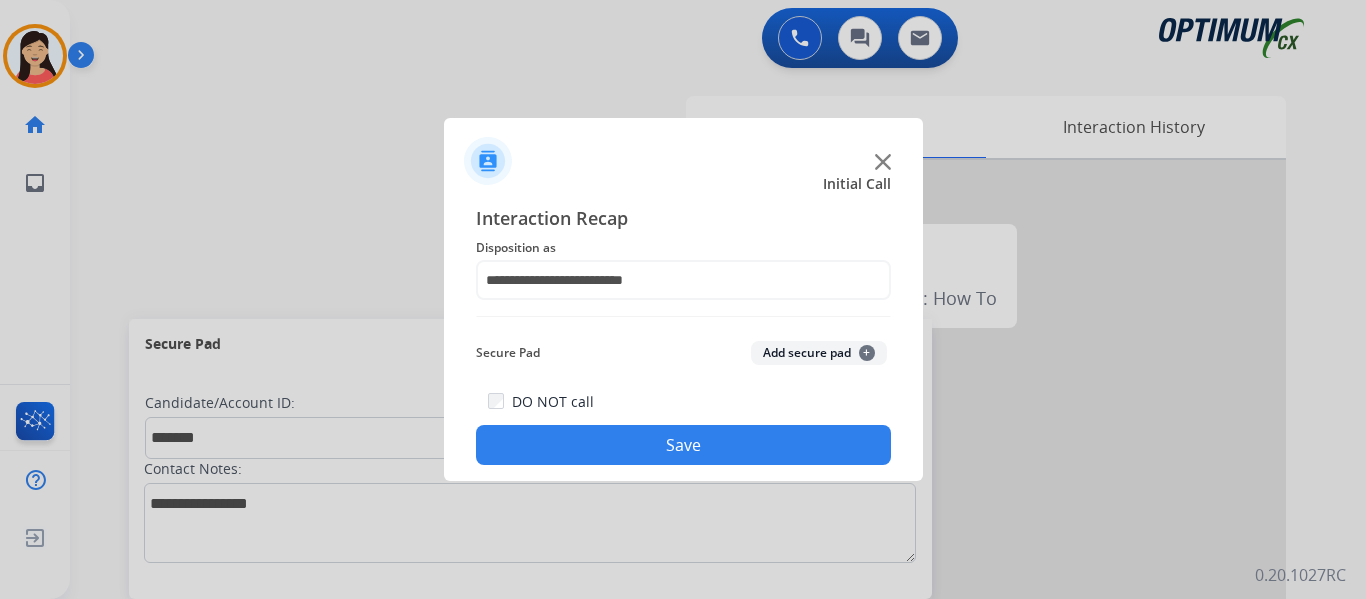 click on "Secure Pad  Add secure pad  +" 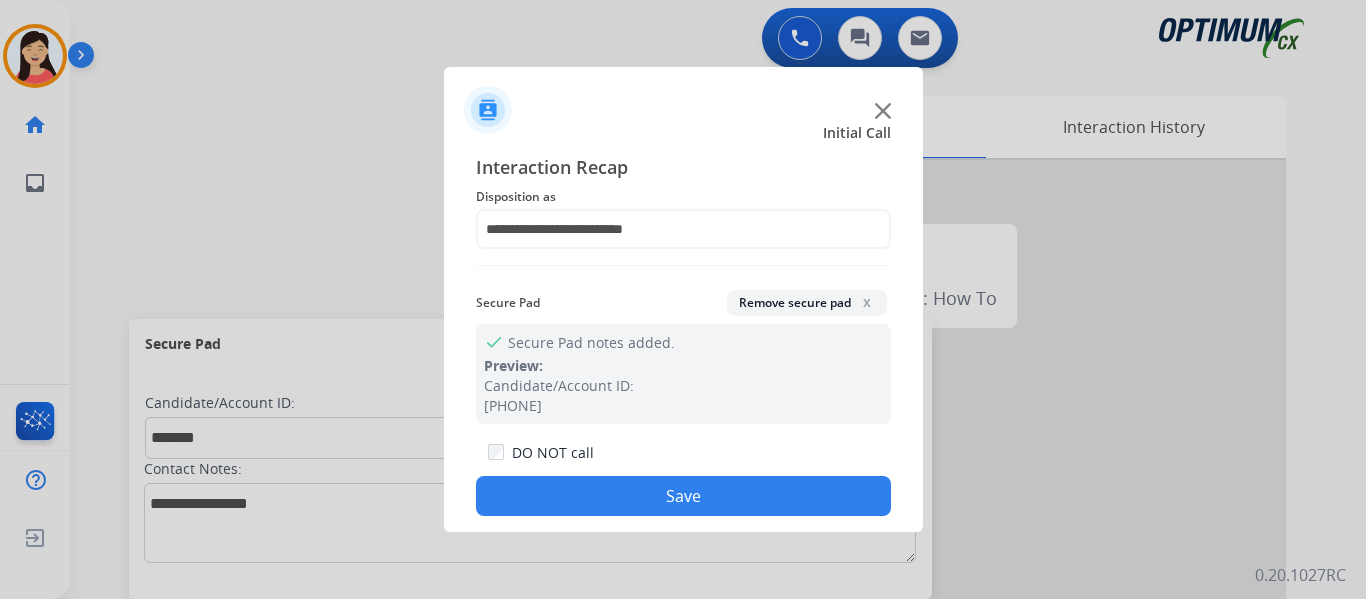 click on "Save" 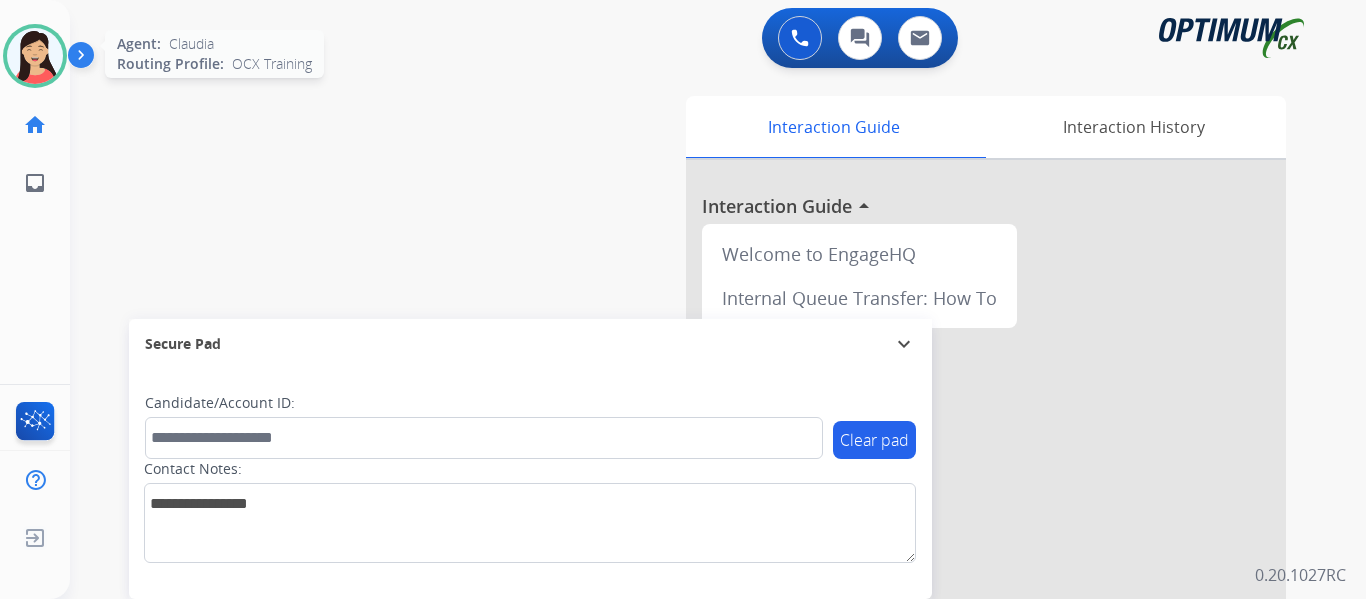 click at bounding box center [35, 56] 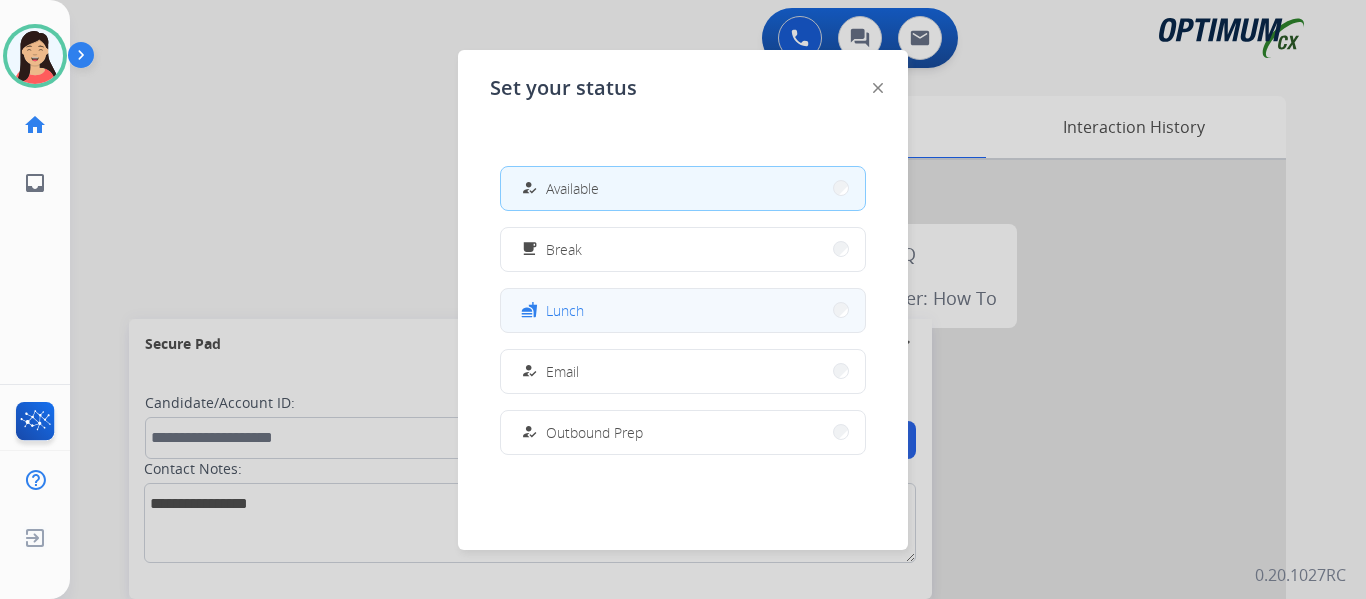 click on "fastfood Lunch" at bounding box center (683, 310) 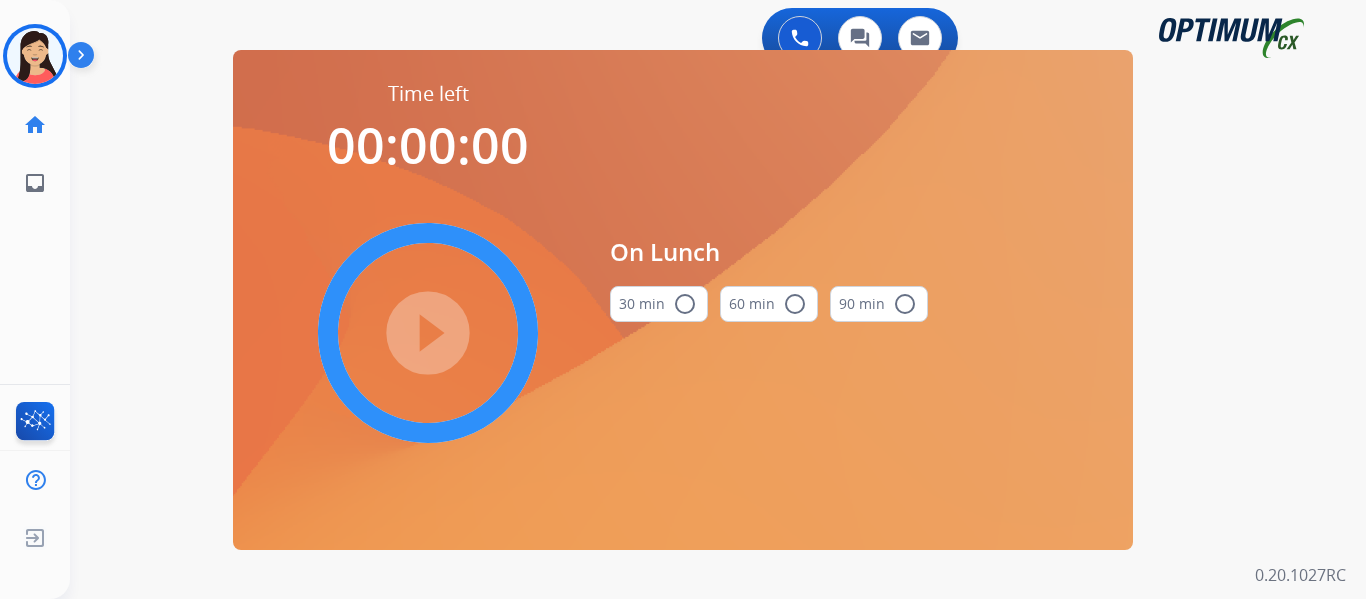 click on "30 min  radio_button_unchecked" at bounding box center (659, 304) 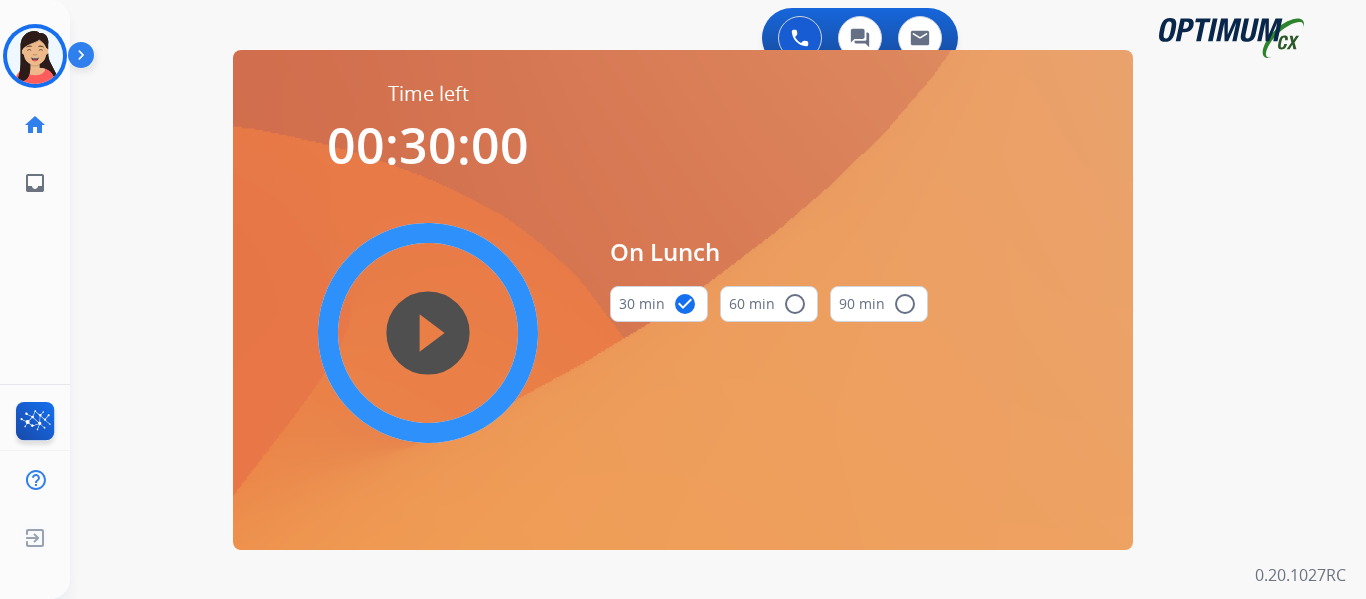 click on "play_circle_filled" at bounding box center (428, 333) 